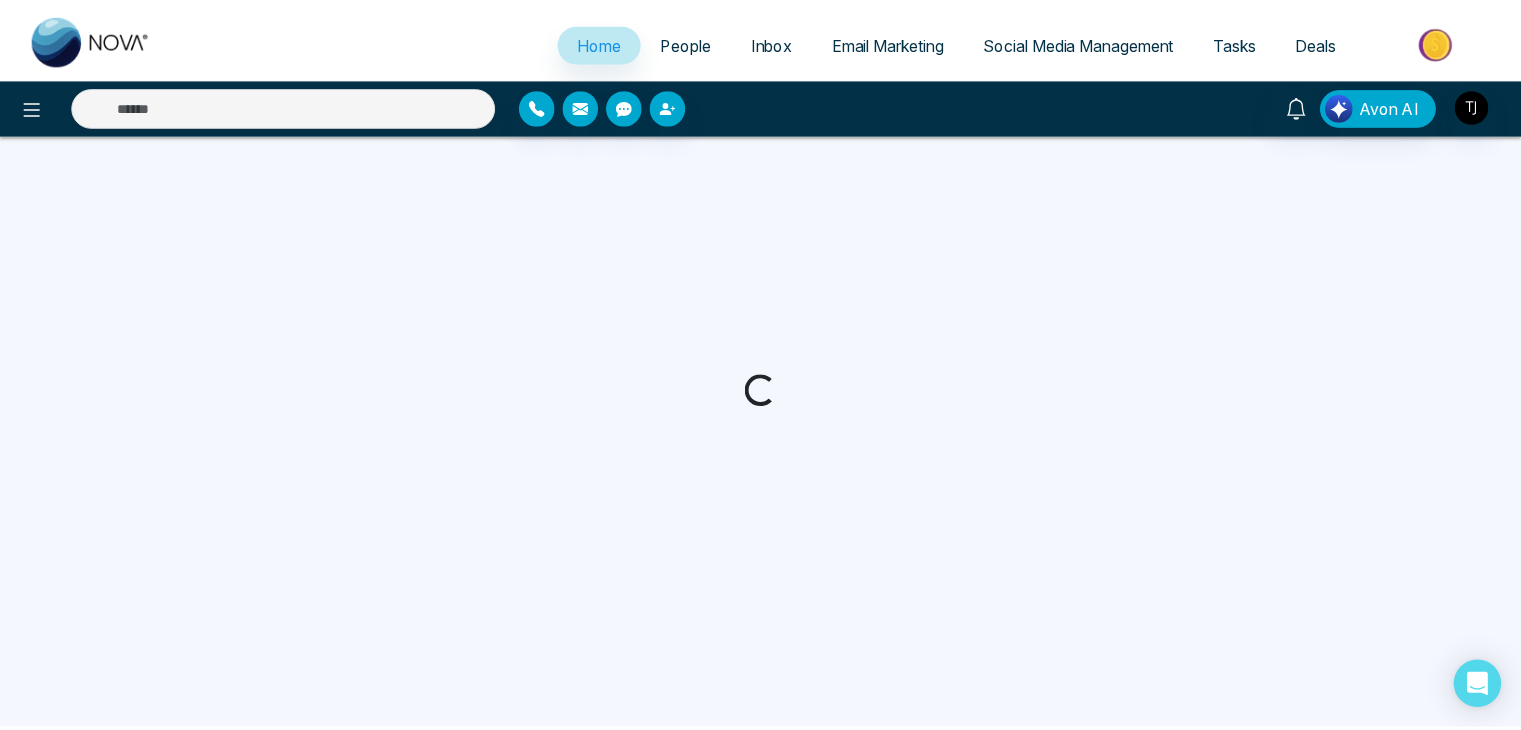 scroll, scrollTop: 0, scrollLeft: 0, axis: both 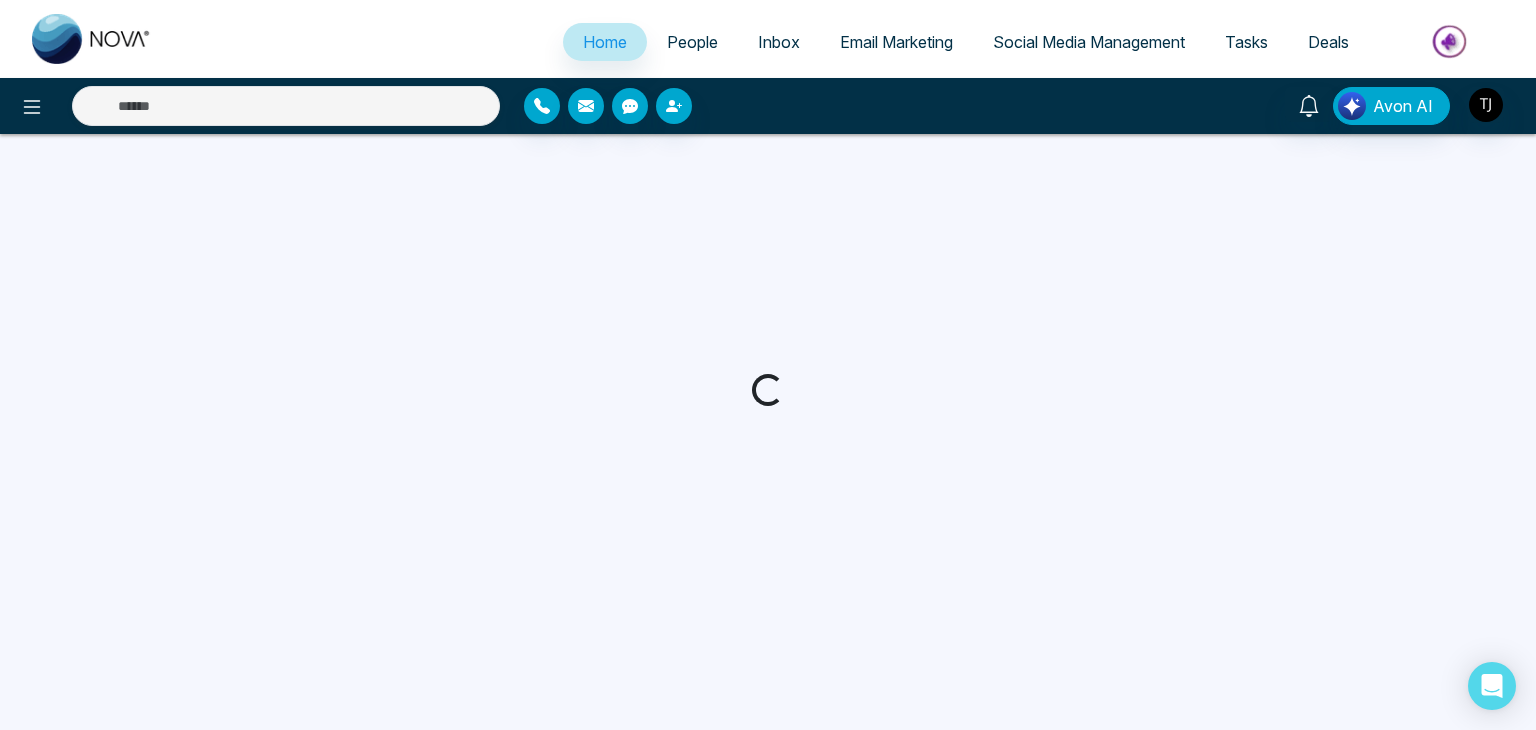 select on "*" 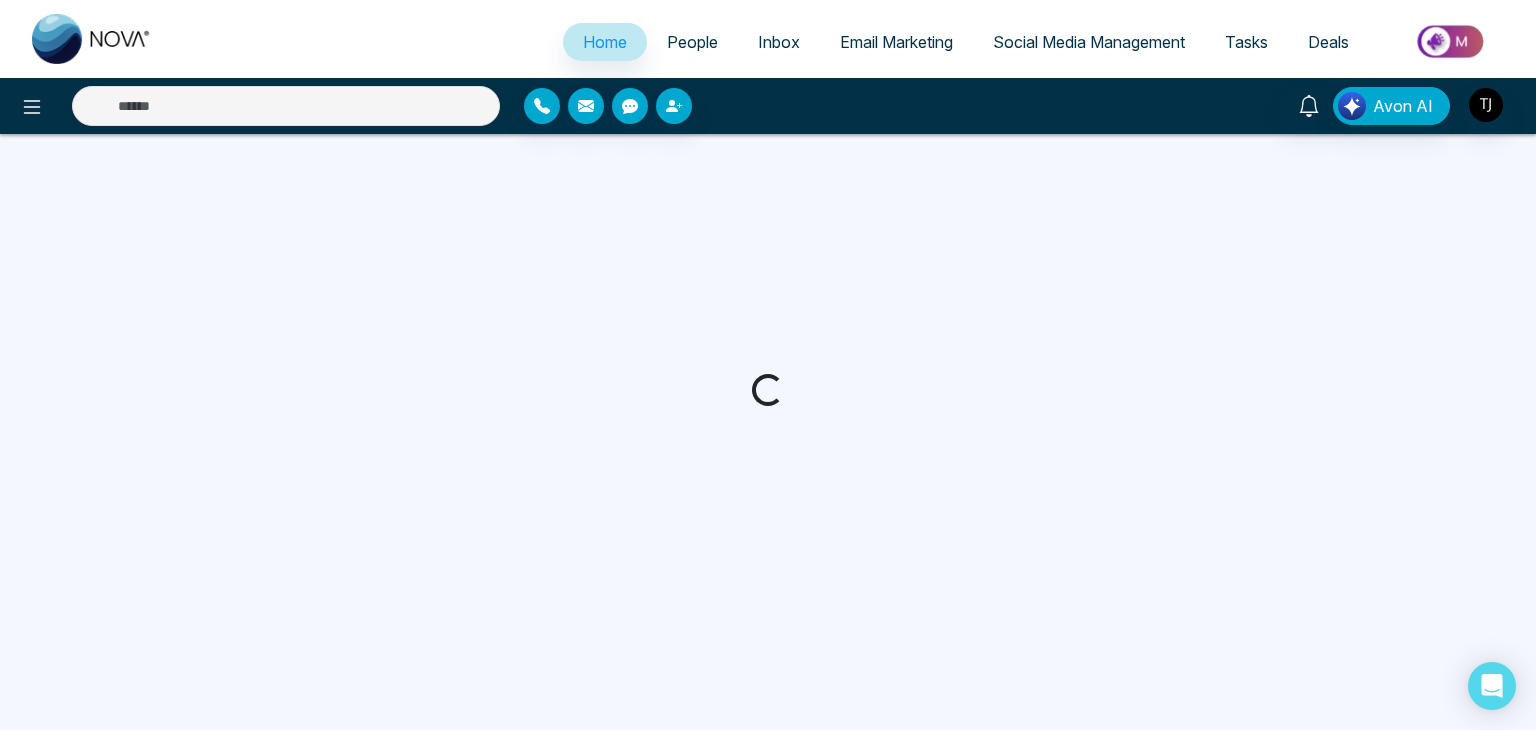 select on "*" 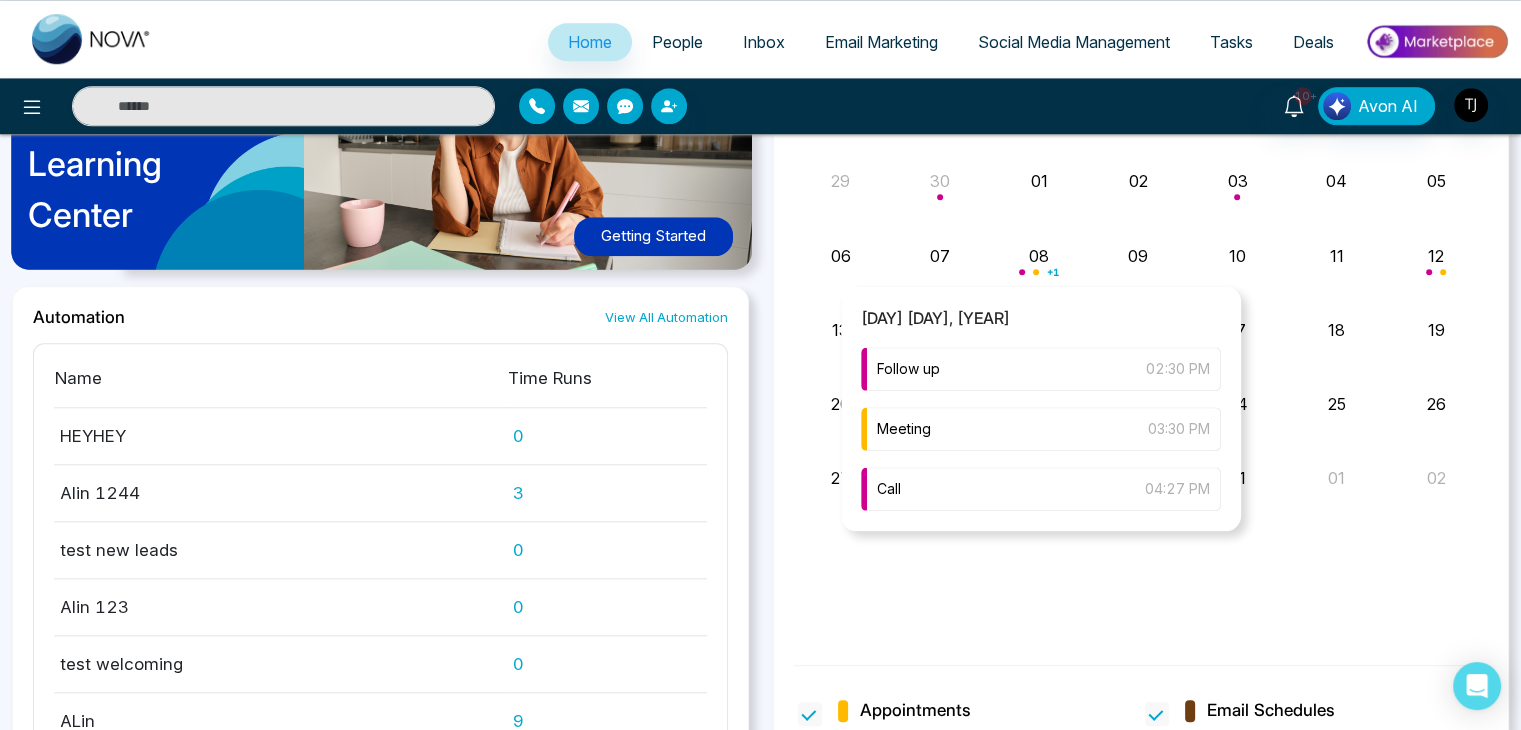 scroll, scrollTop: 1900, scrollLeft: 0, axis: vertical 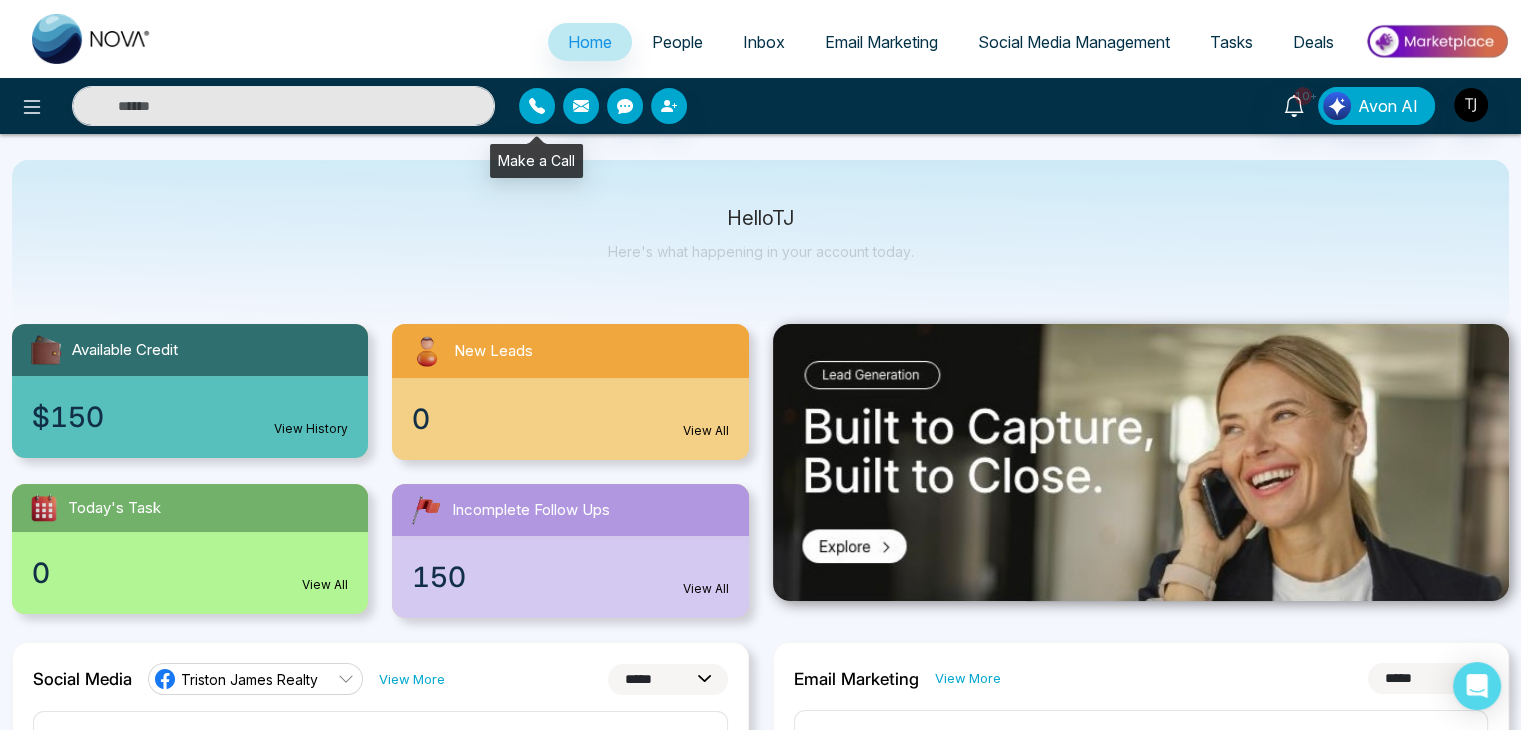 click 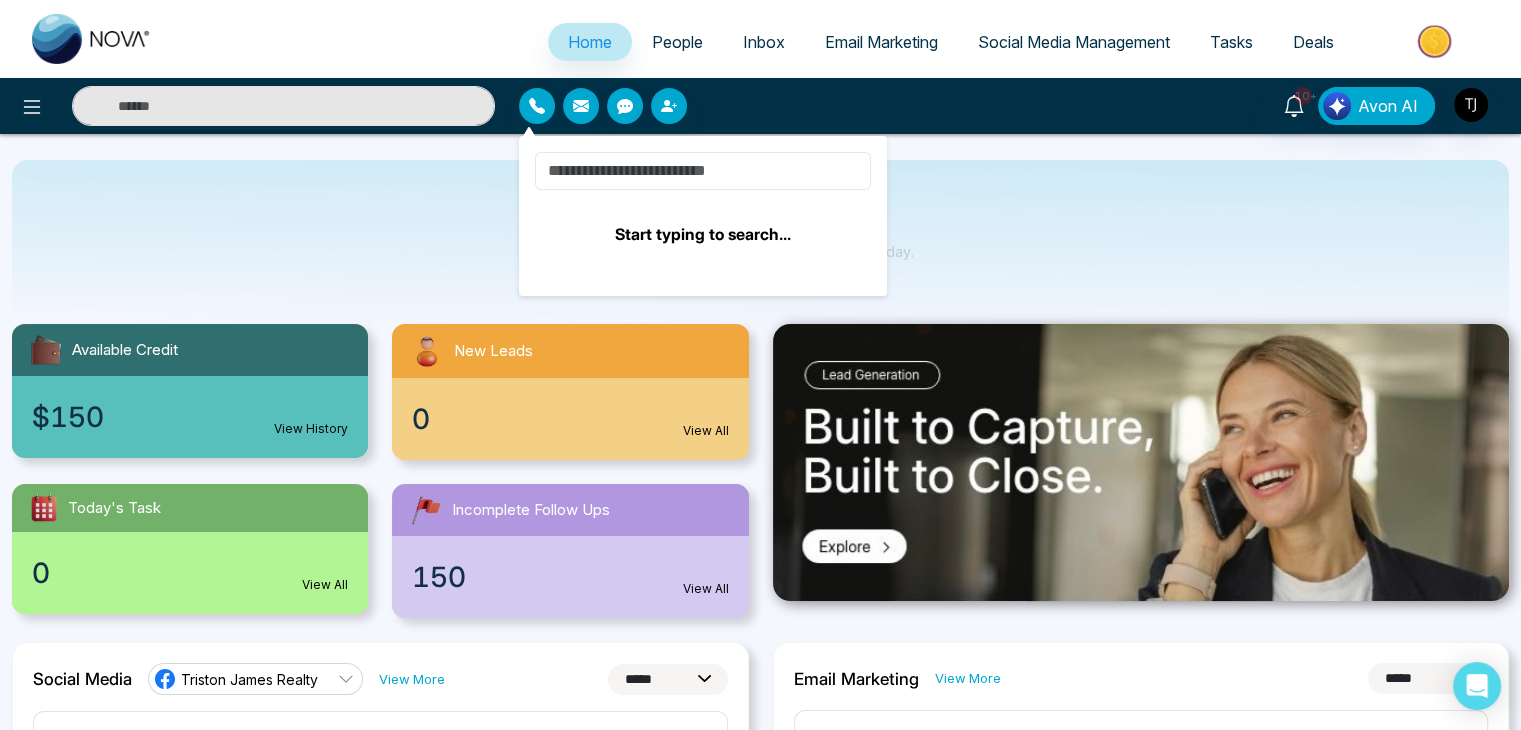 click at bounding box center (703, 171) 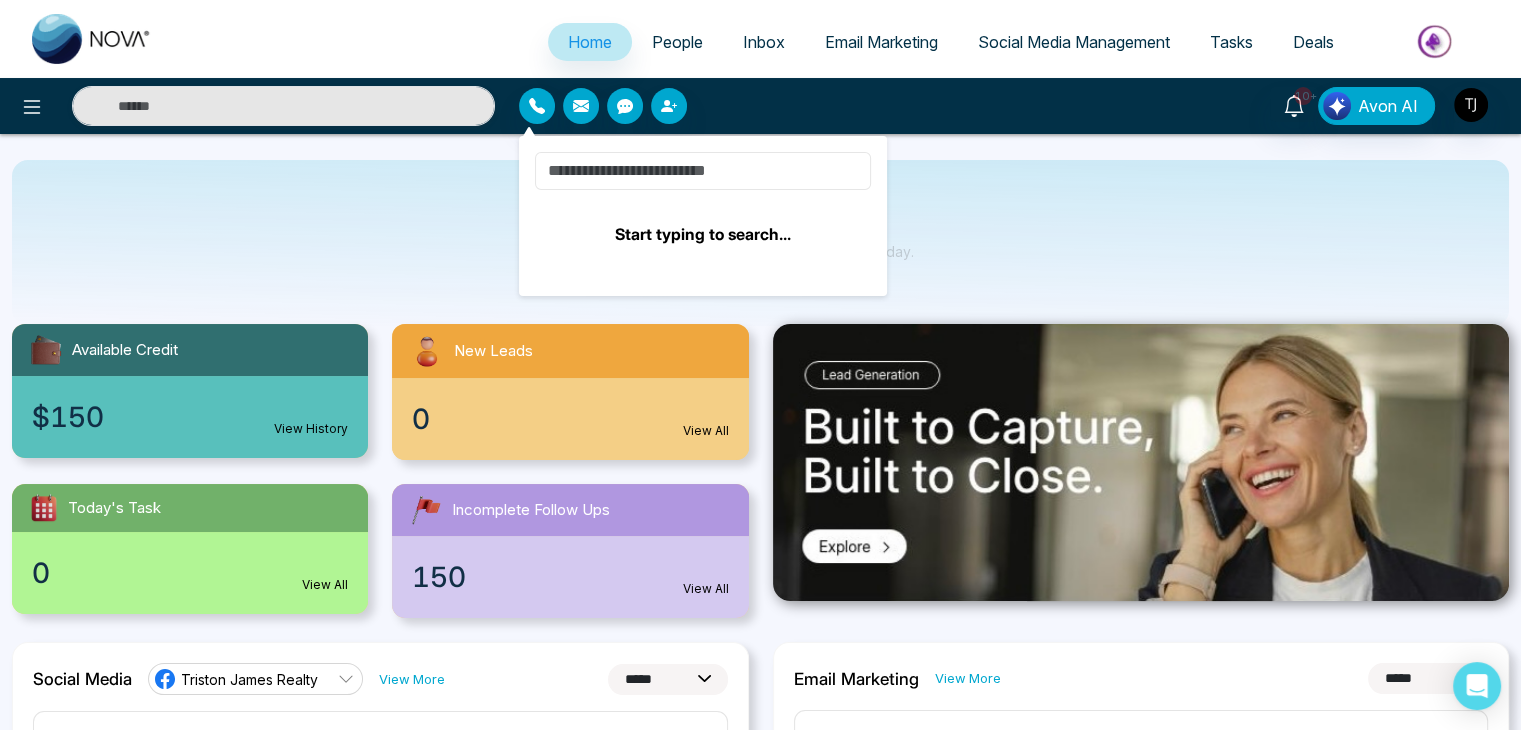 type on "*" 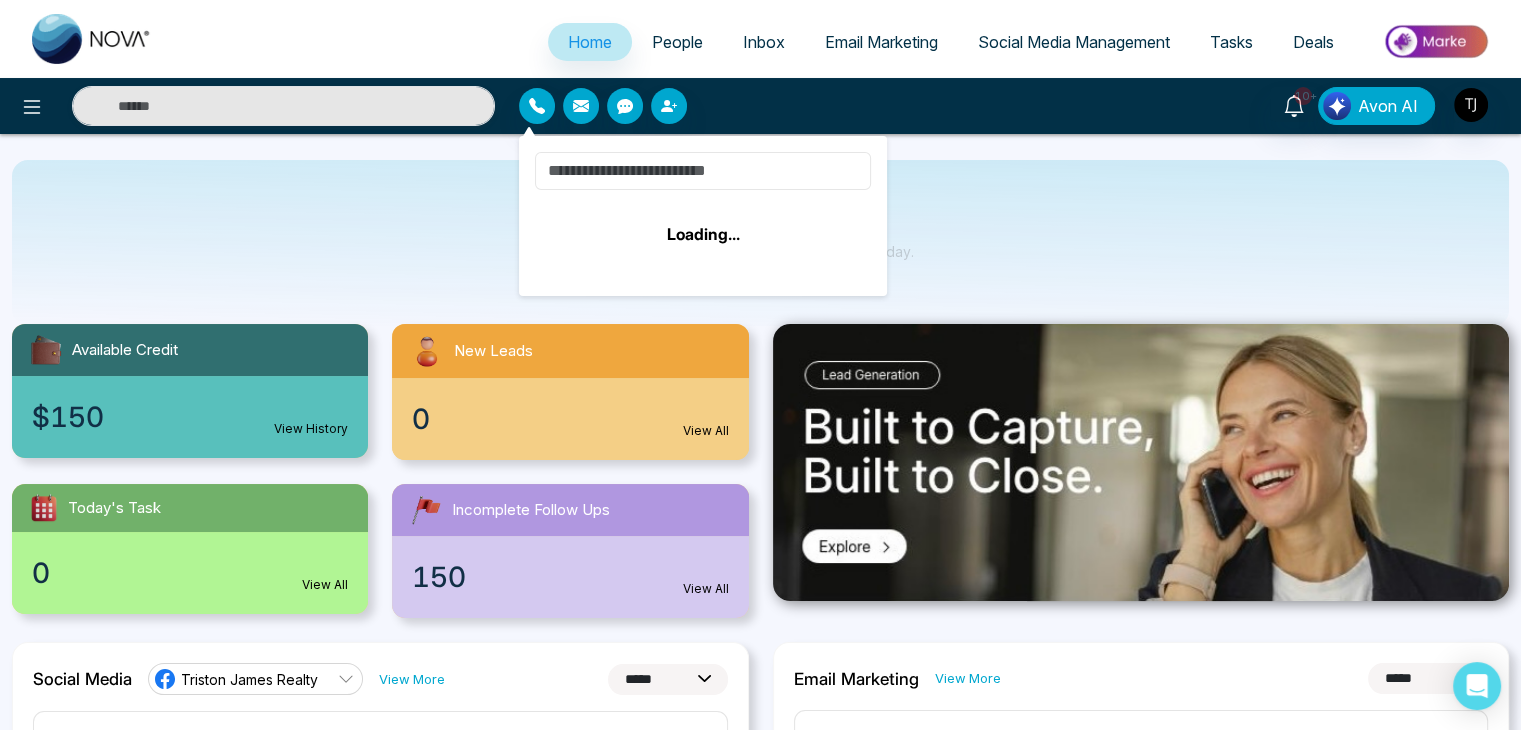 type on "*" 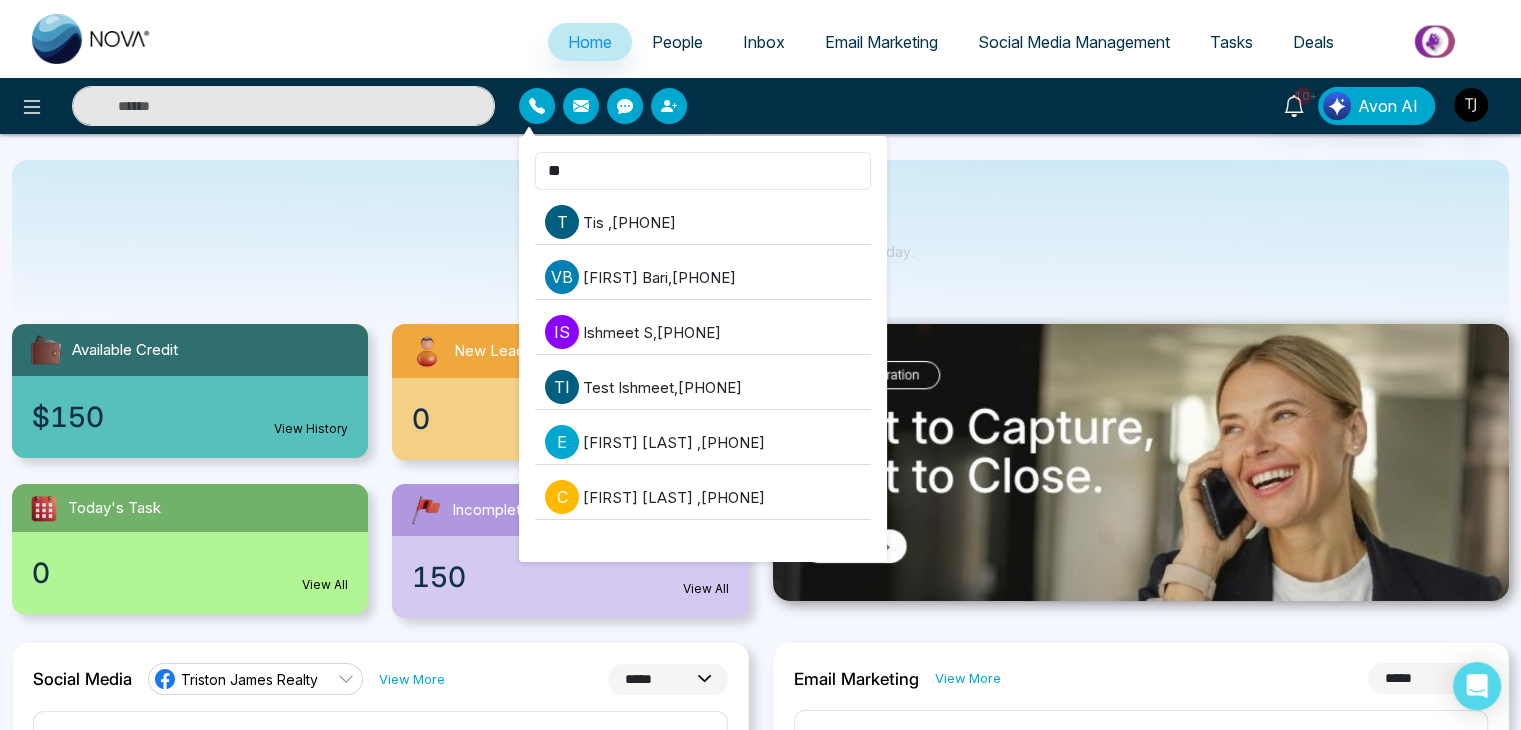click on "**" at bounding box center [703, 171] 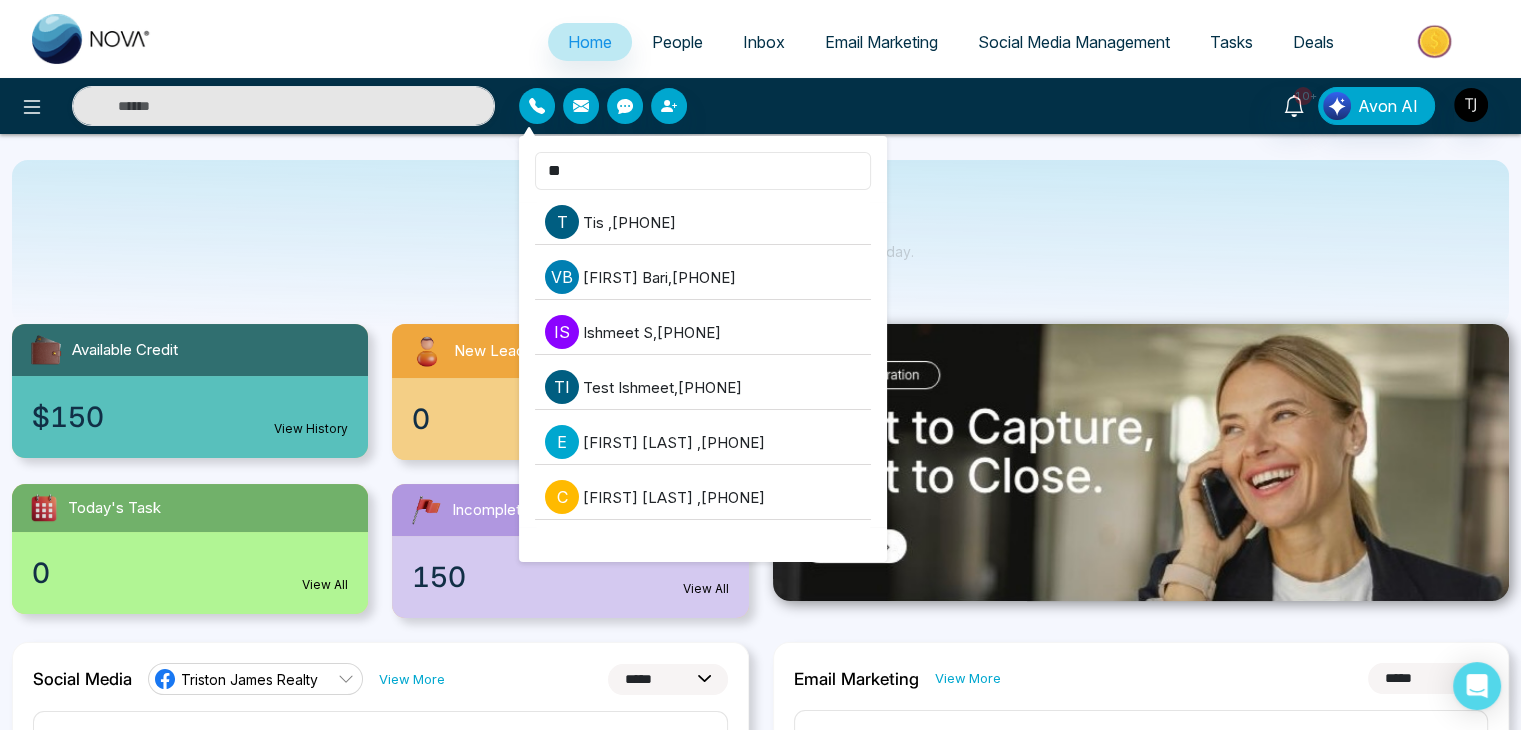 type on "*" 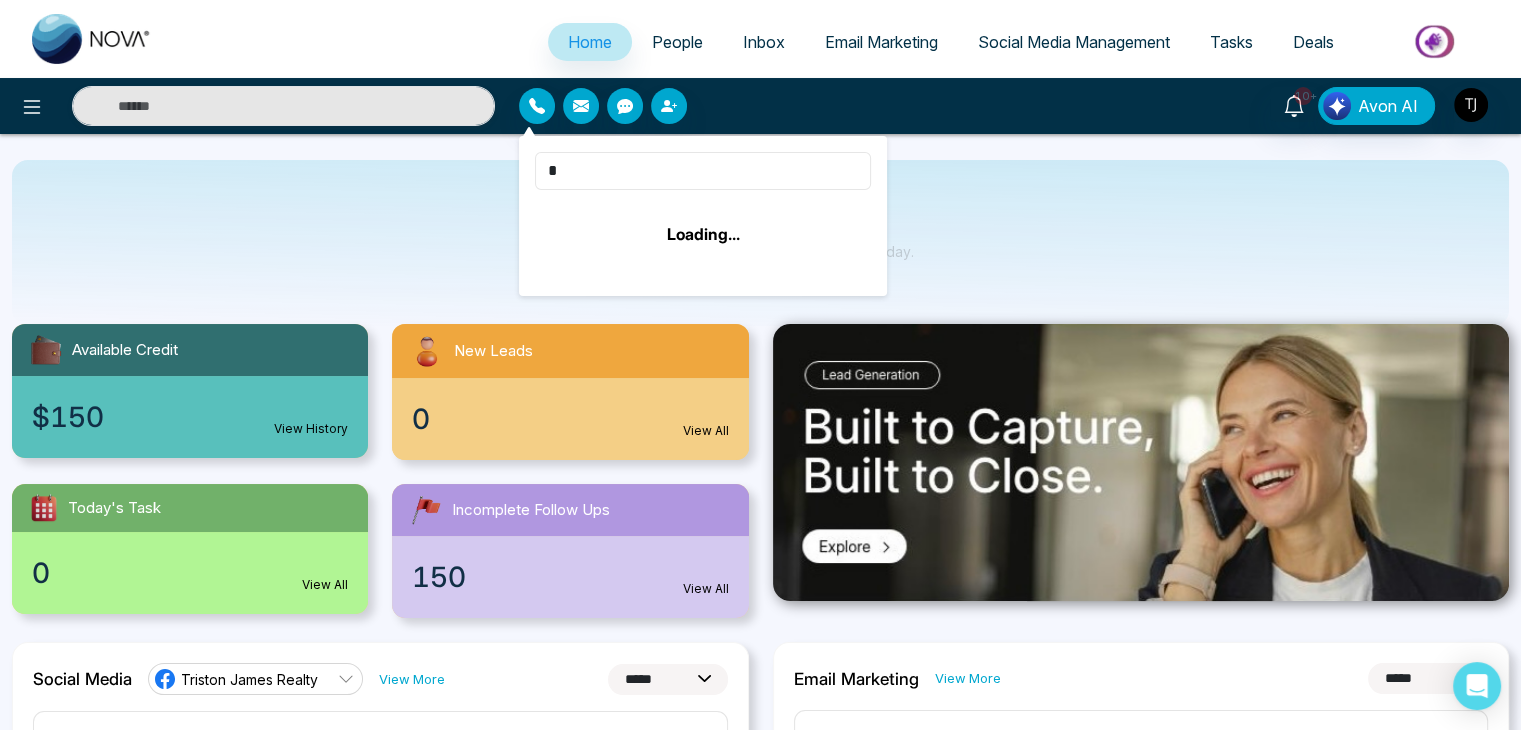 type 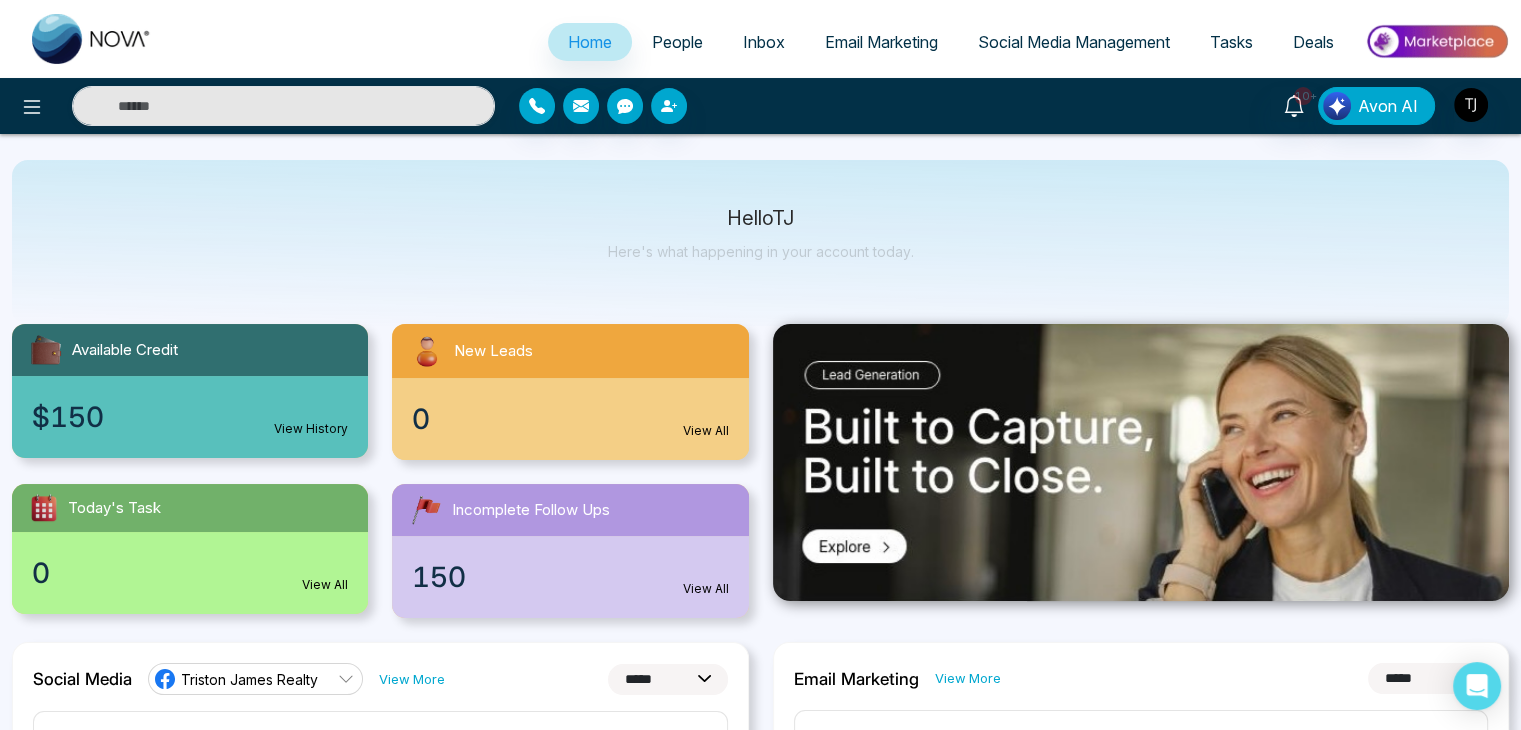 click on "10+ Avon AI" at bounding box center (1204, 106) 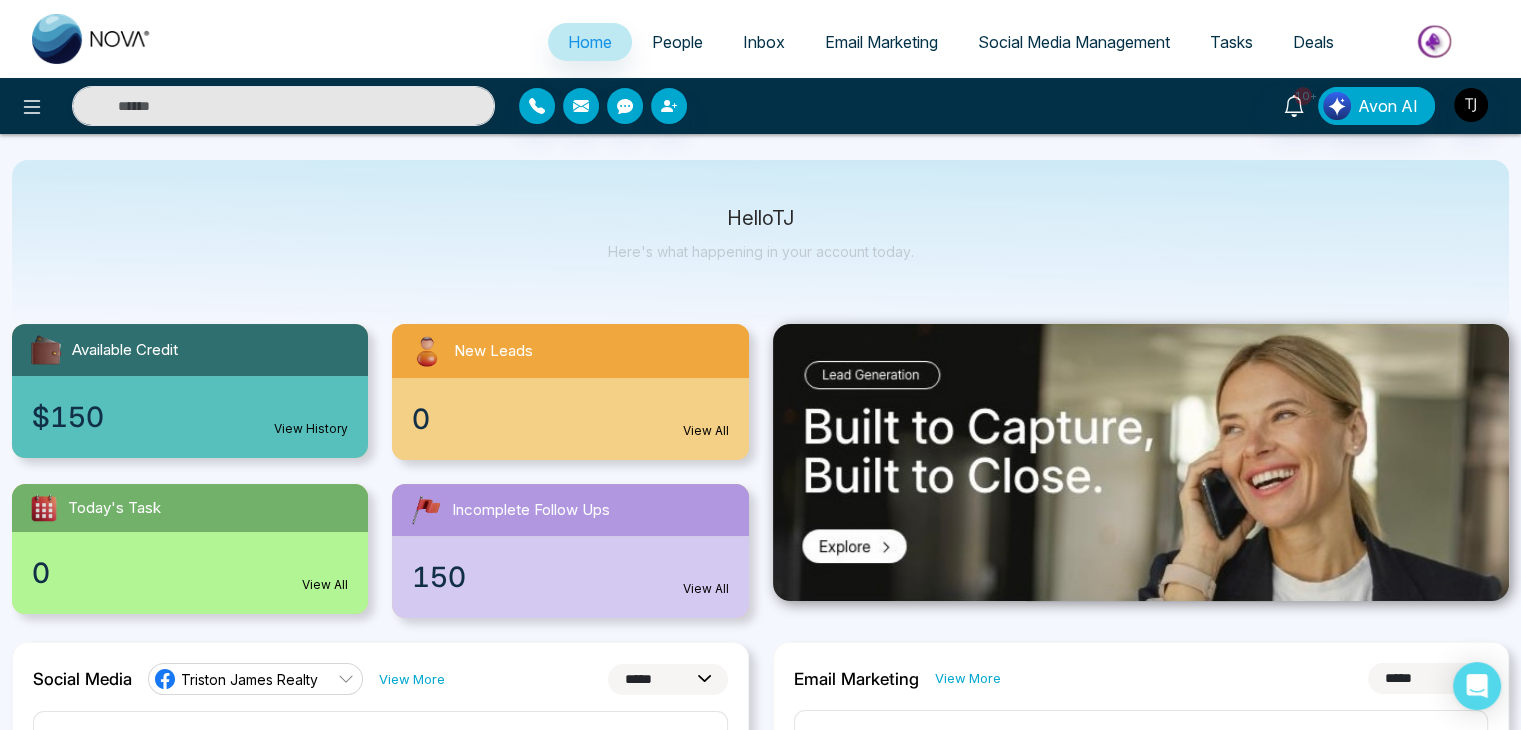 click on "People" at bounding box center [677, 42] 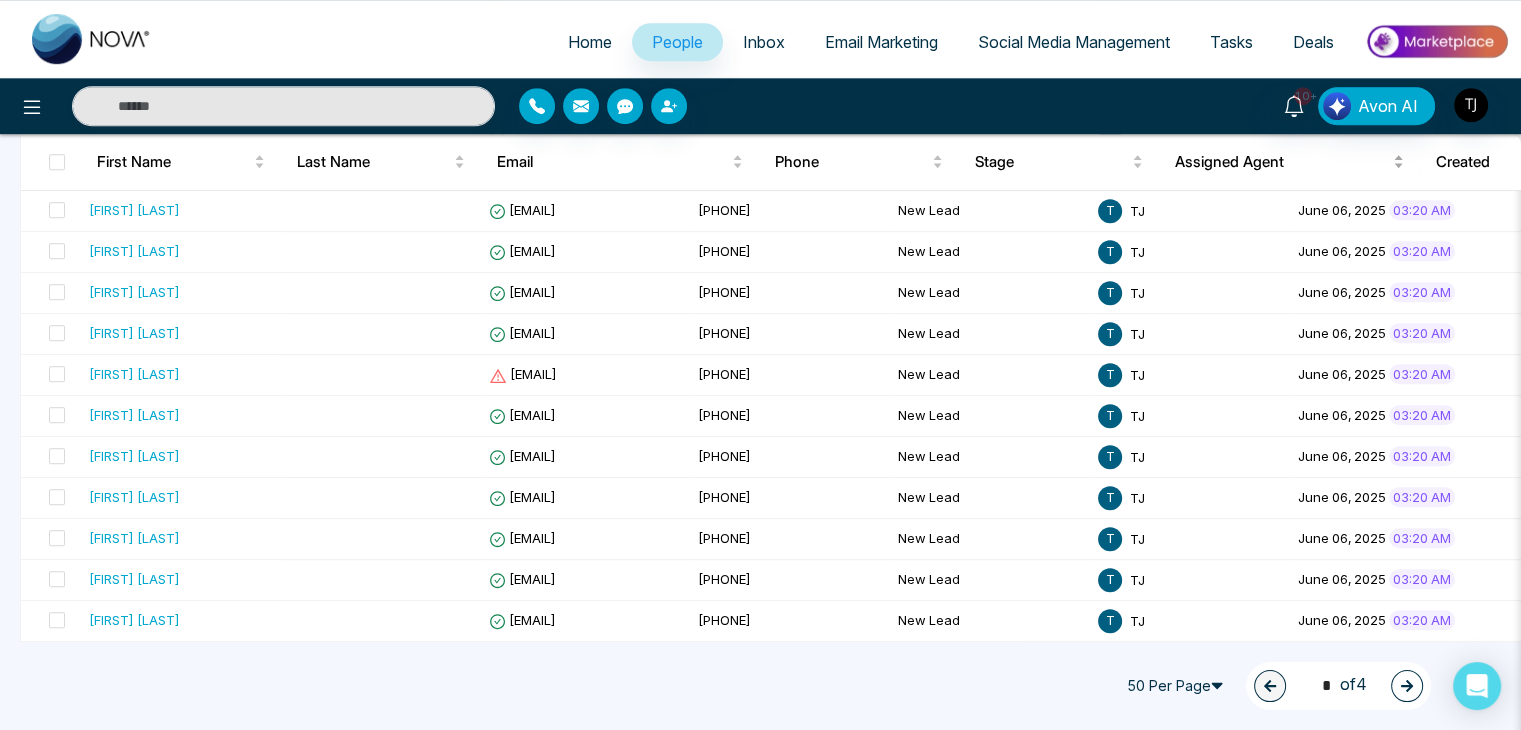 scroll, scrollTop: 1804, scrollLeft: 0, axis: vertical 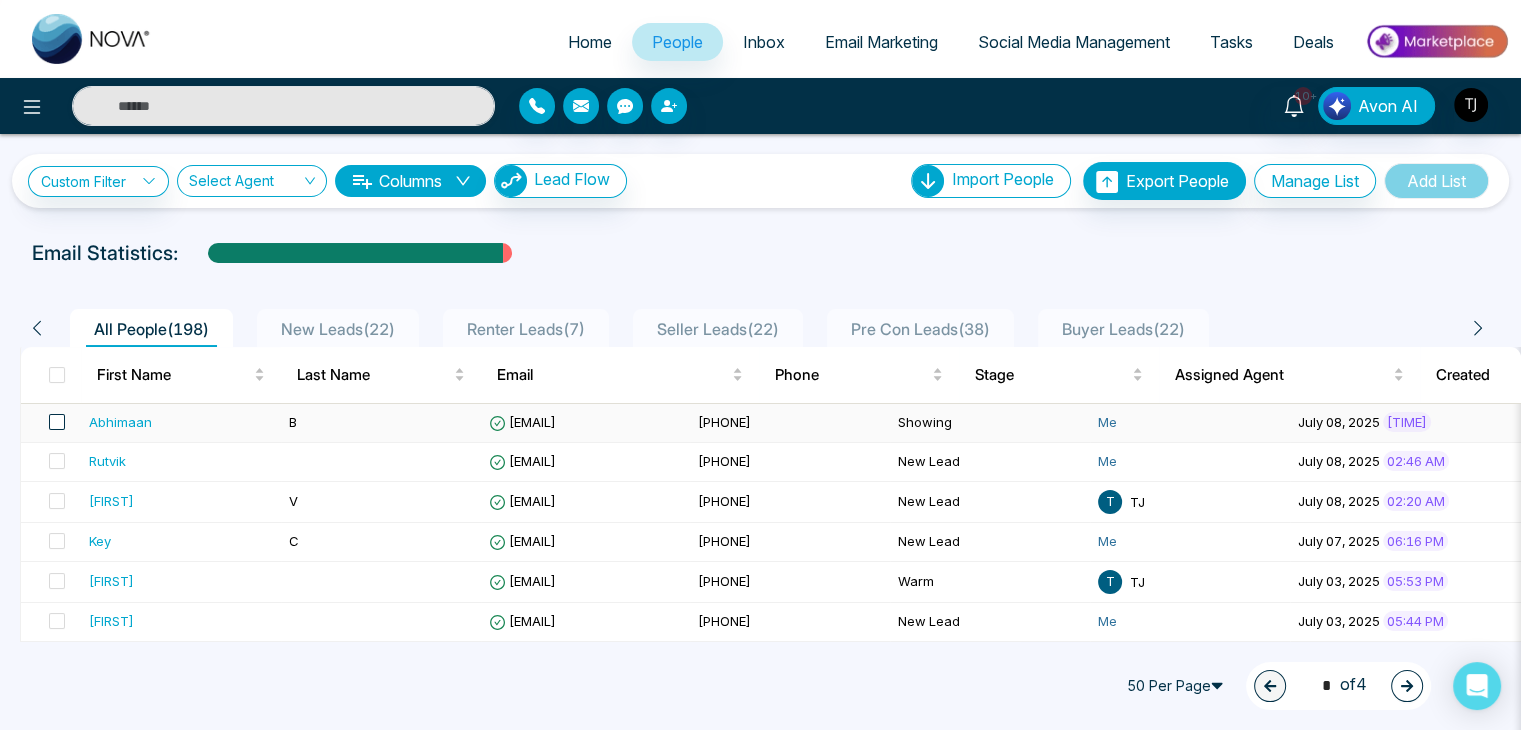 click at bounding box center (57, 422) 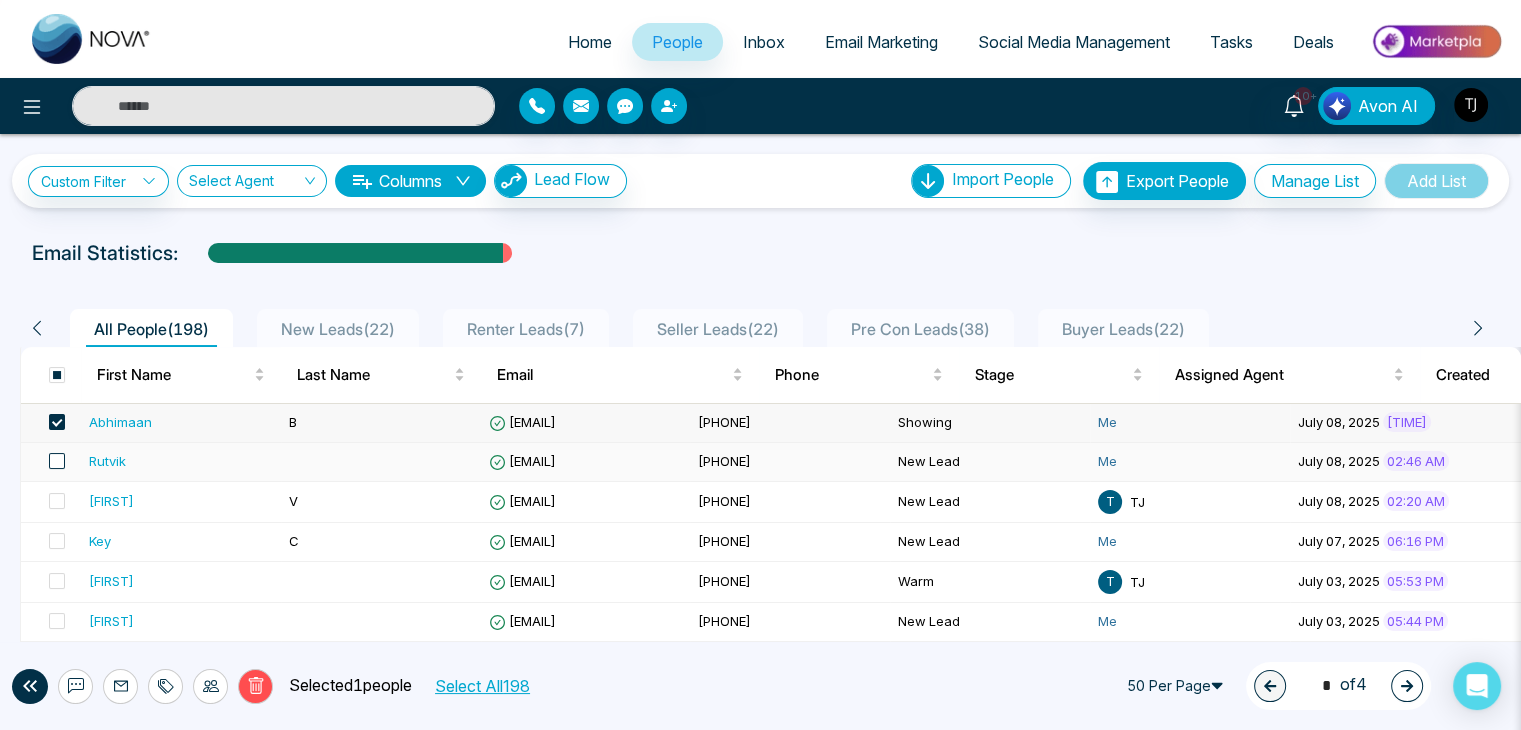click at bounding box center (57, 461) 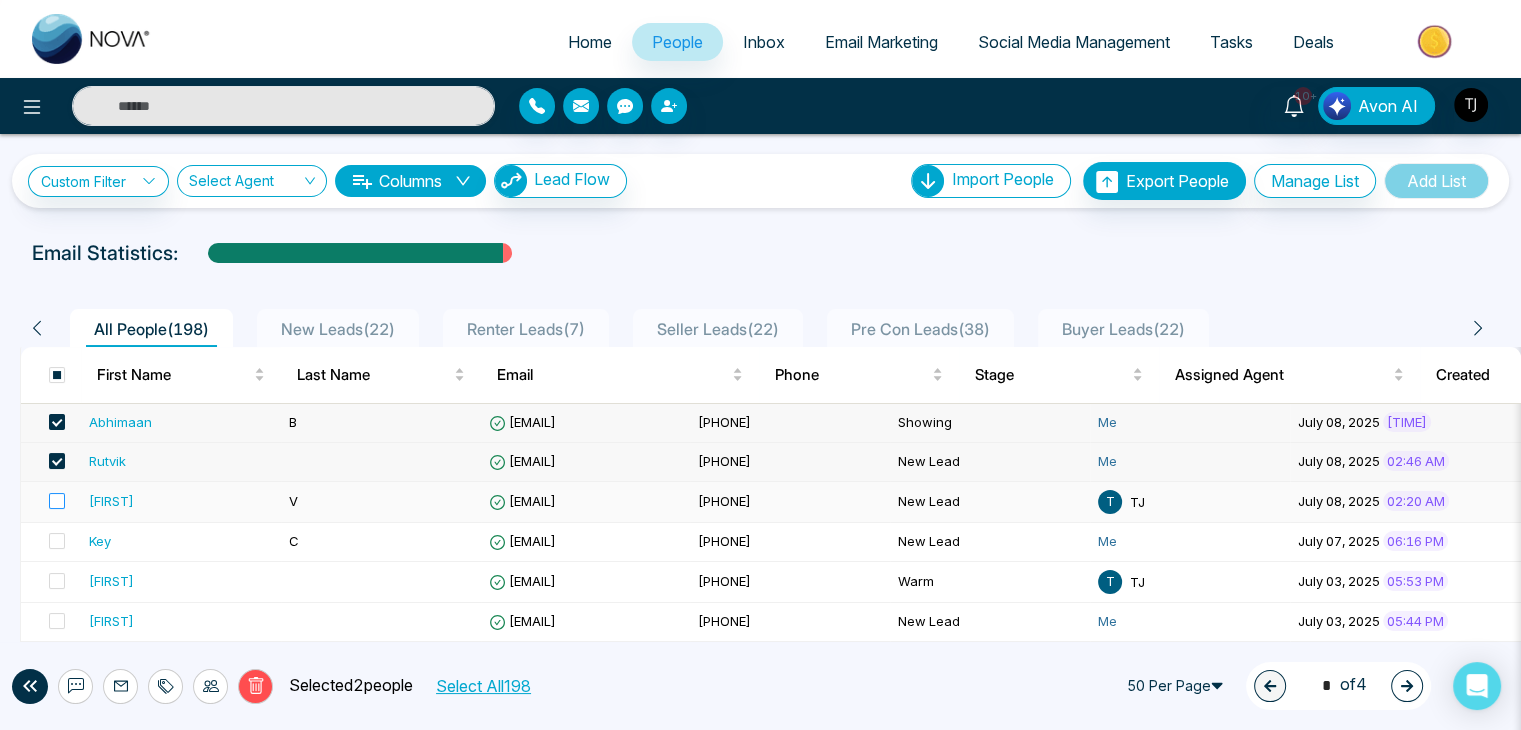 click at bounding box center (51, 502) 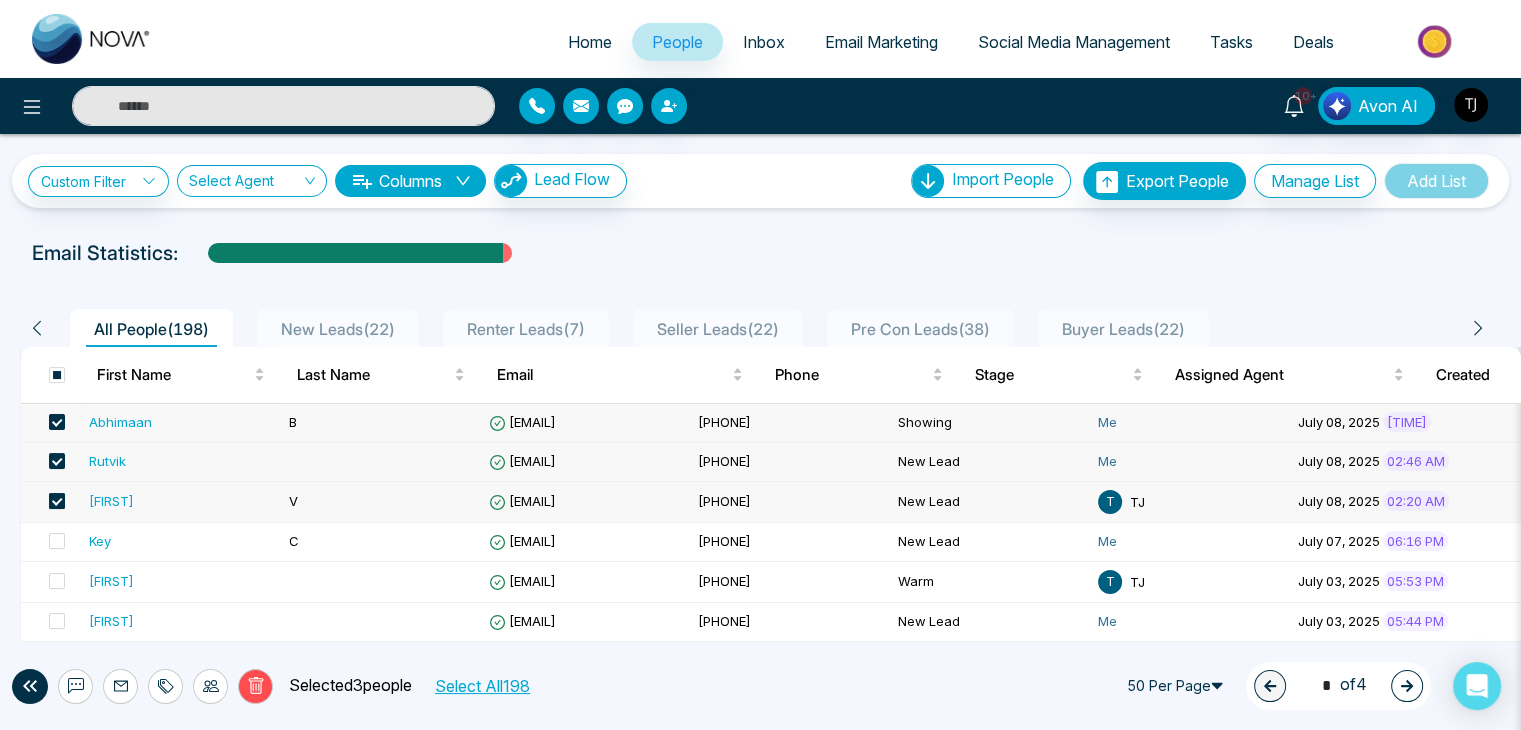 click at bounding box center [57, 501] 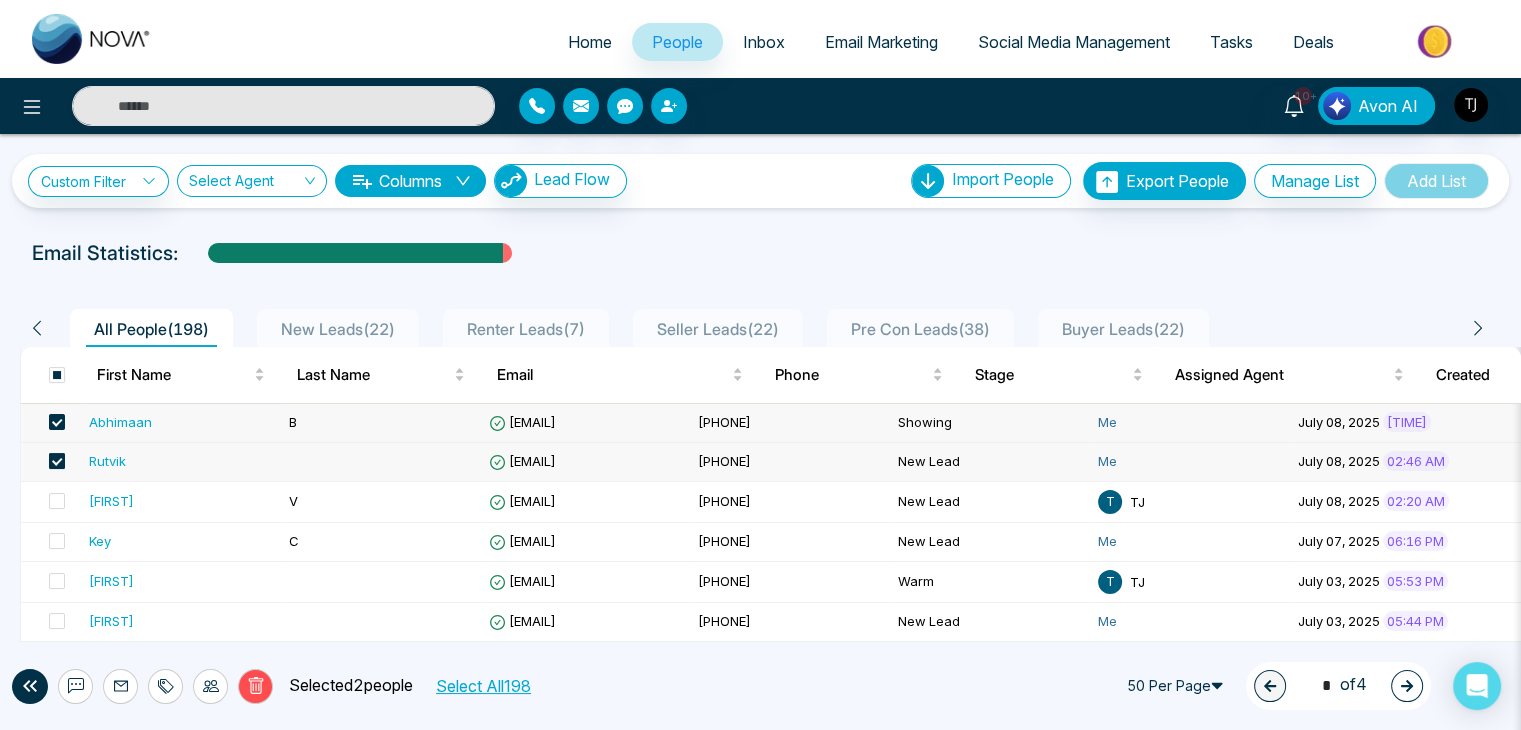 click at bounding box center (57, 461) 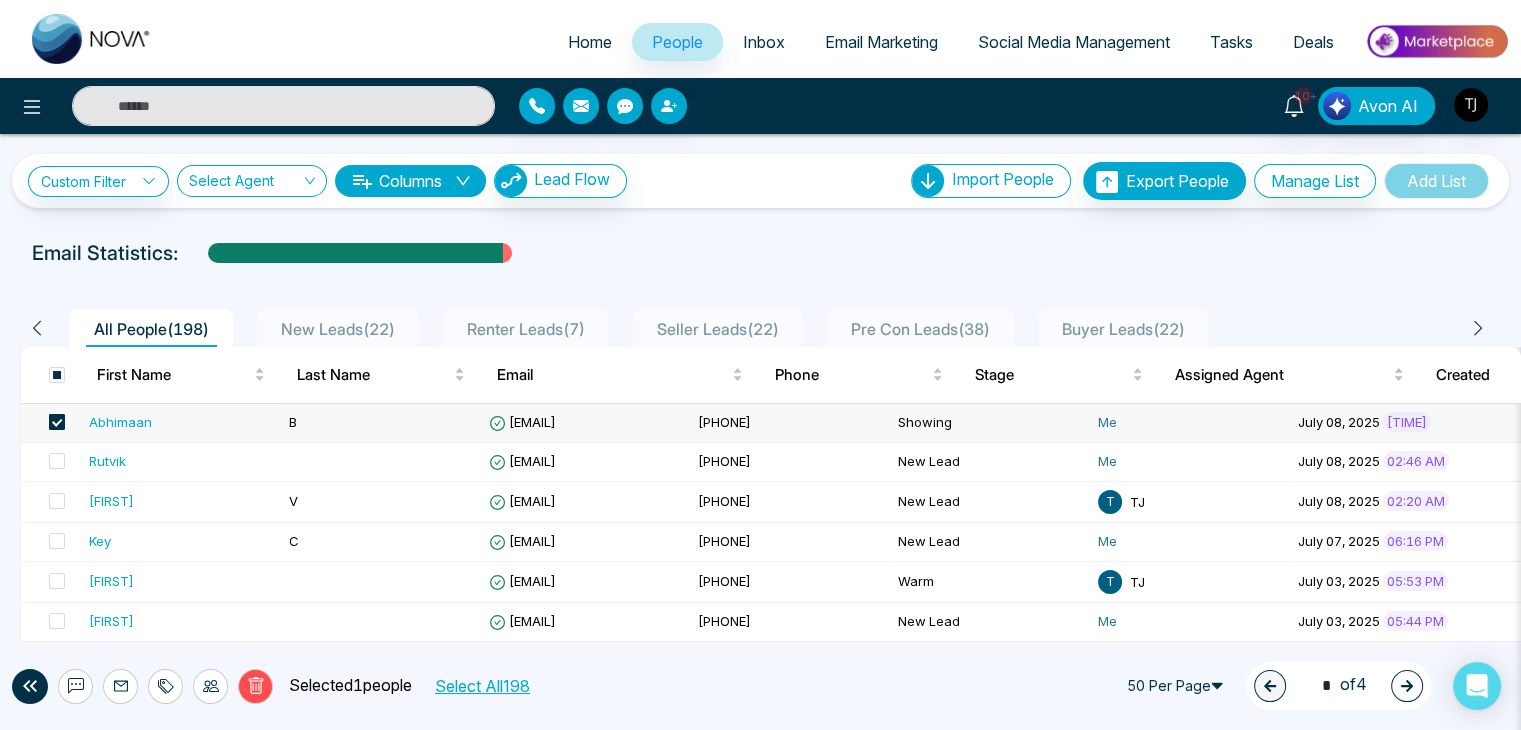 click at bounding box center [57, 422] 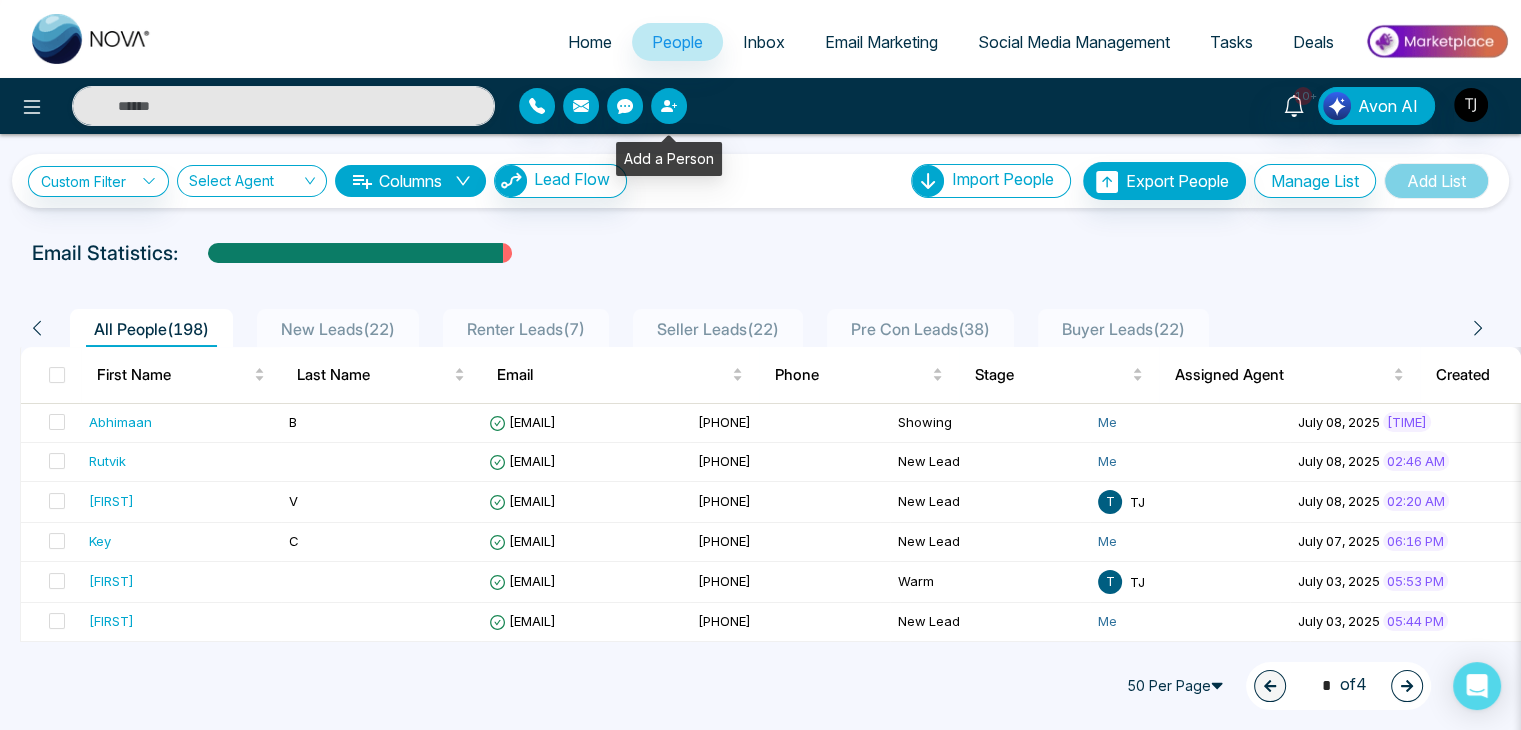 click 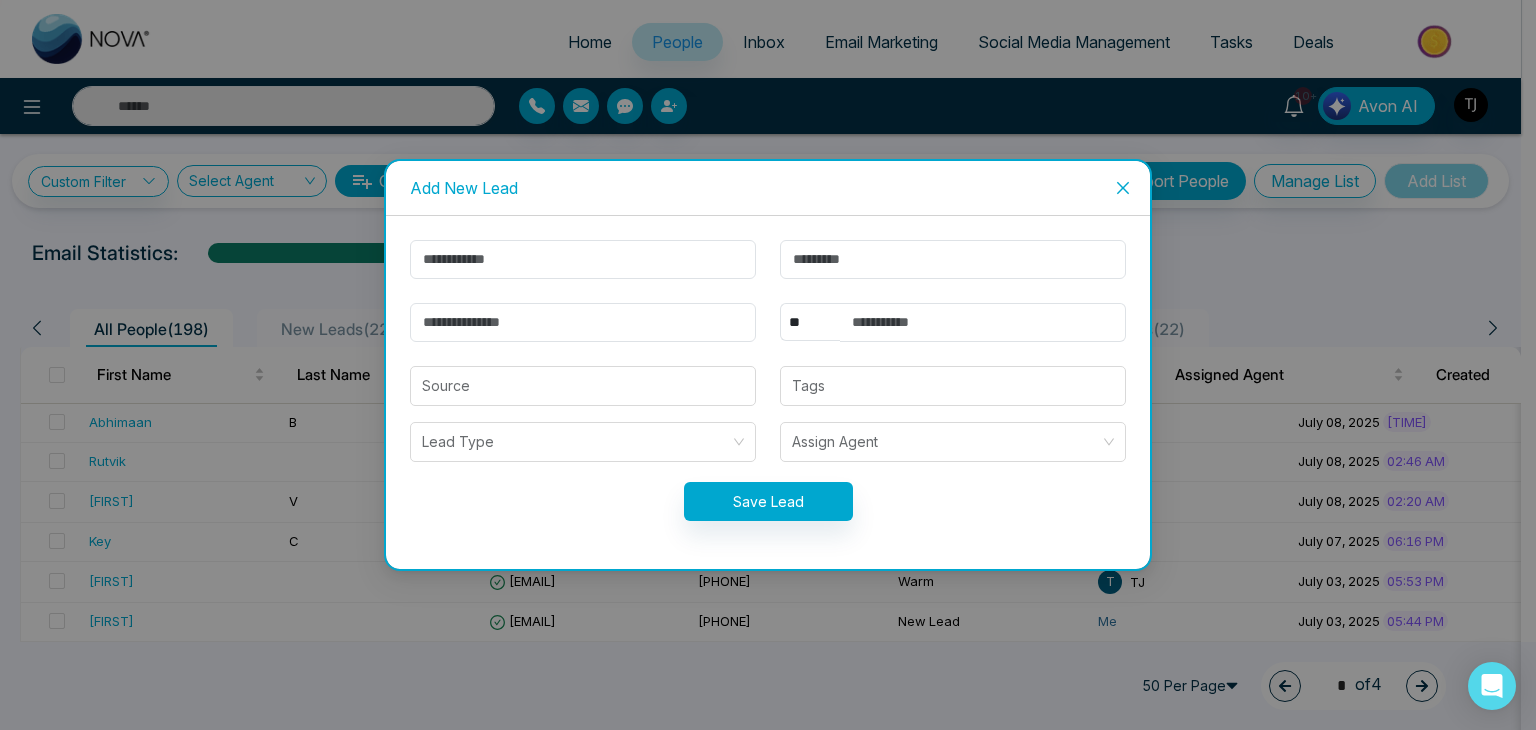 click 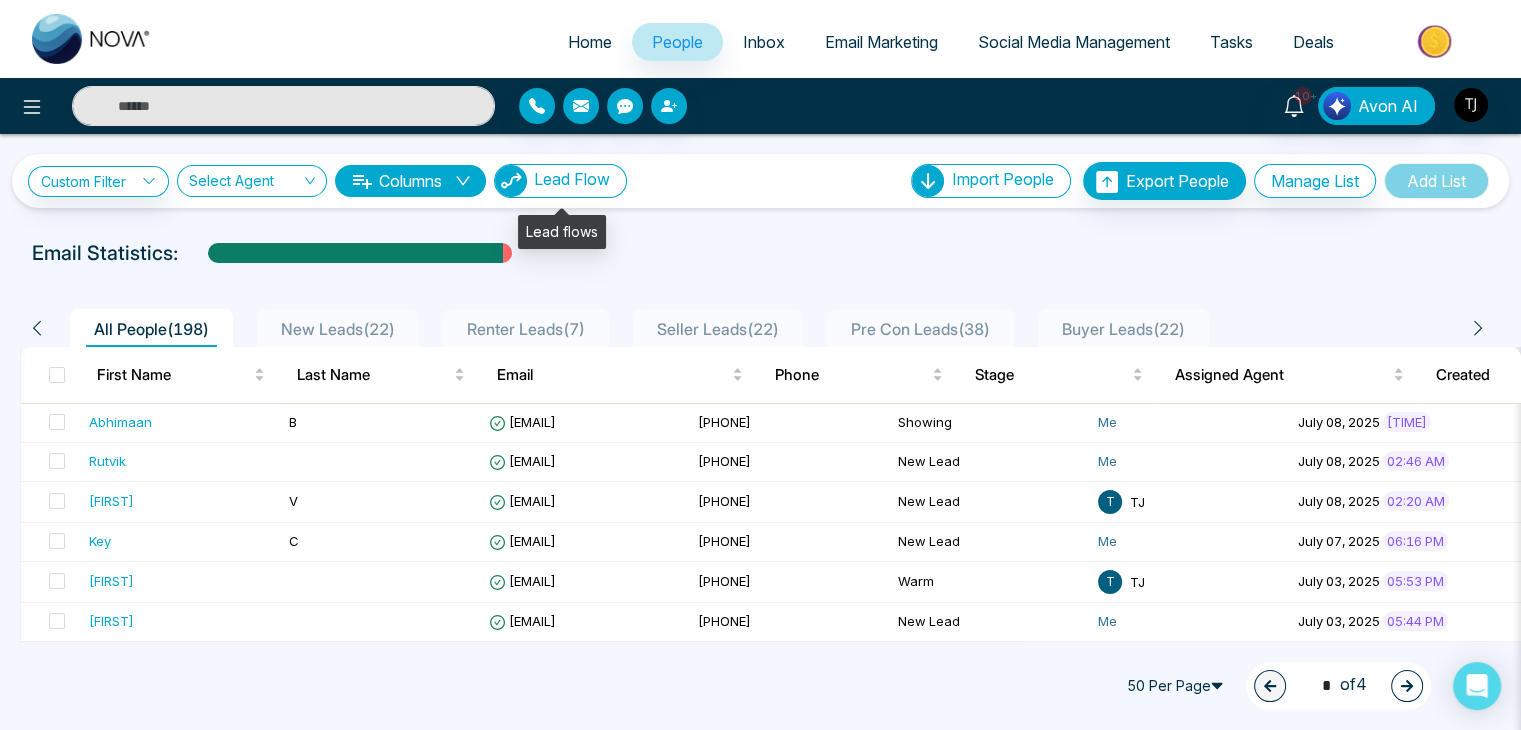click on "Lead Flow" at bounding box center [572, 179] 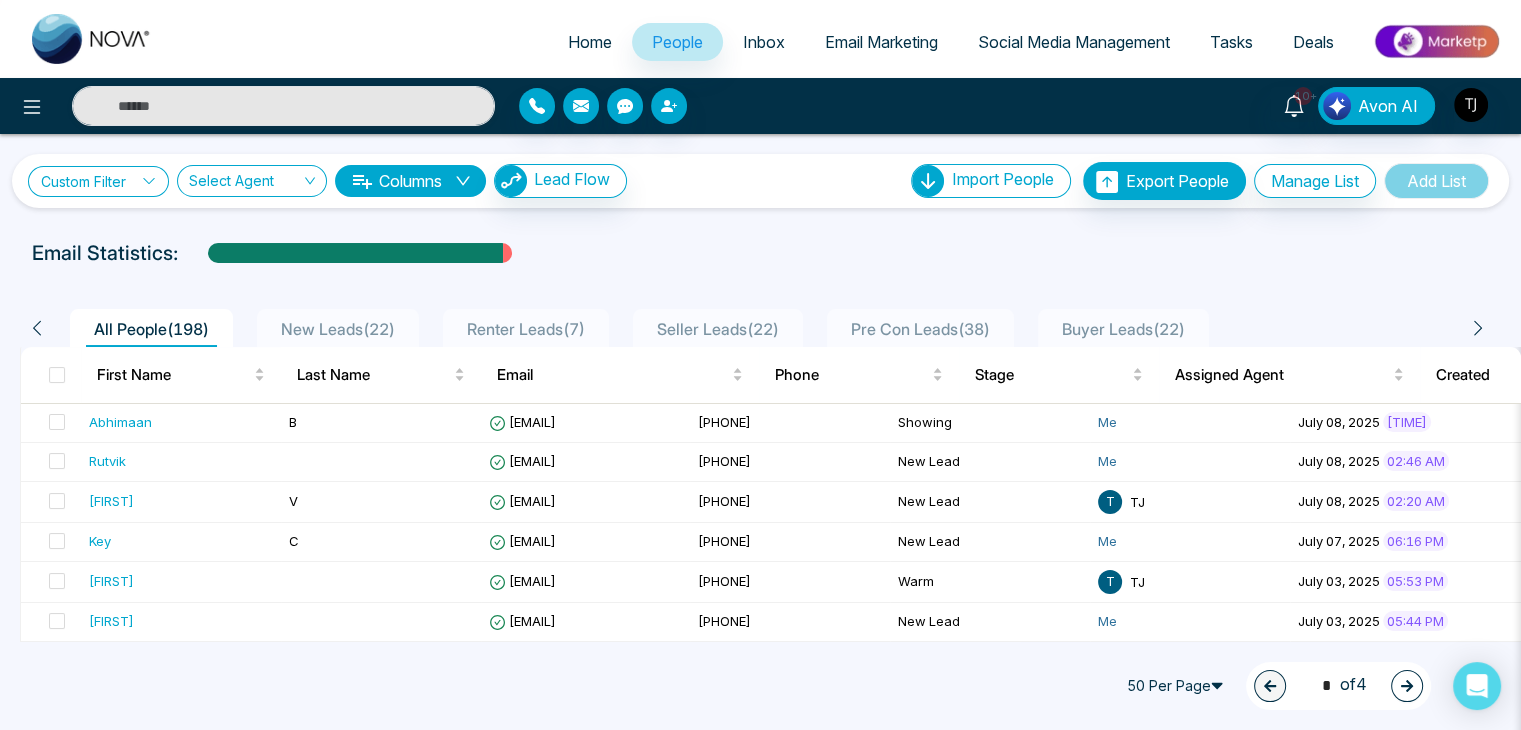 click on "Custom Filter" at bounding box center (98, 181) 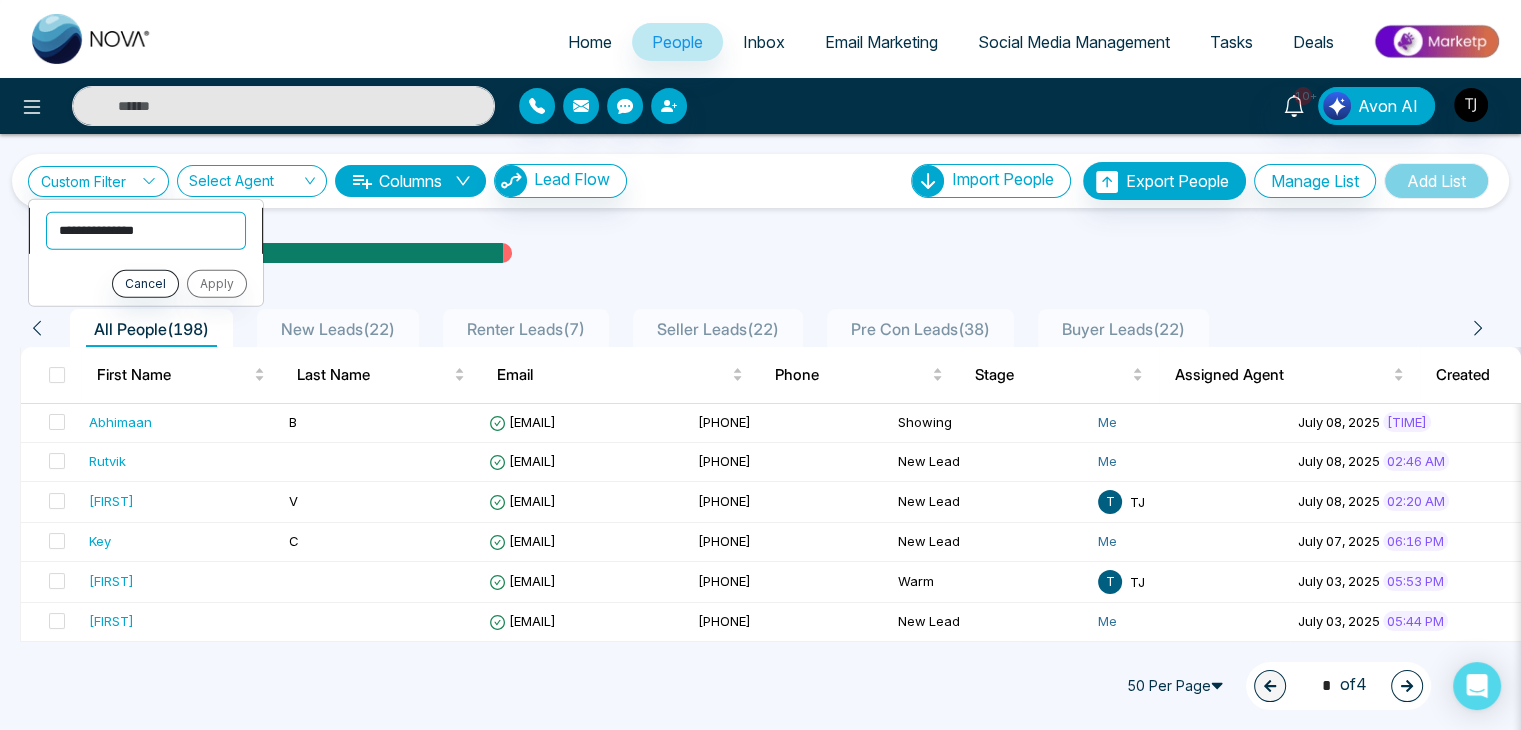 click on "**********" at bounding box center (146, 230) 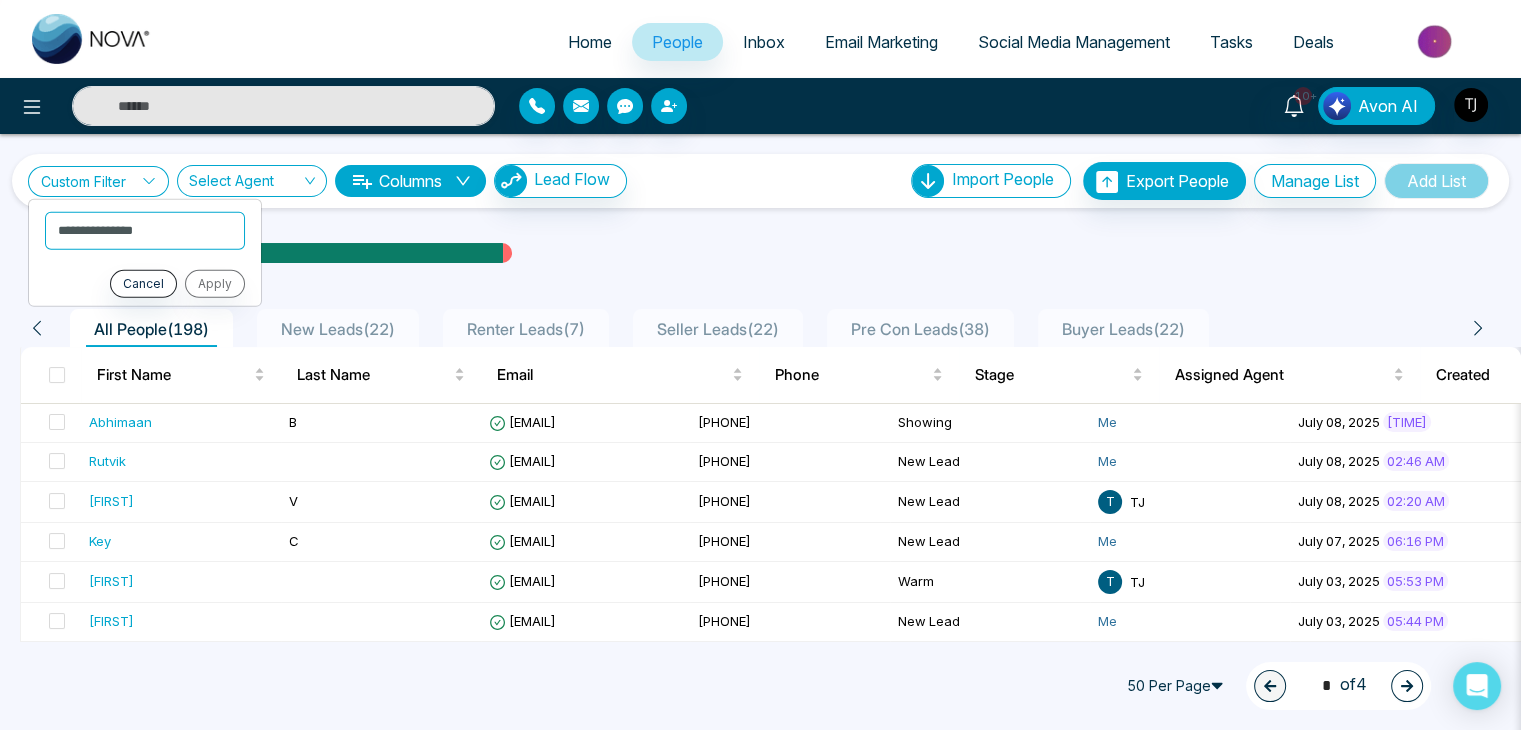 click 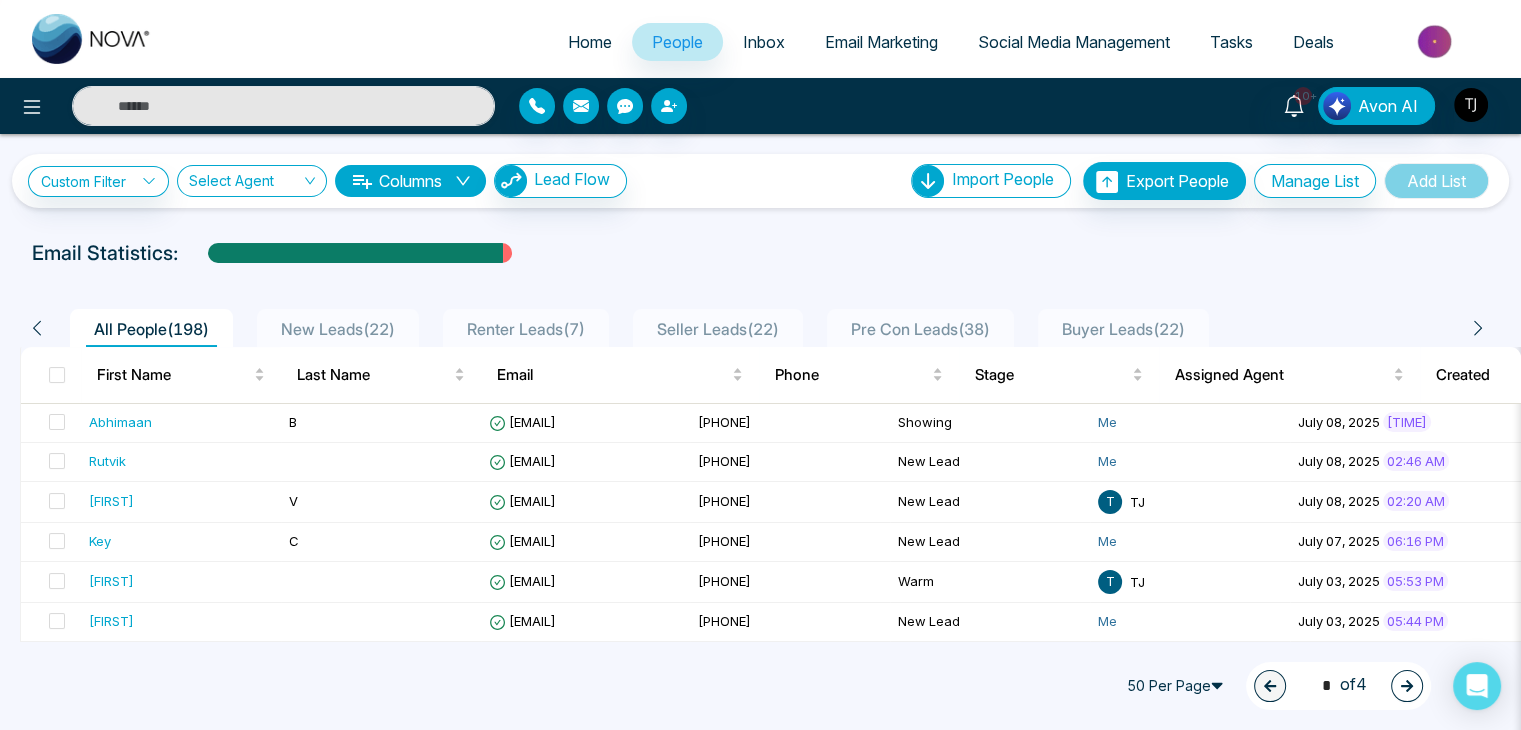 click on "Inbox" at bounding box center [764, 42] 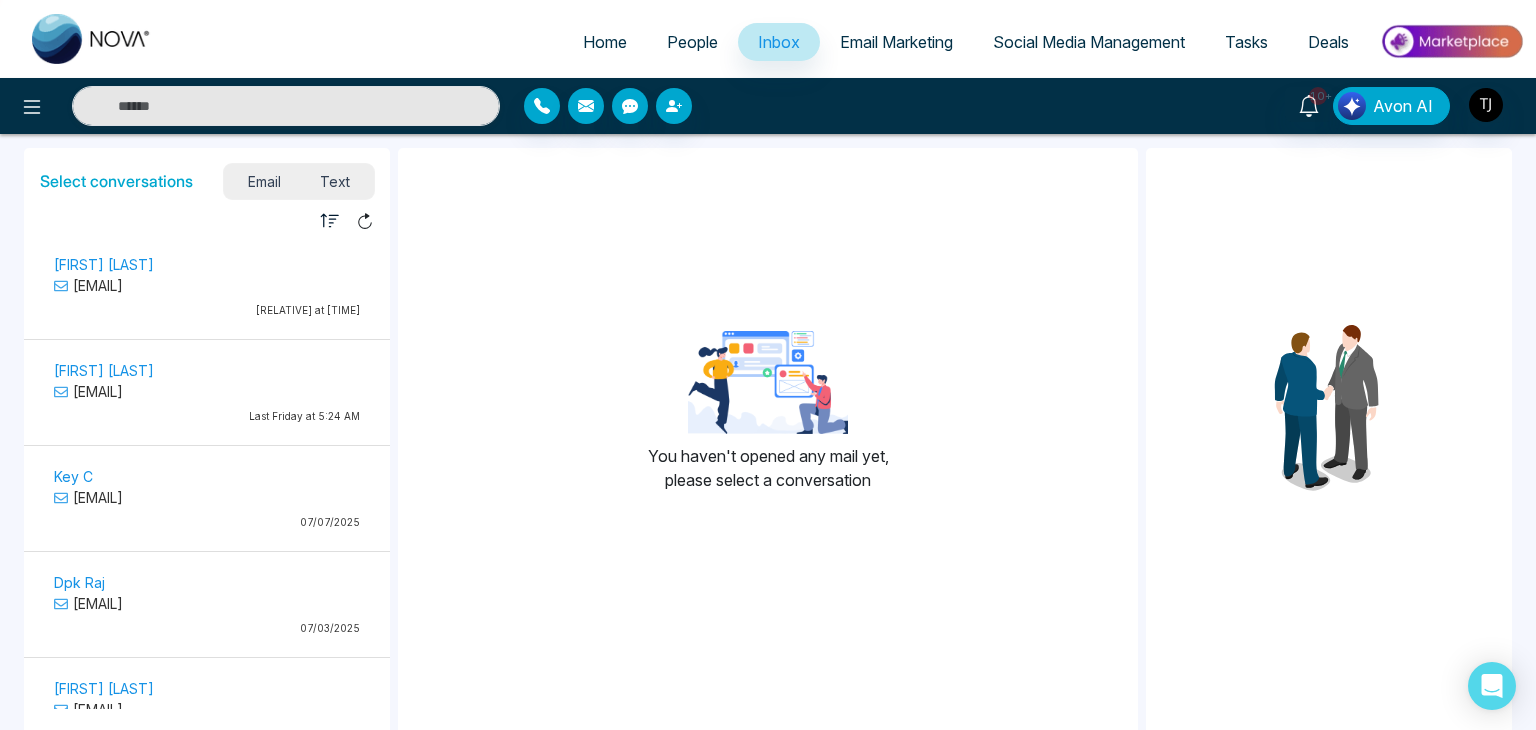 click on "Text" at bounding box center (336, 181) 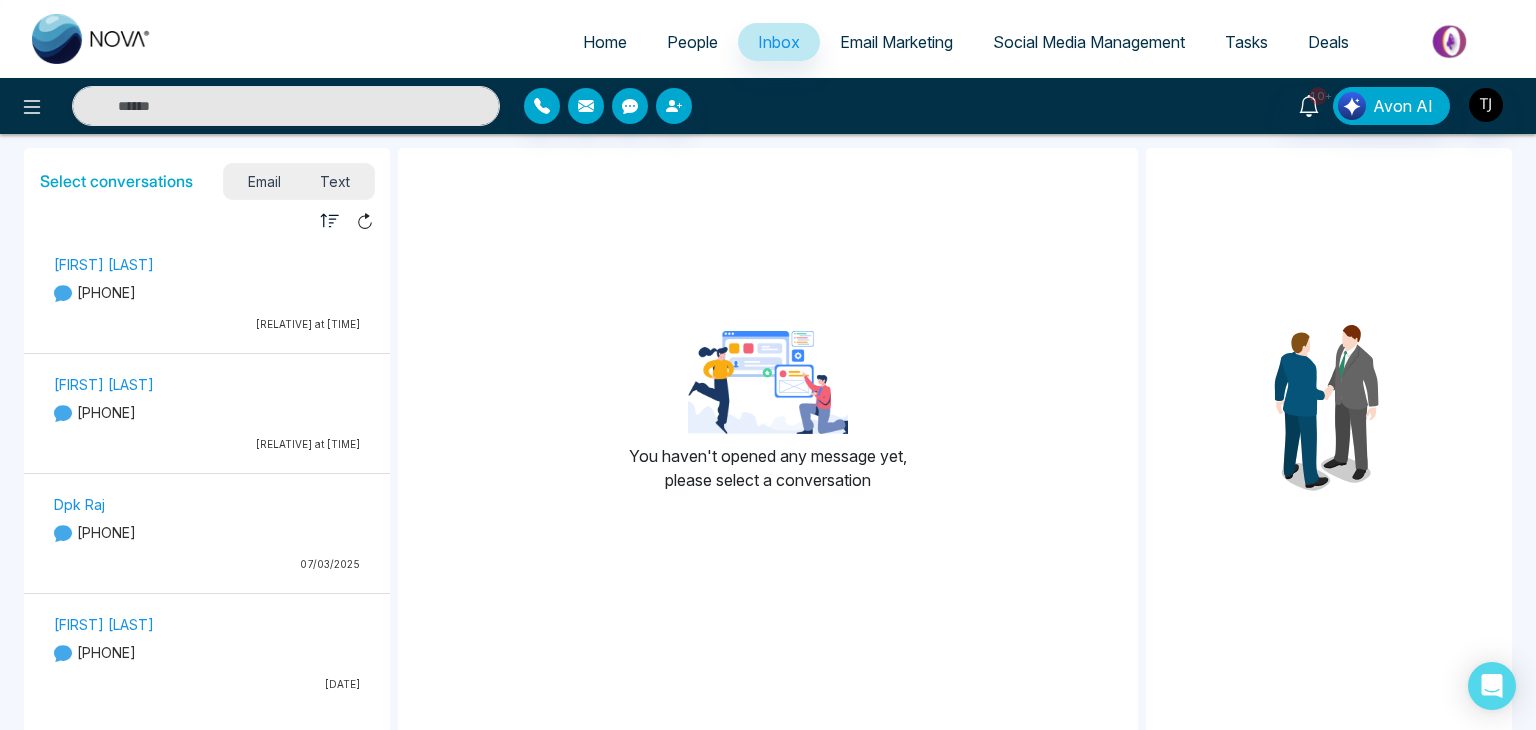 click on "People" at bounding box center (692, 42) 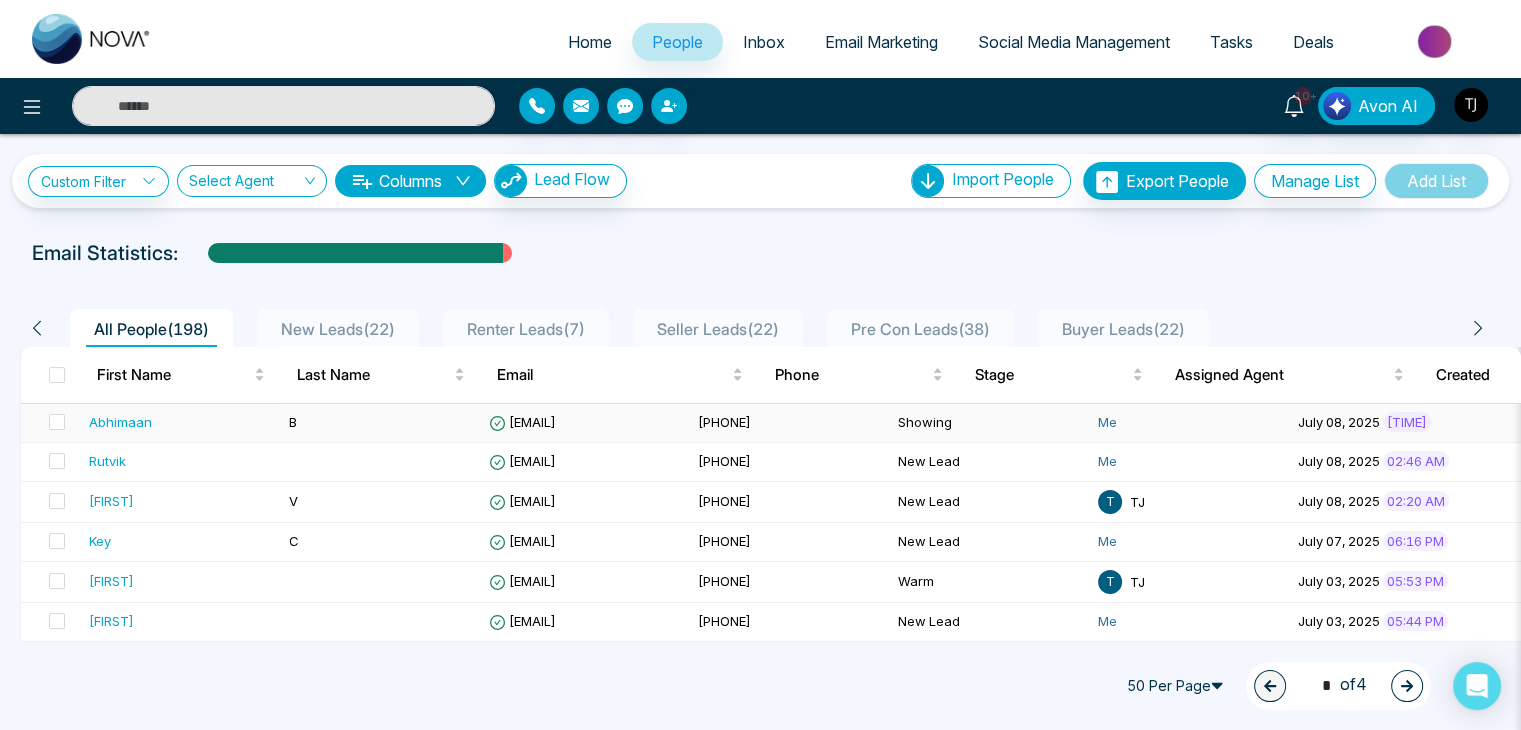 click on "Abhimaan" at bounding box center [120, 422] 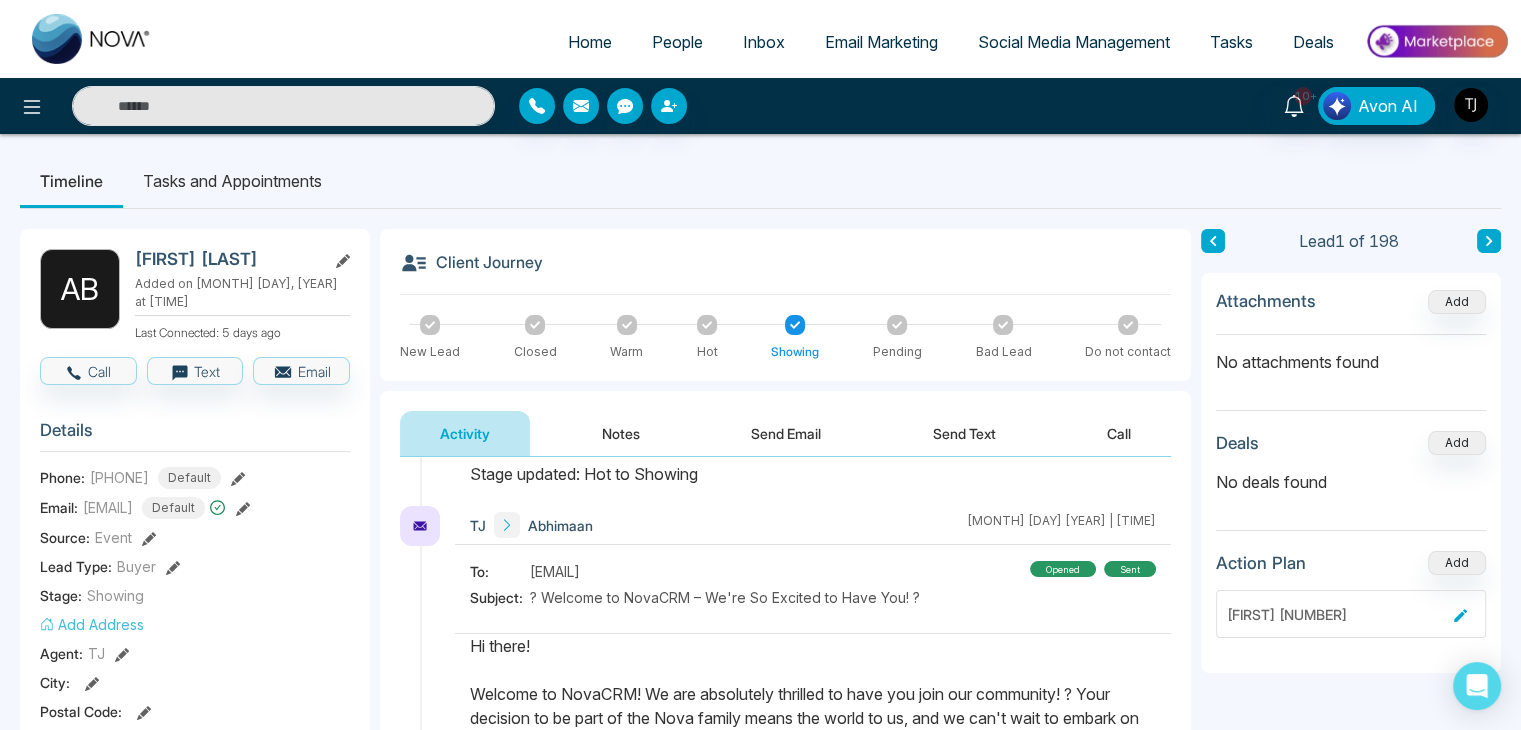 scroll, scrollTop: 1100, scrollLeft: 0, axis: vertical 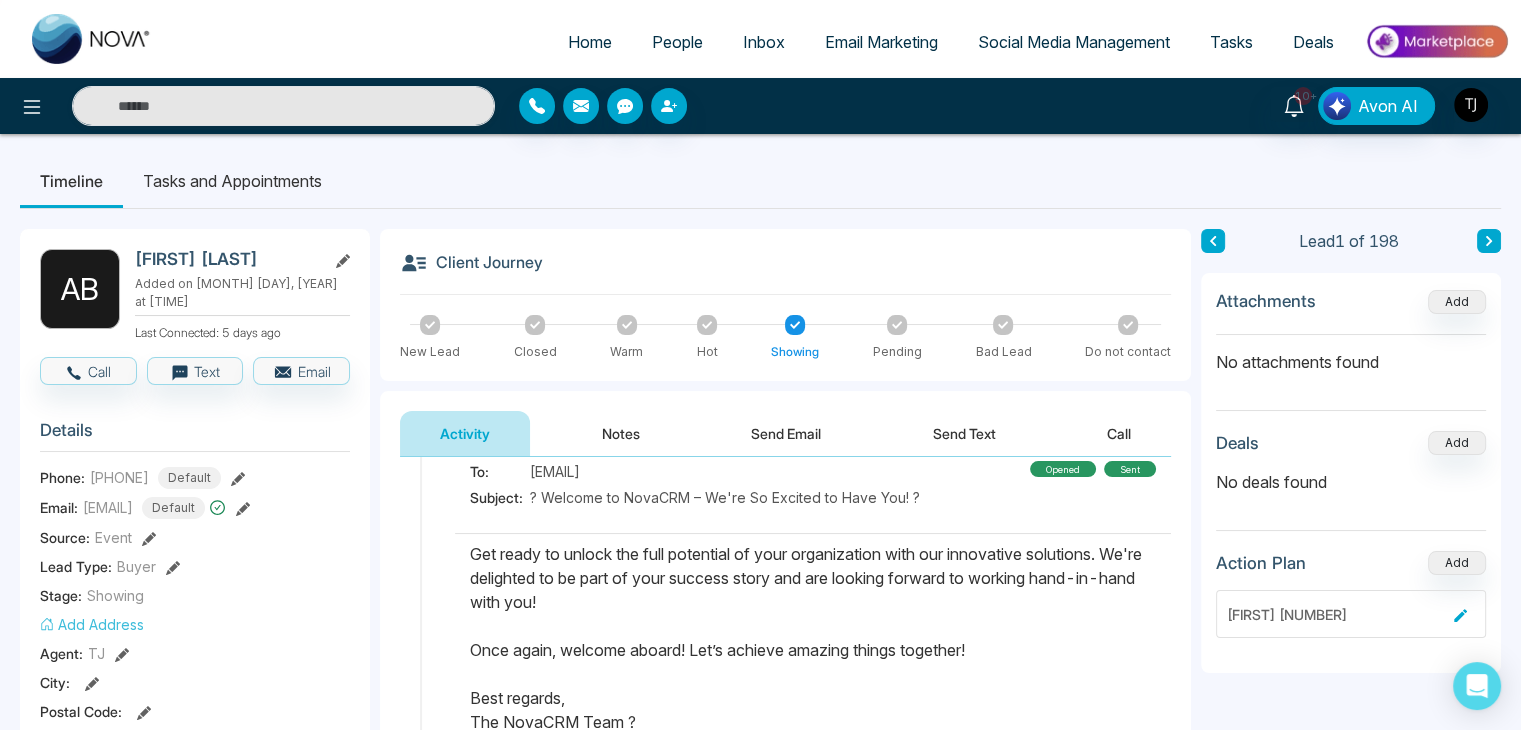 click on "Notes" at bounding box center [621, 433] 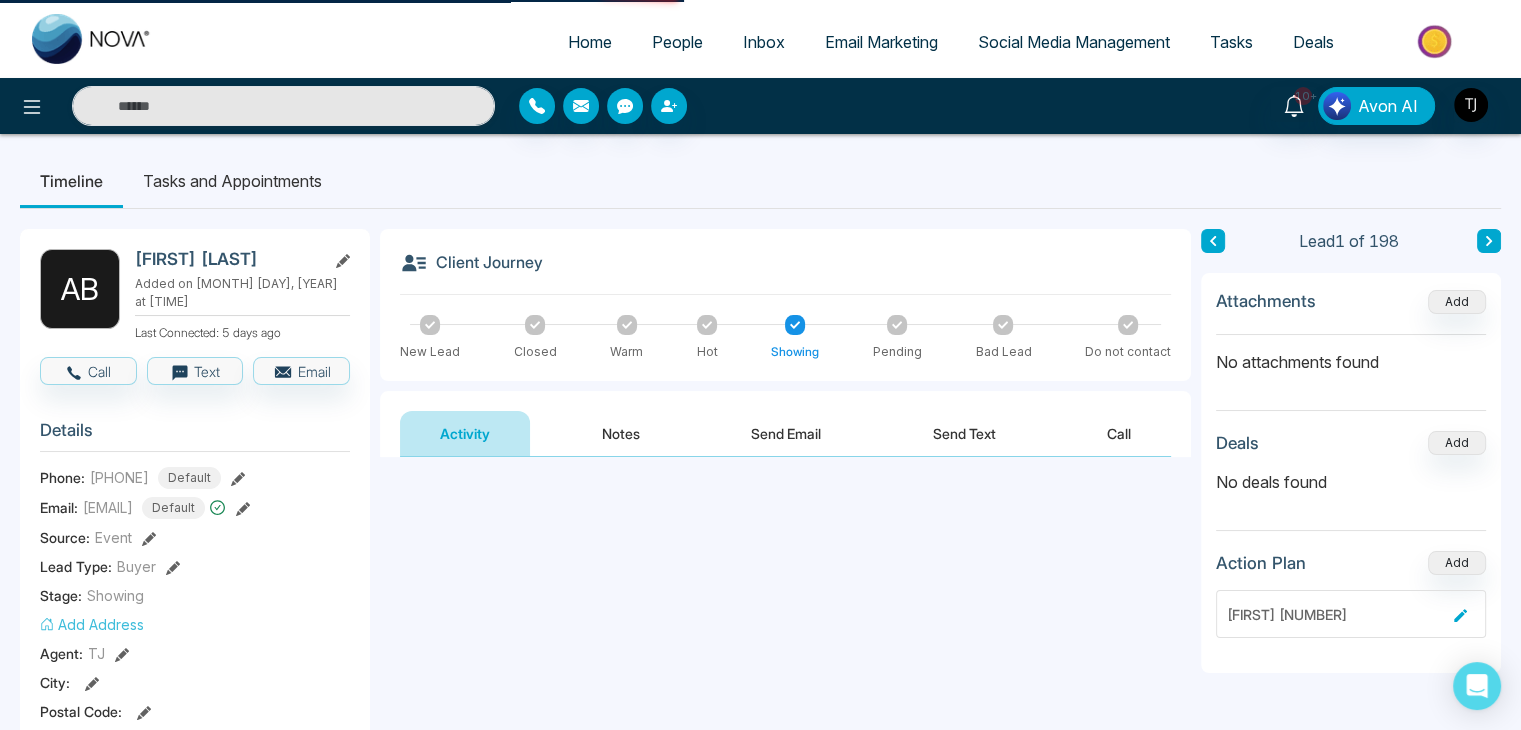 scroll, scrollTop: 0, scrollLeft: 0, axis: both 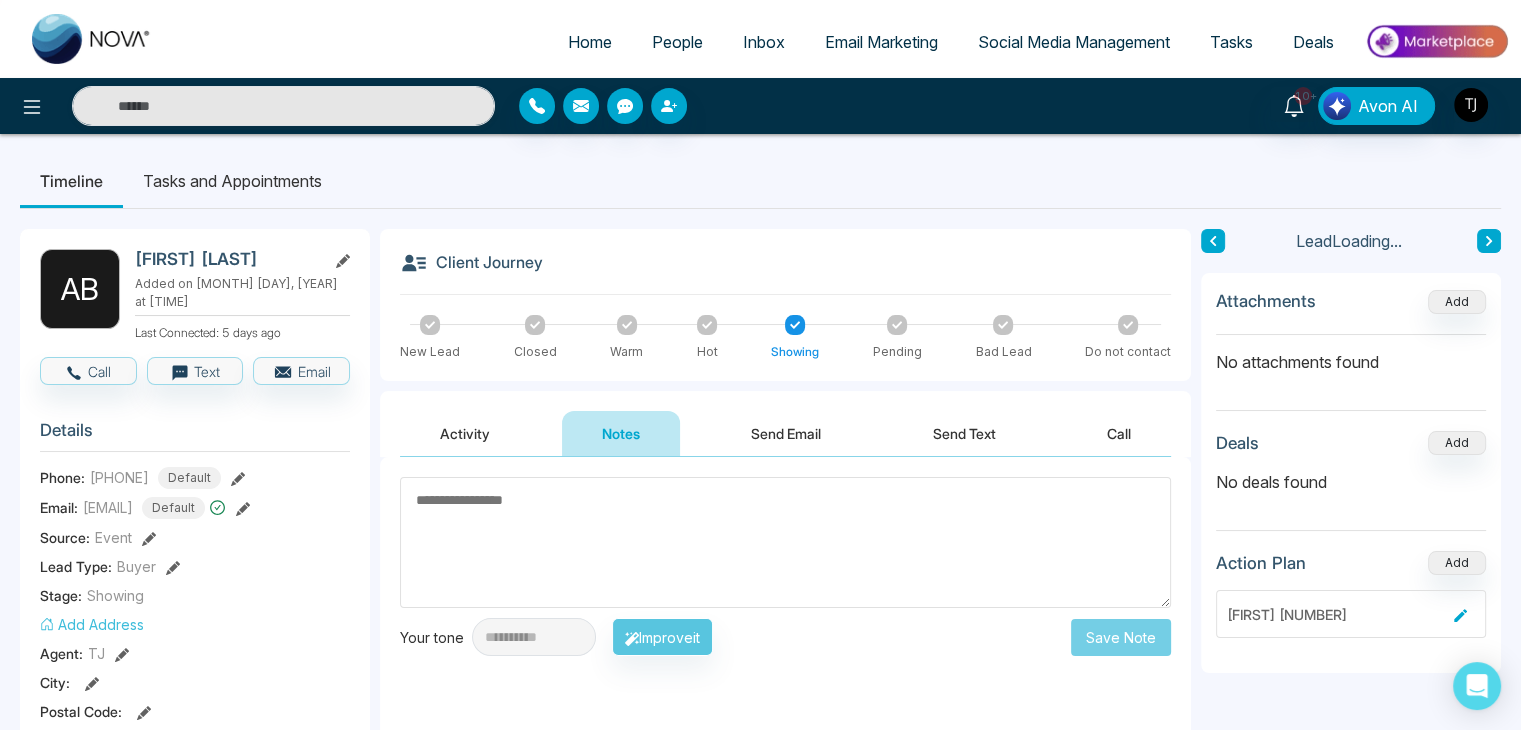 click on "Send Email" at bounding box center (786, 433) 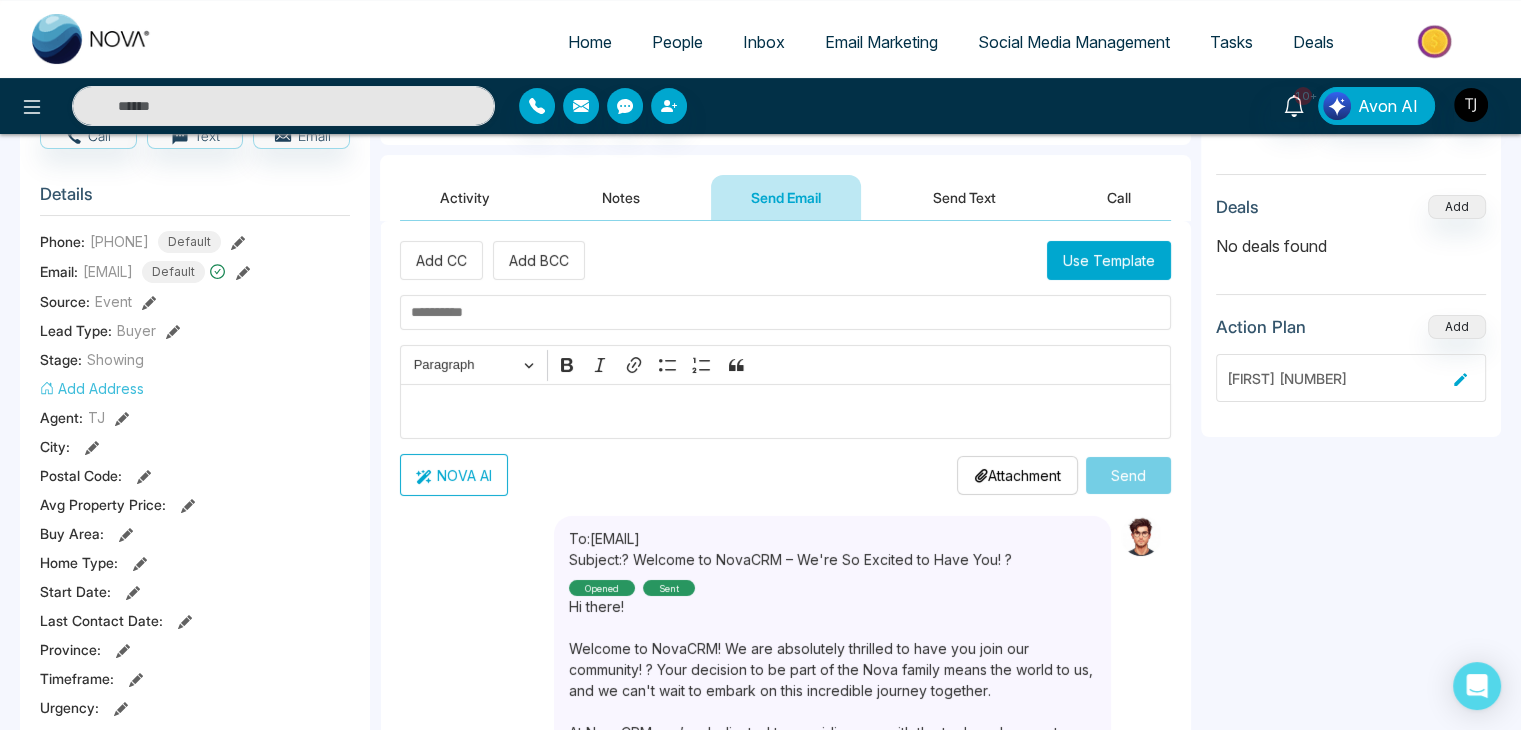scroll, scrollTop: 271, scrollLeft: 0, axis: vertical 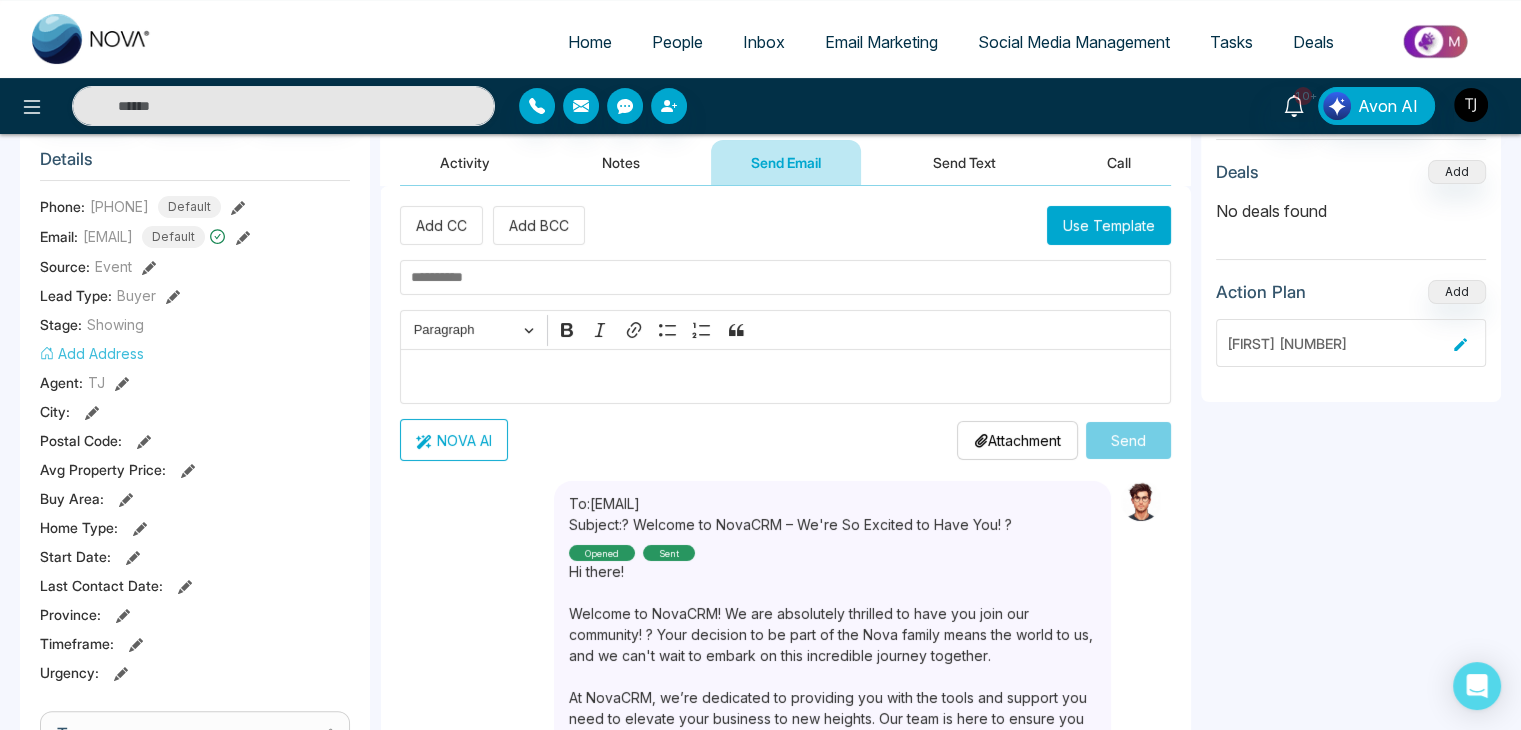 click at bounding box center (786, 377) 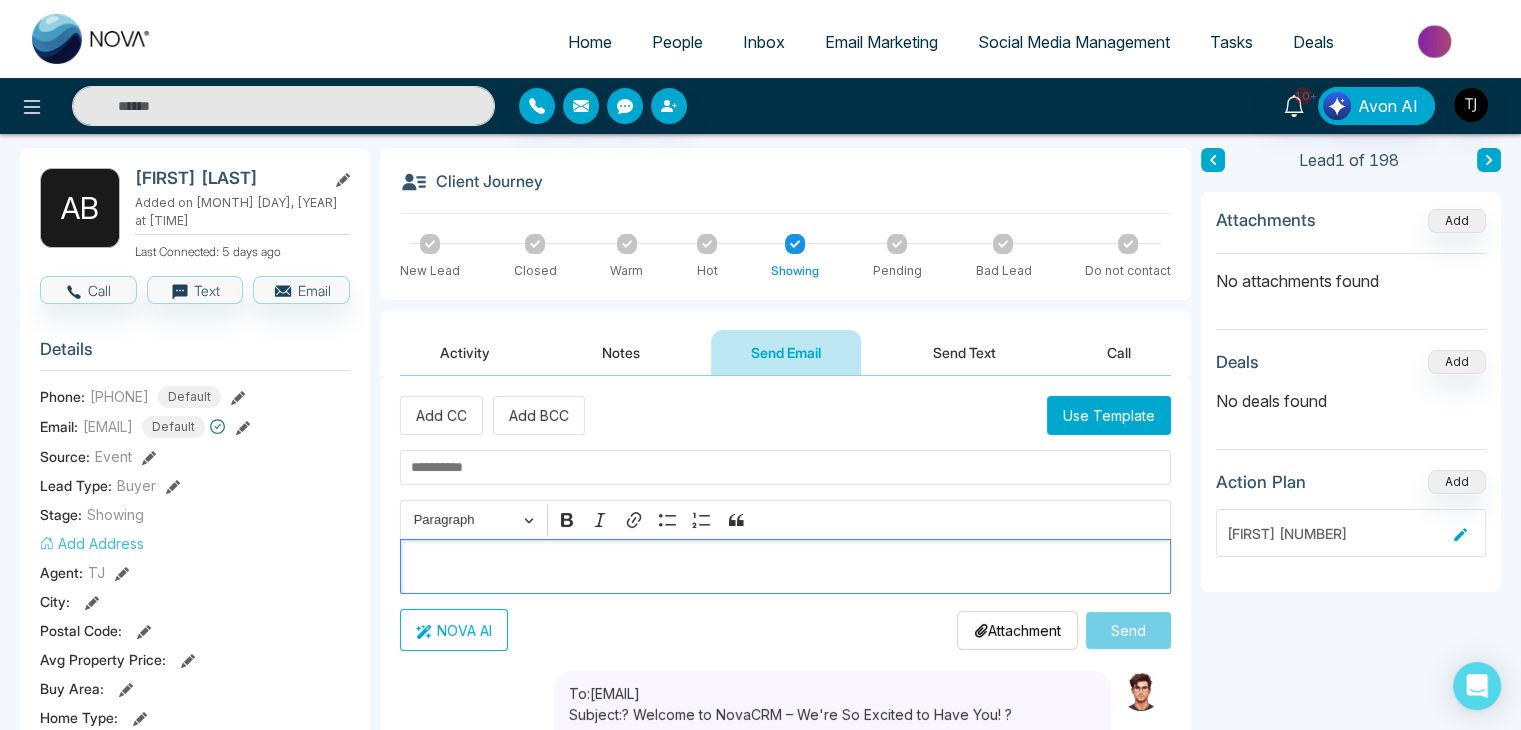 scroll, scrollTop: 71, scrollLeft: 0, axis: vertical 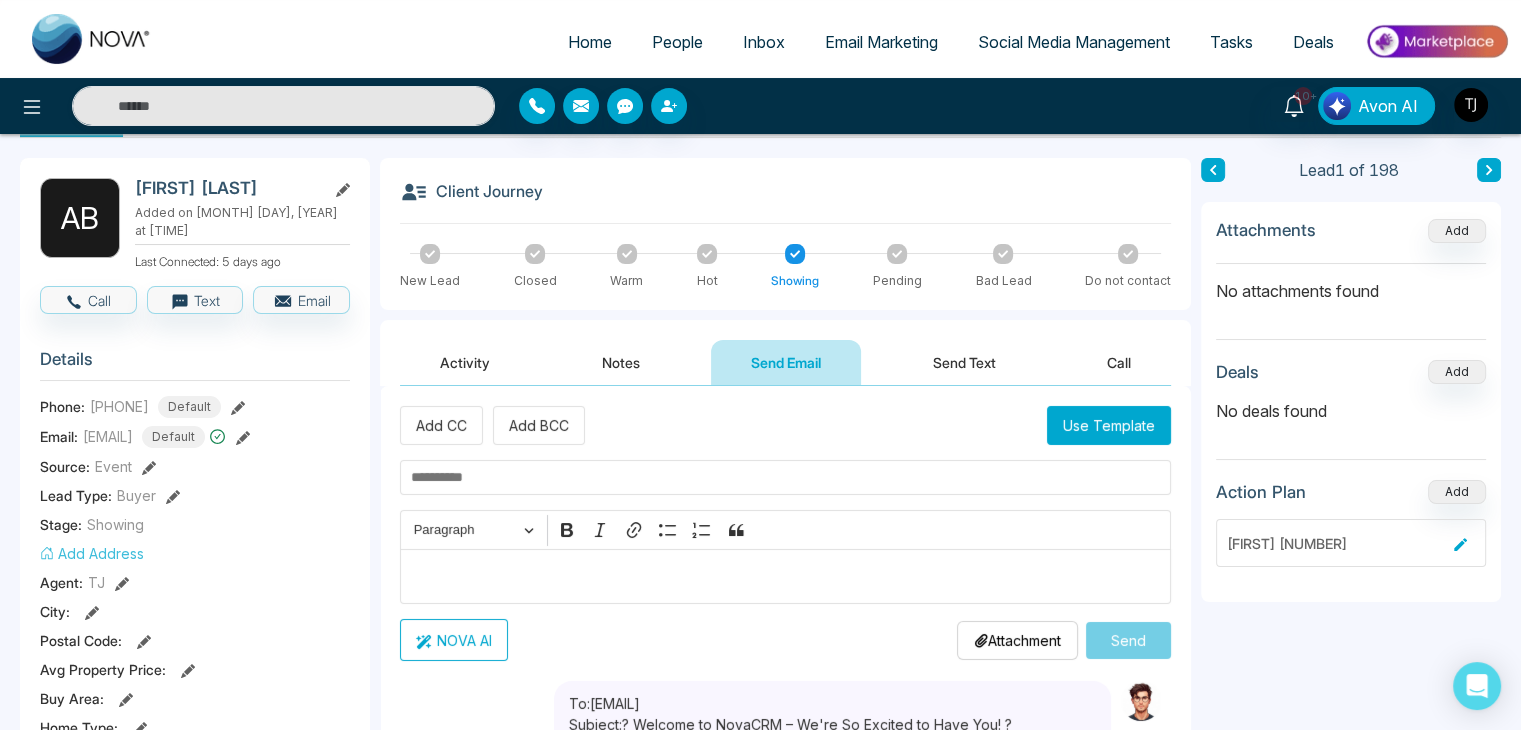 click on "Send Text" at bounding box center (964, 362) 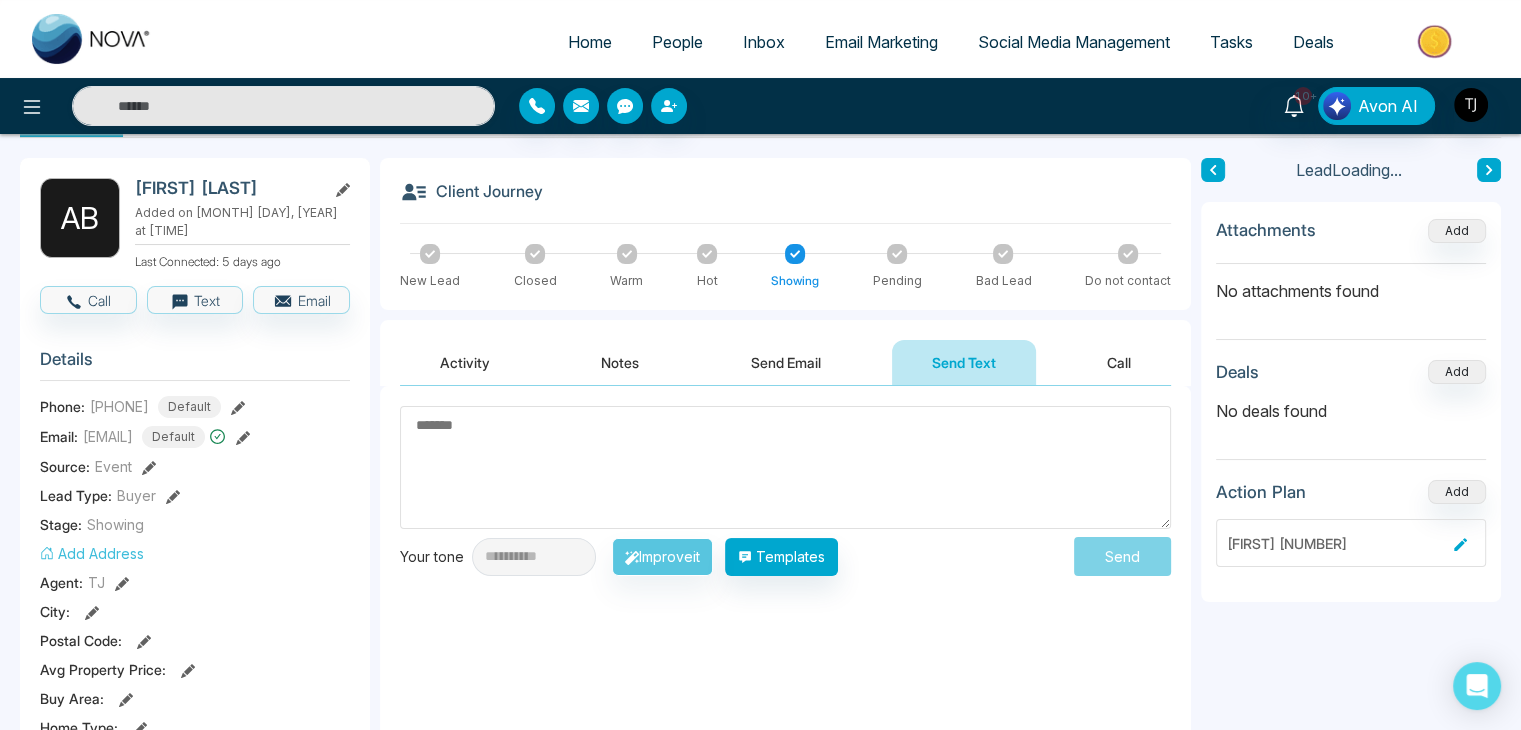 click on "Send Email" at bounding box center (786, 362) 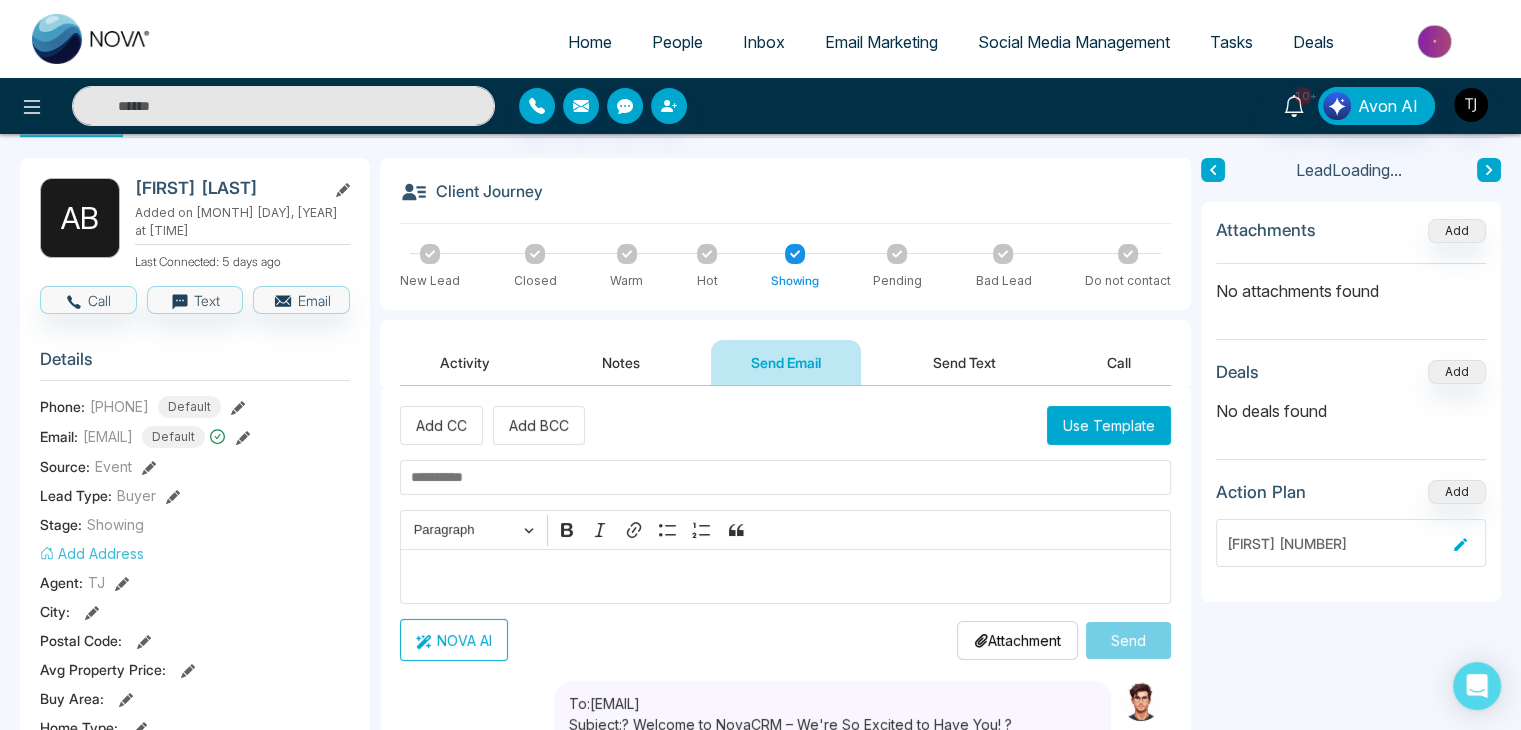 click on "Send Text" at bounding box center (964, 362) 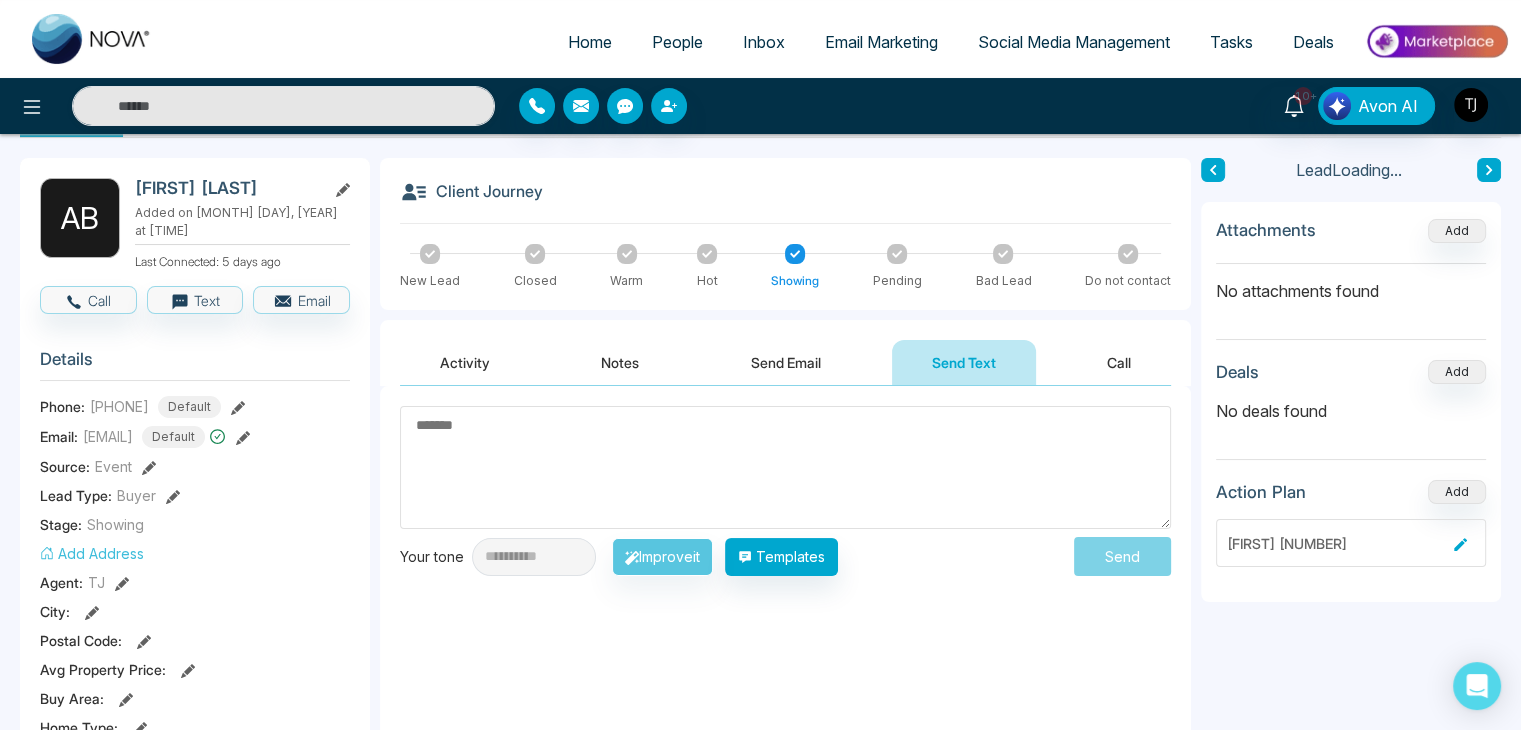 click on "Call" at bounding box center (1119, 362) 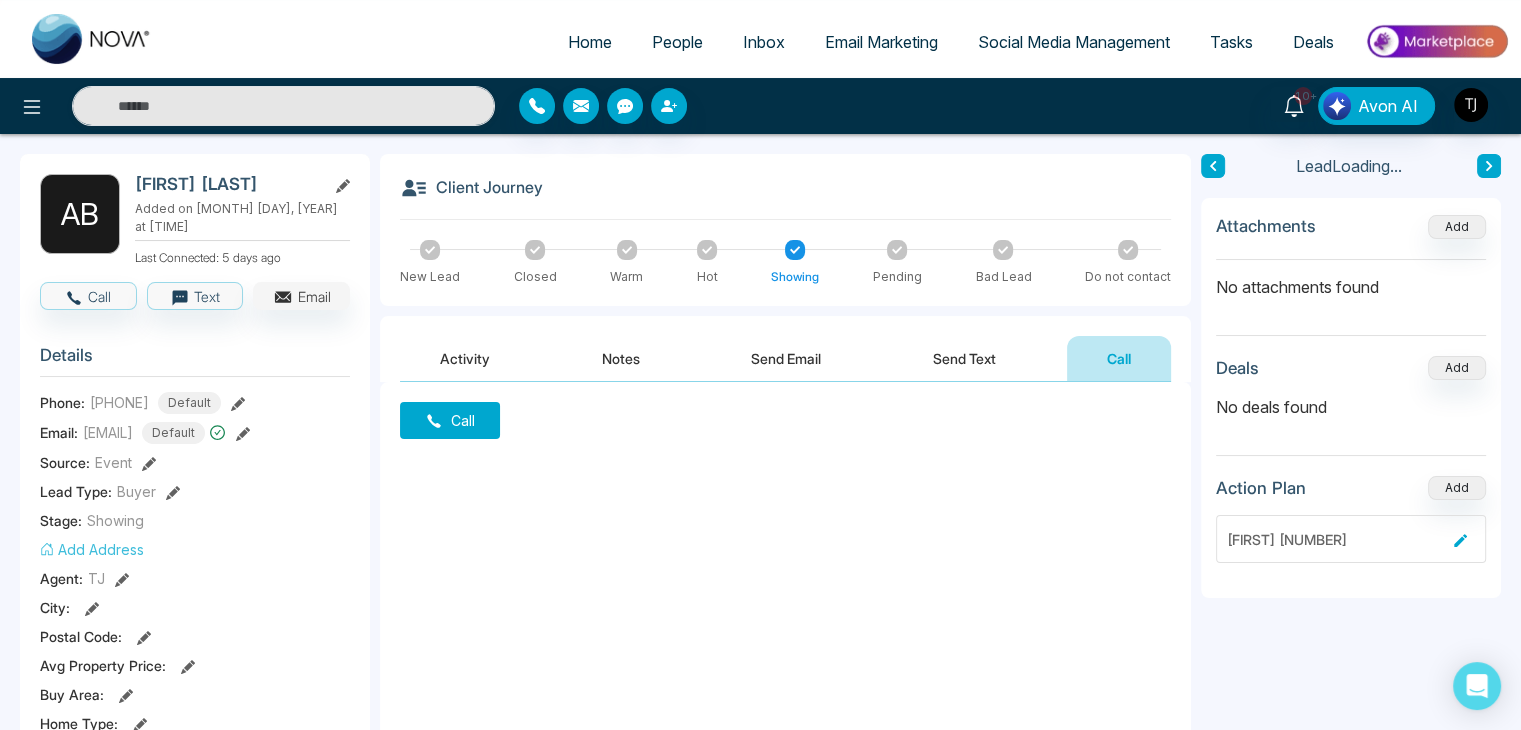 scroll, scrollTop: 71, scrollLeft: 0, axis: vertical 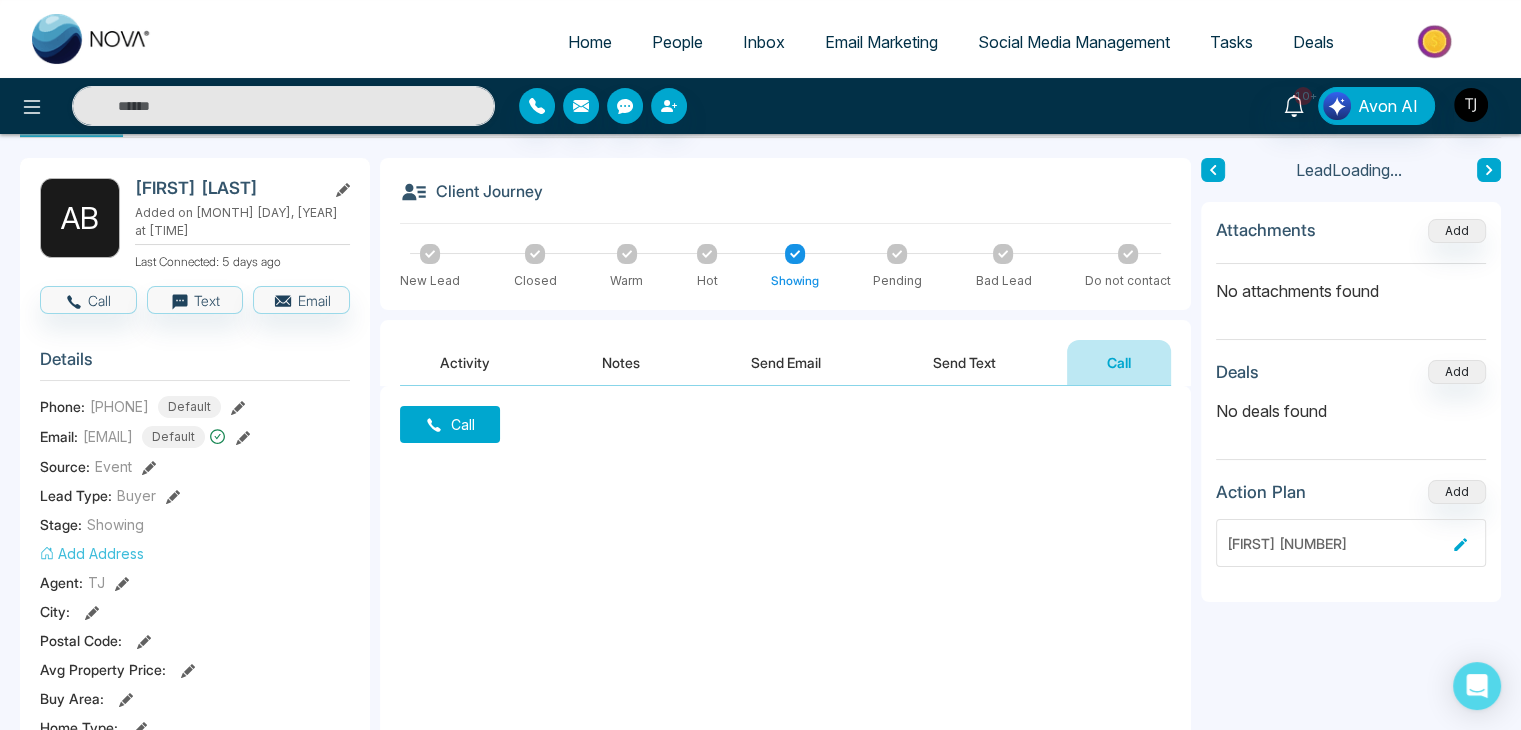 click on "Email Marketing" at bounding box center [881, 42] 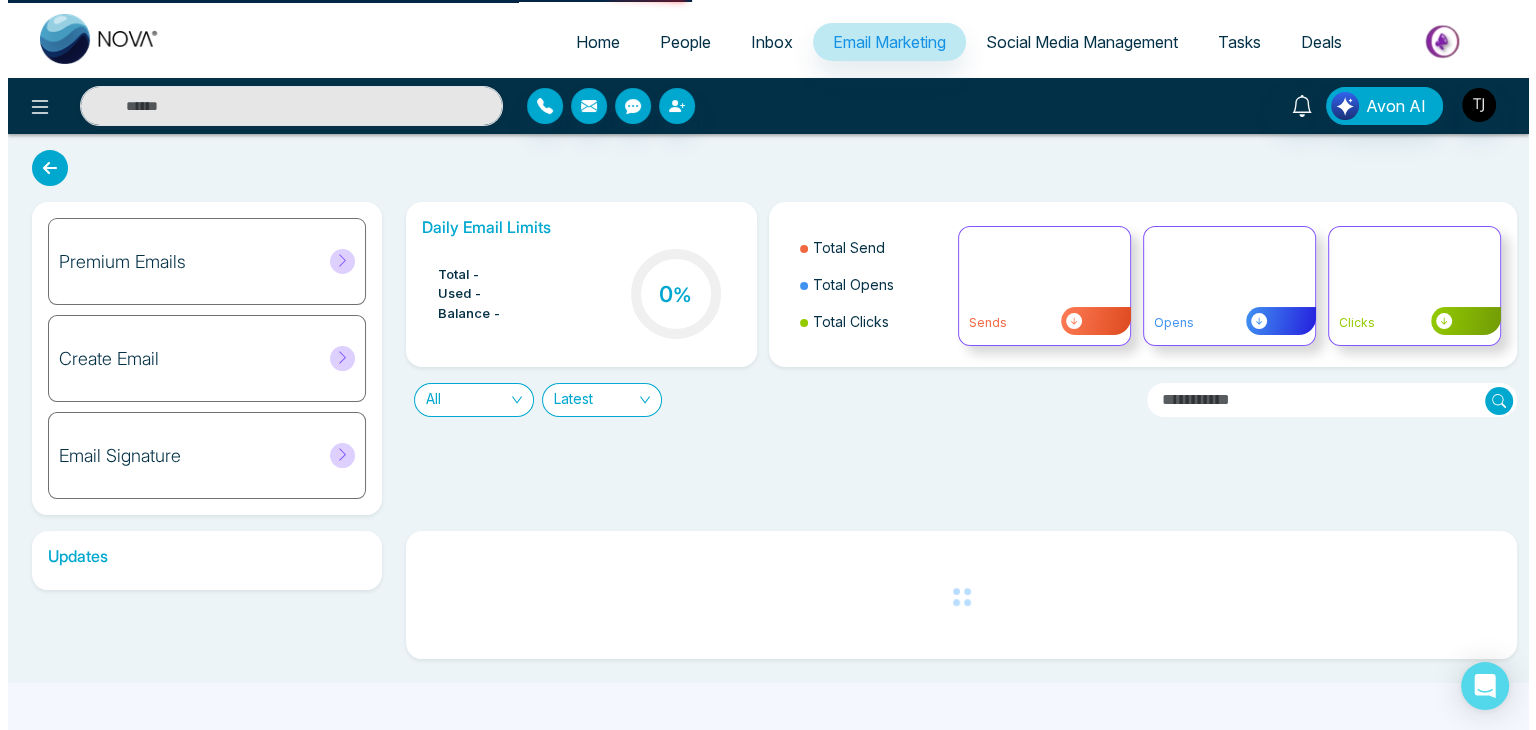 scroll, scrollTop: 0, scrollLeft: 0, axis: both 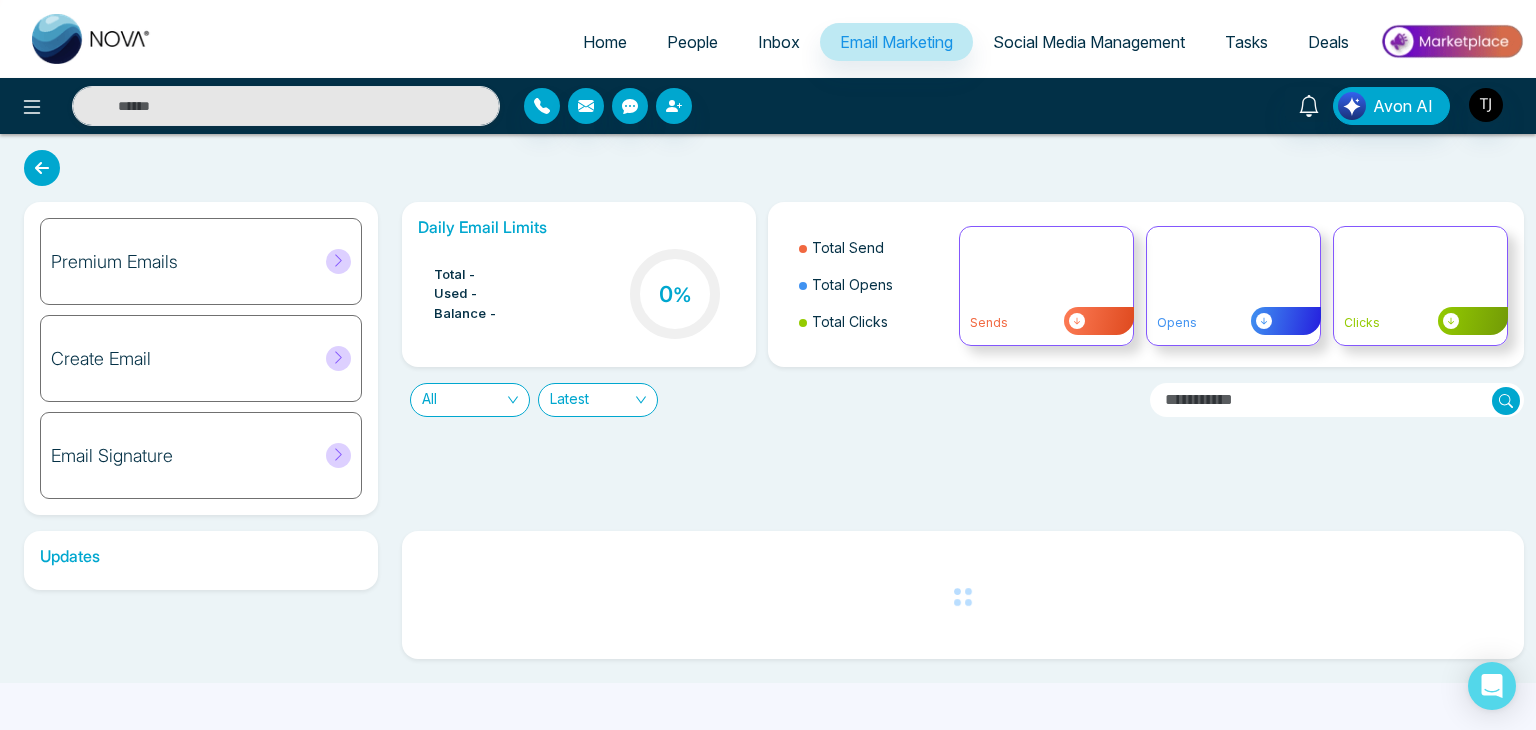 click at bounding box center [338, 261] 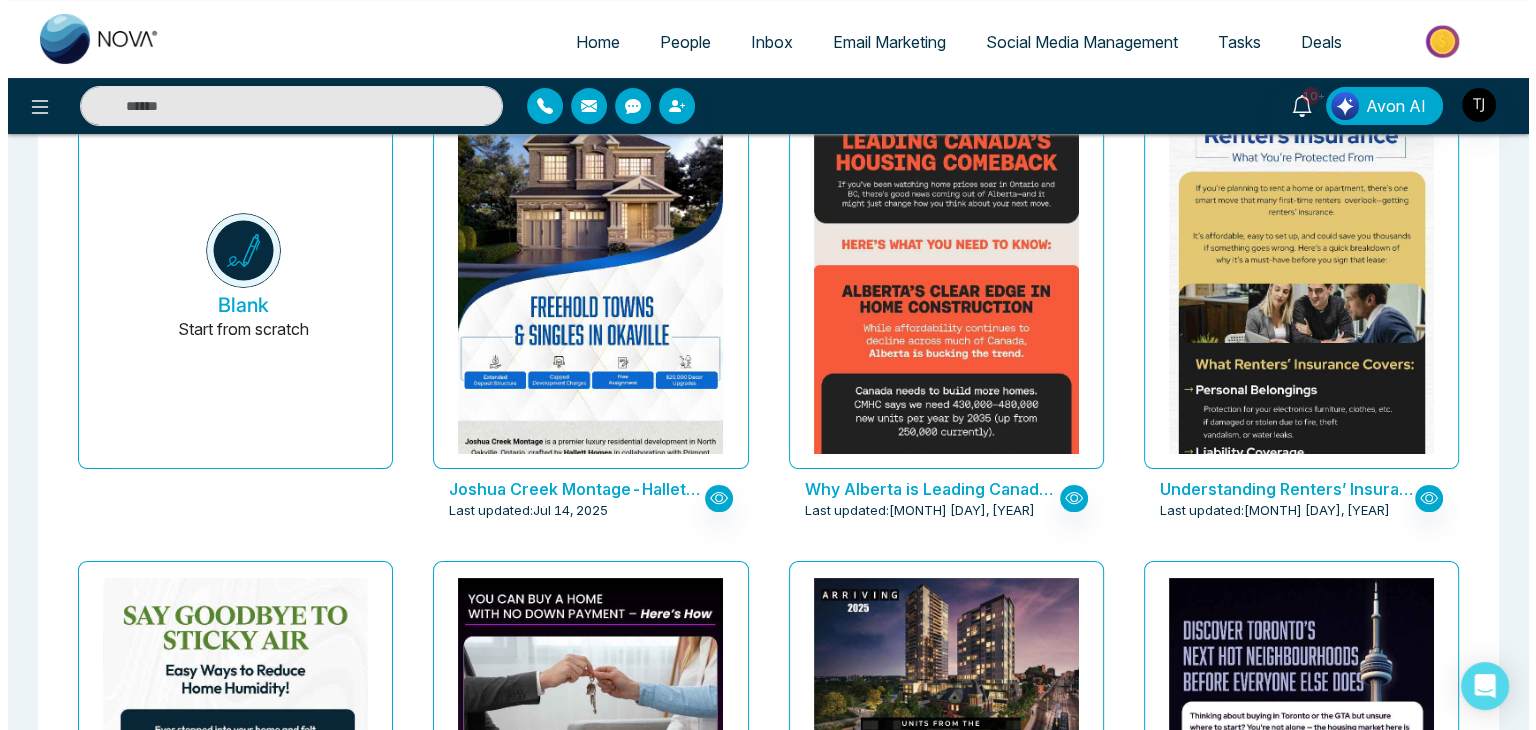 scroll, scrollTop: 100, scrollLeft: 0, axis: vertical 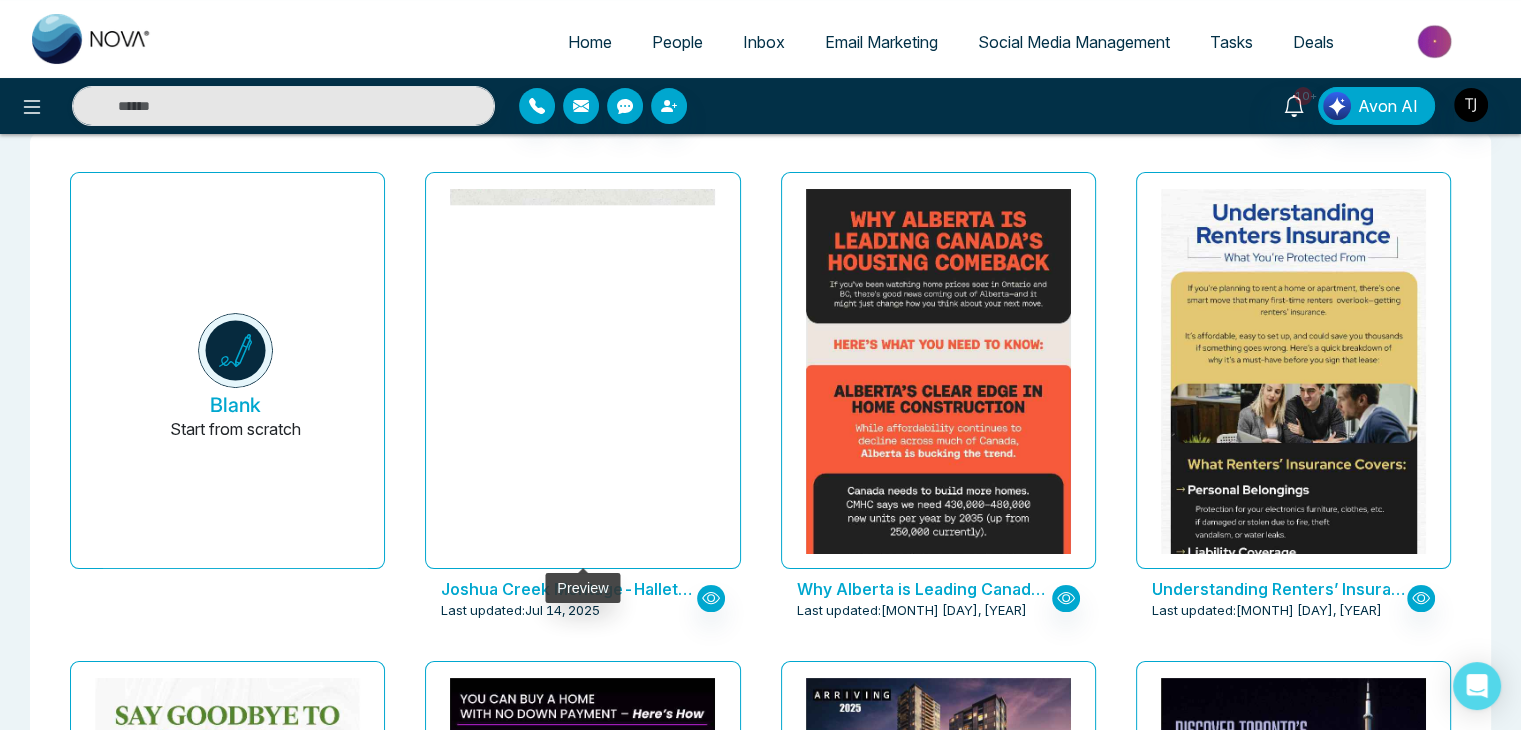 click at bounding box center [583, -962] 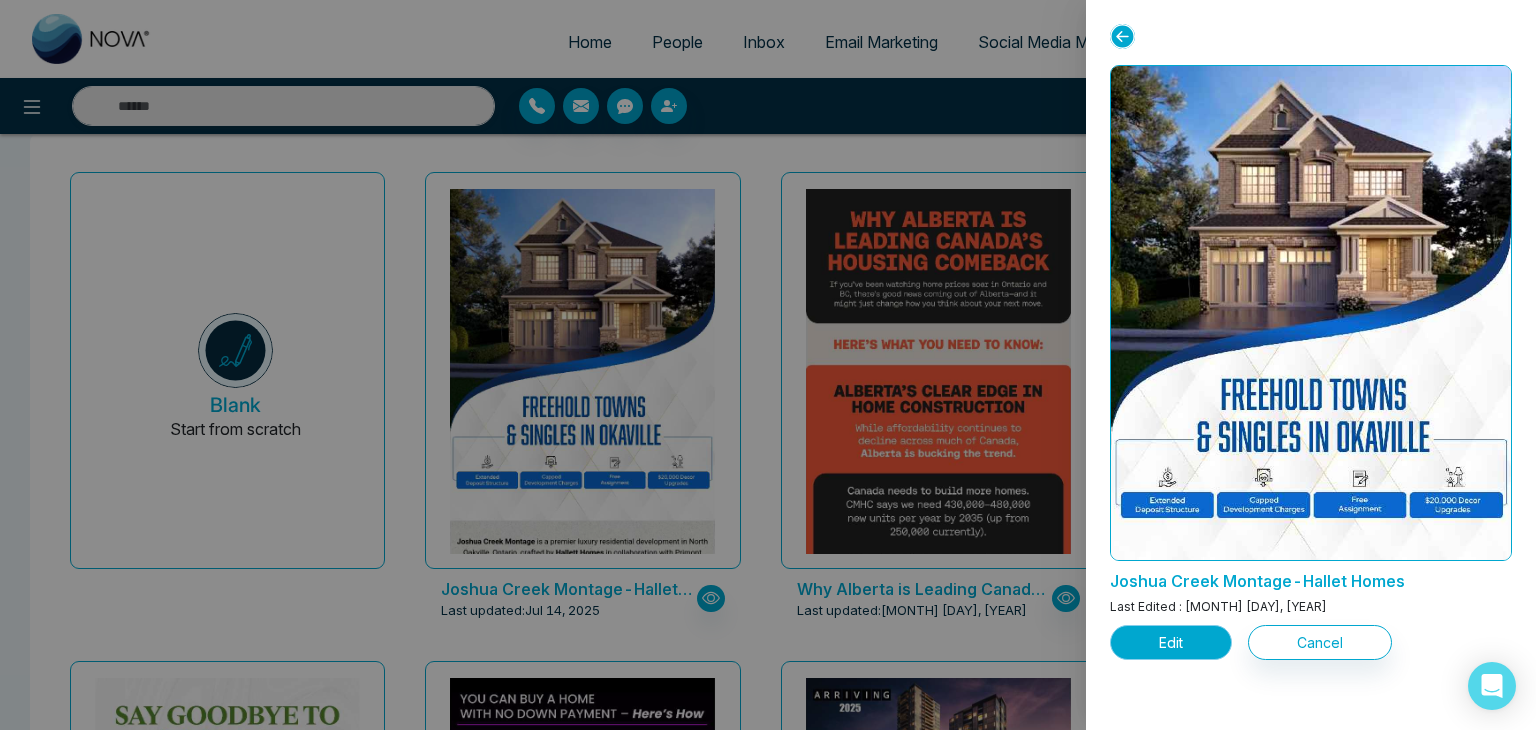 click on "Edit" at bounding box center [1171, 642] 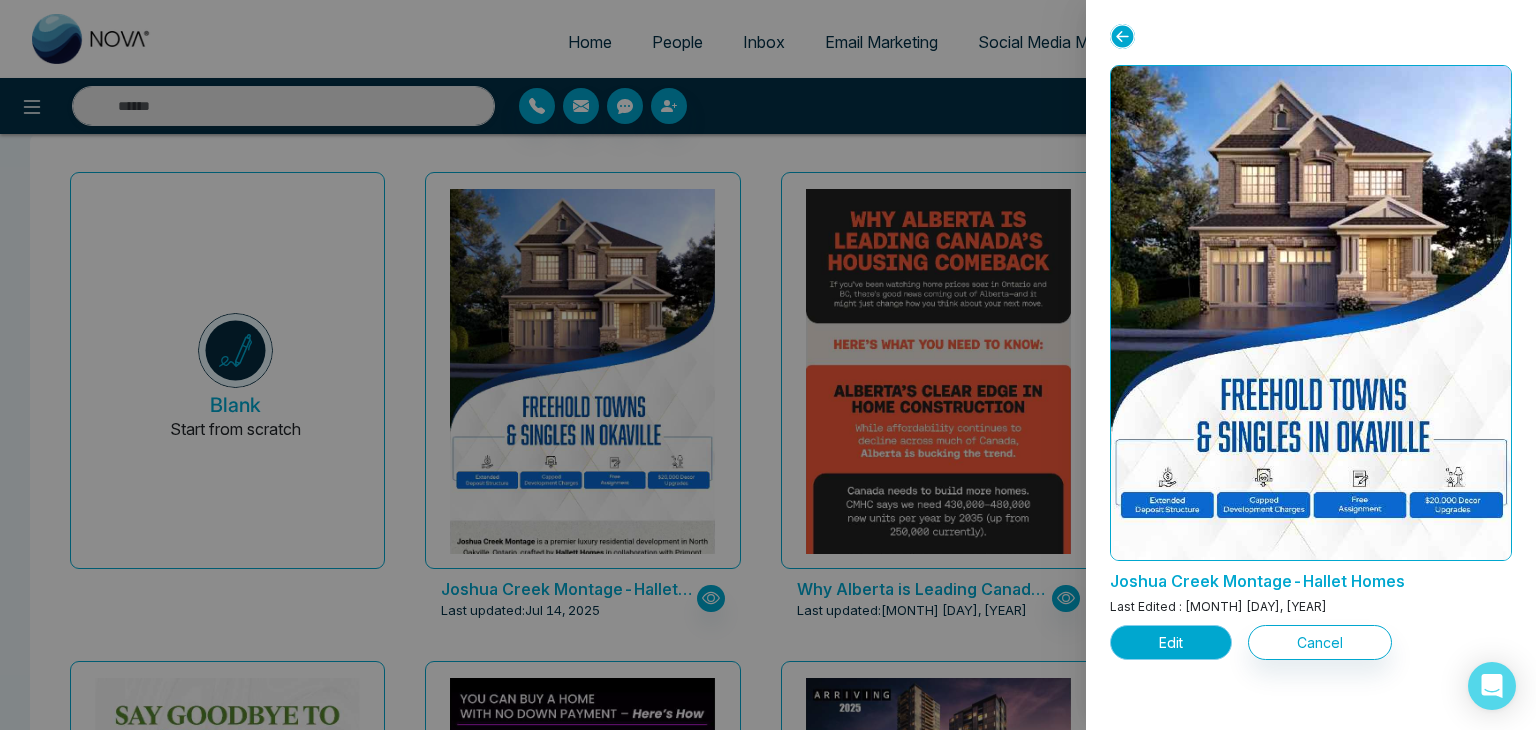 click on "Edit" at bounding box center [1171, 642] 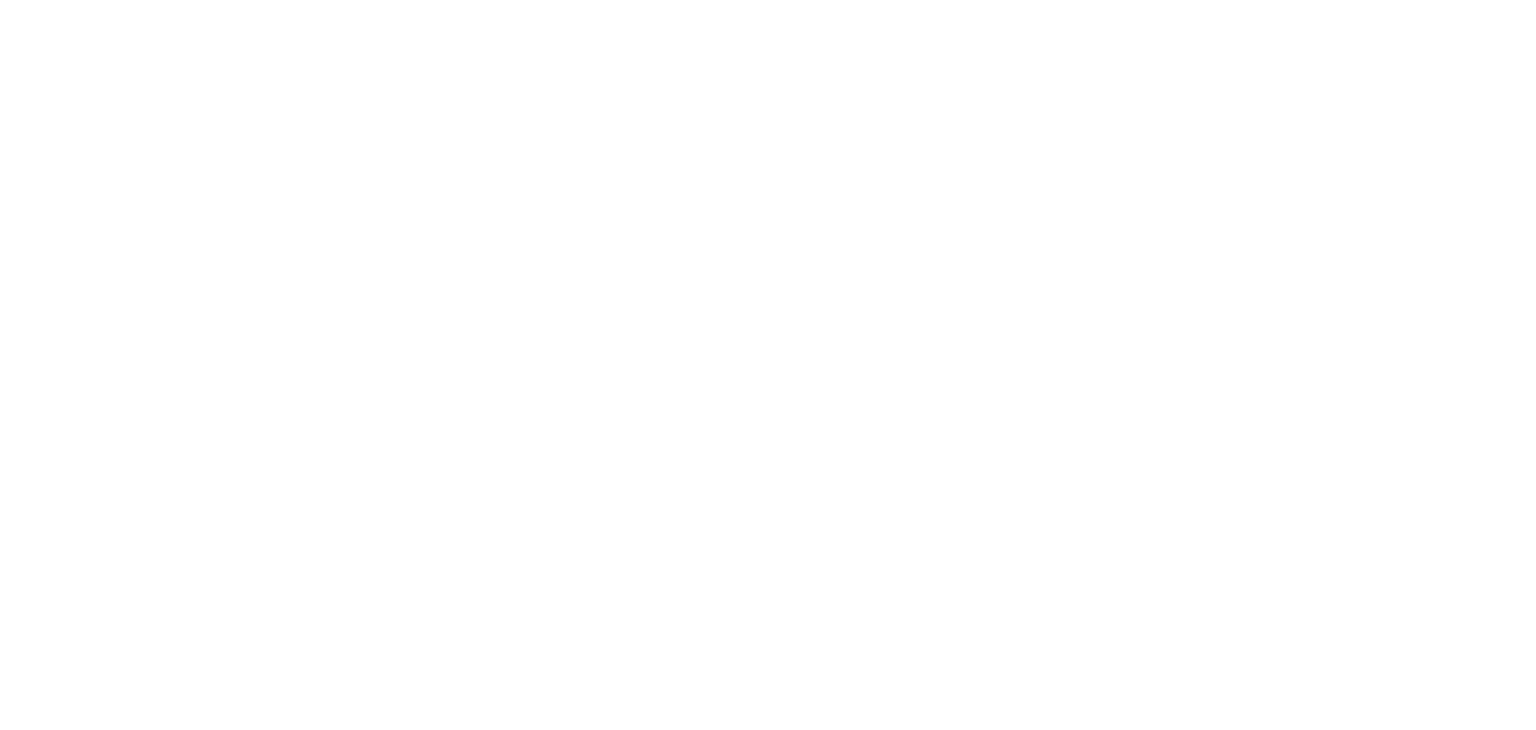 scroll, scrollTop: 0, scrollLeft: 0, axis: both 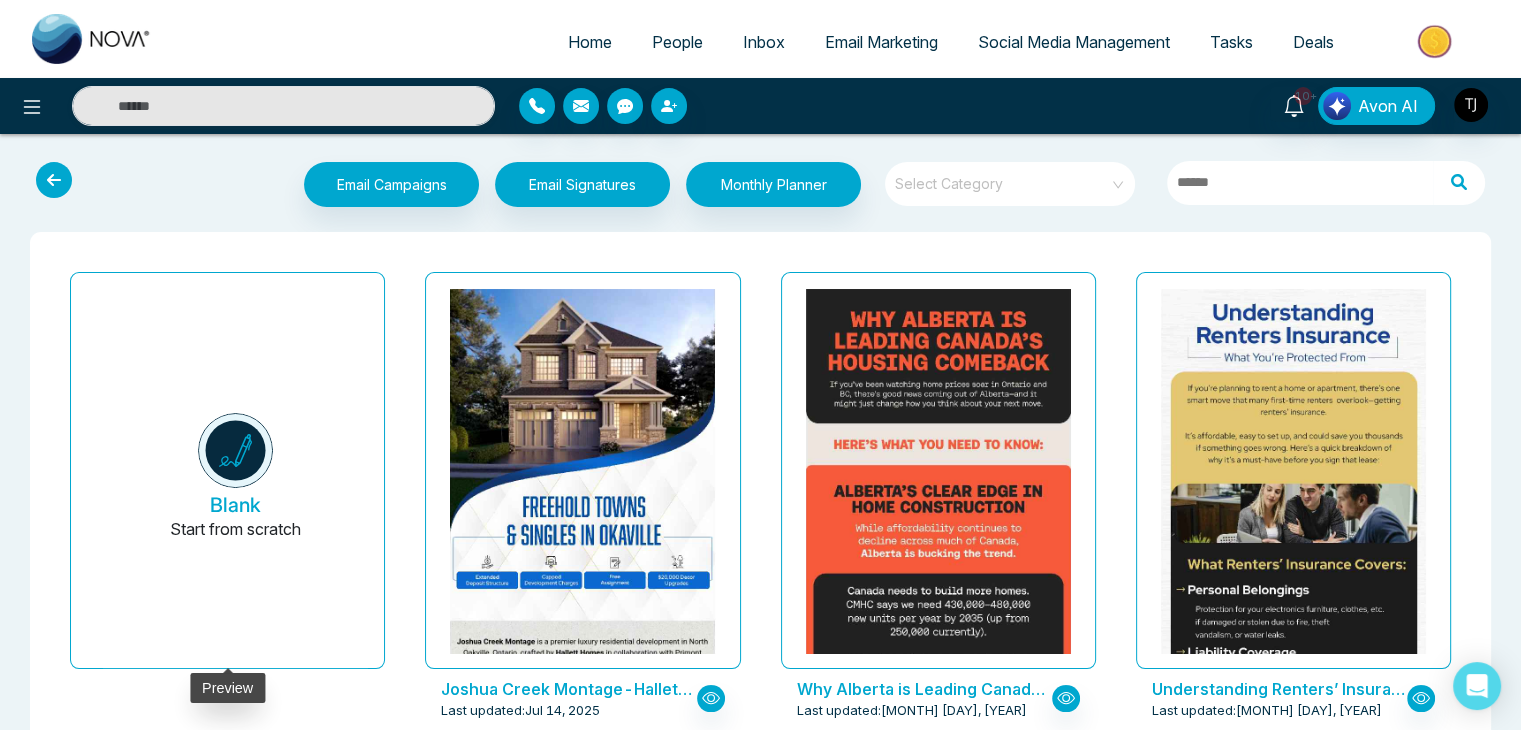 click at bounding box center (235, 450) 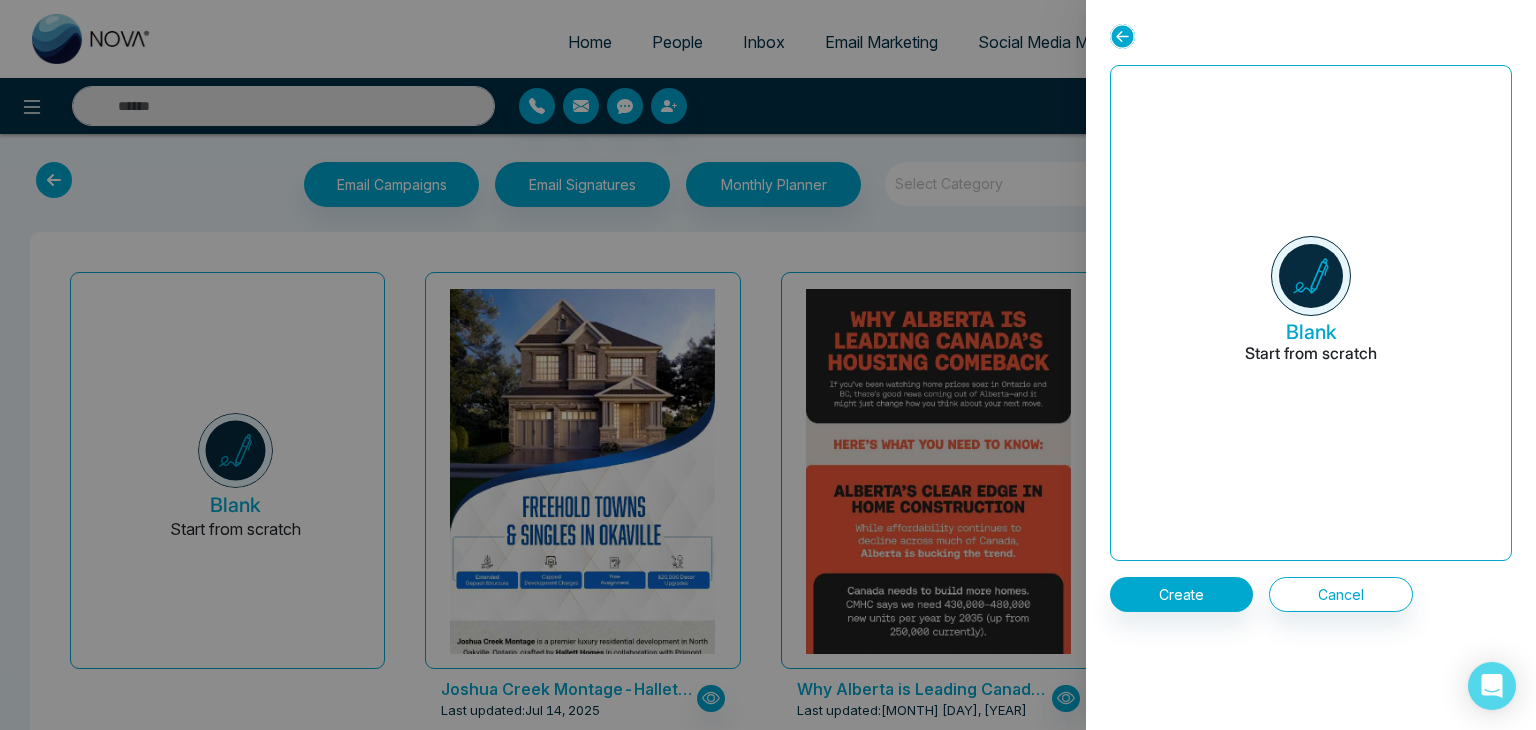 click at bounding box center (768, 365) 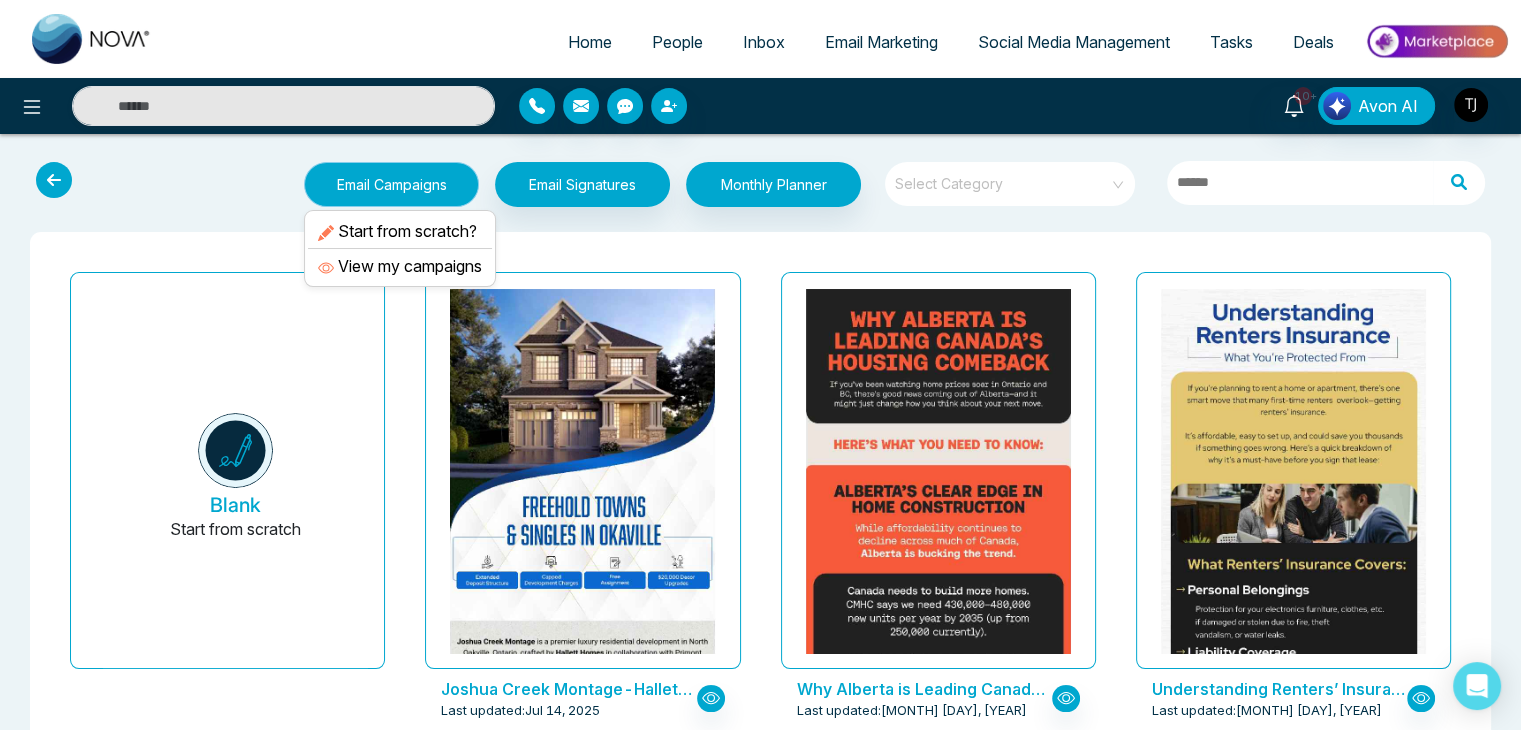 click on "Email Campaigns" at bounding box center [391, 184] 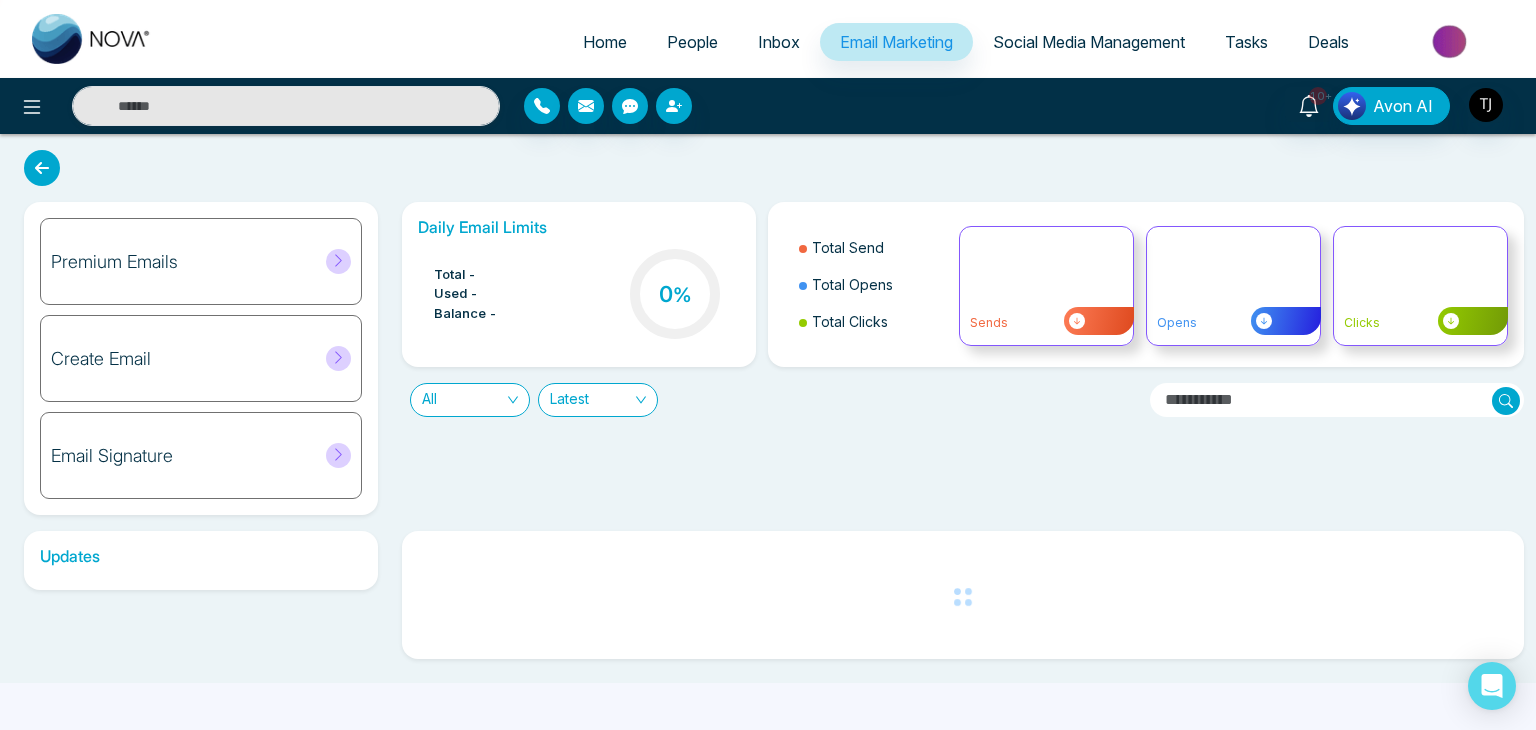 click on "Premium Emails" at bounding box center [201, 261] 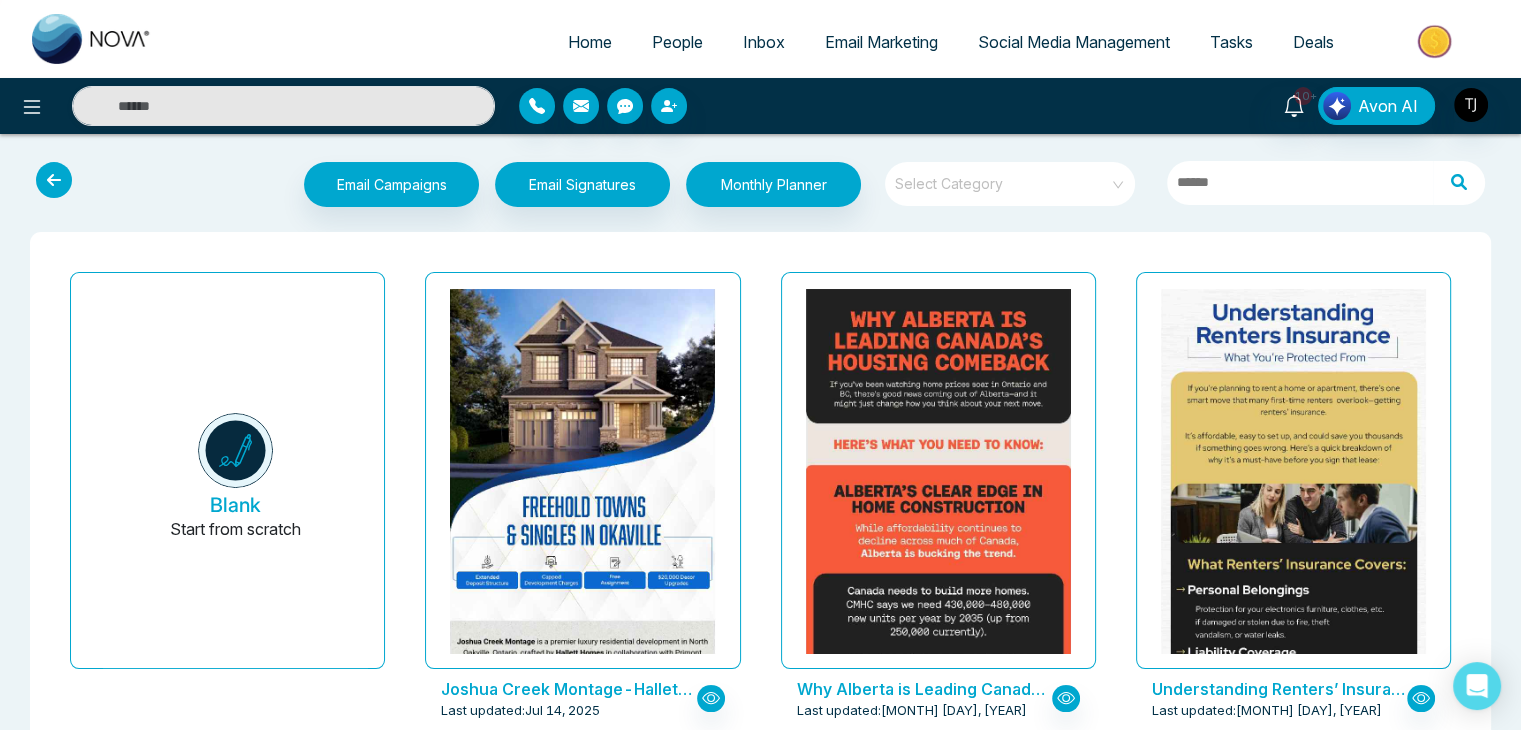 scroll, scrollTop: 100, scrollLeft: 0, axis: vertical 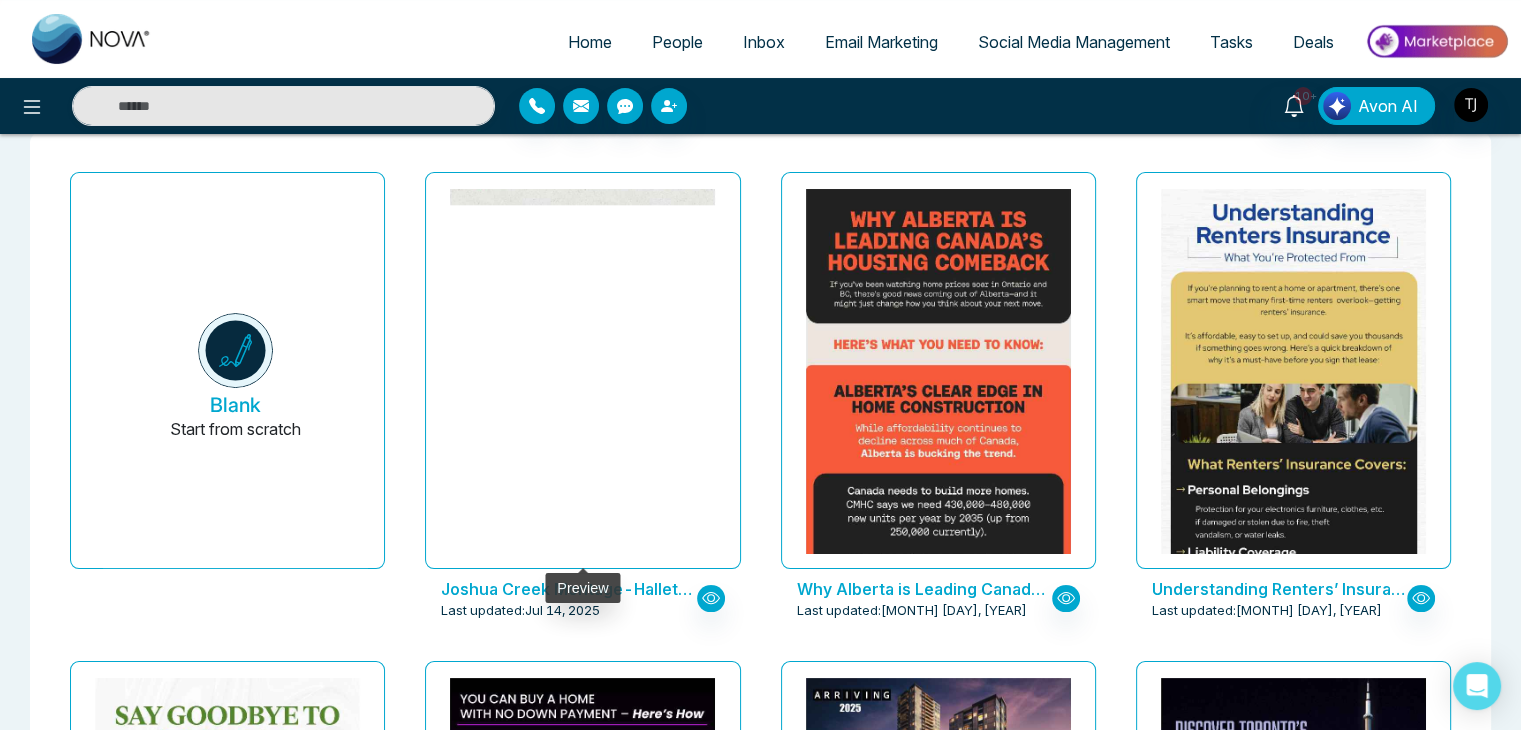click at bounding box center (583, -962) 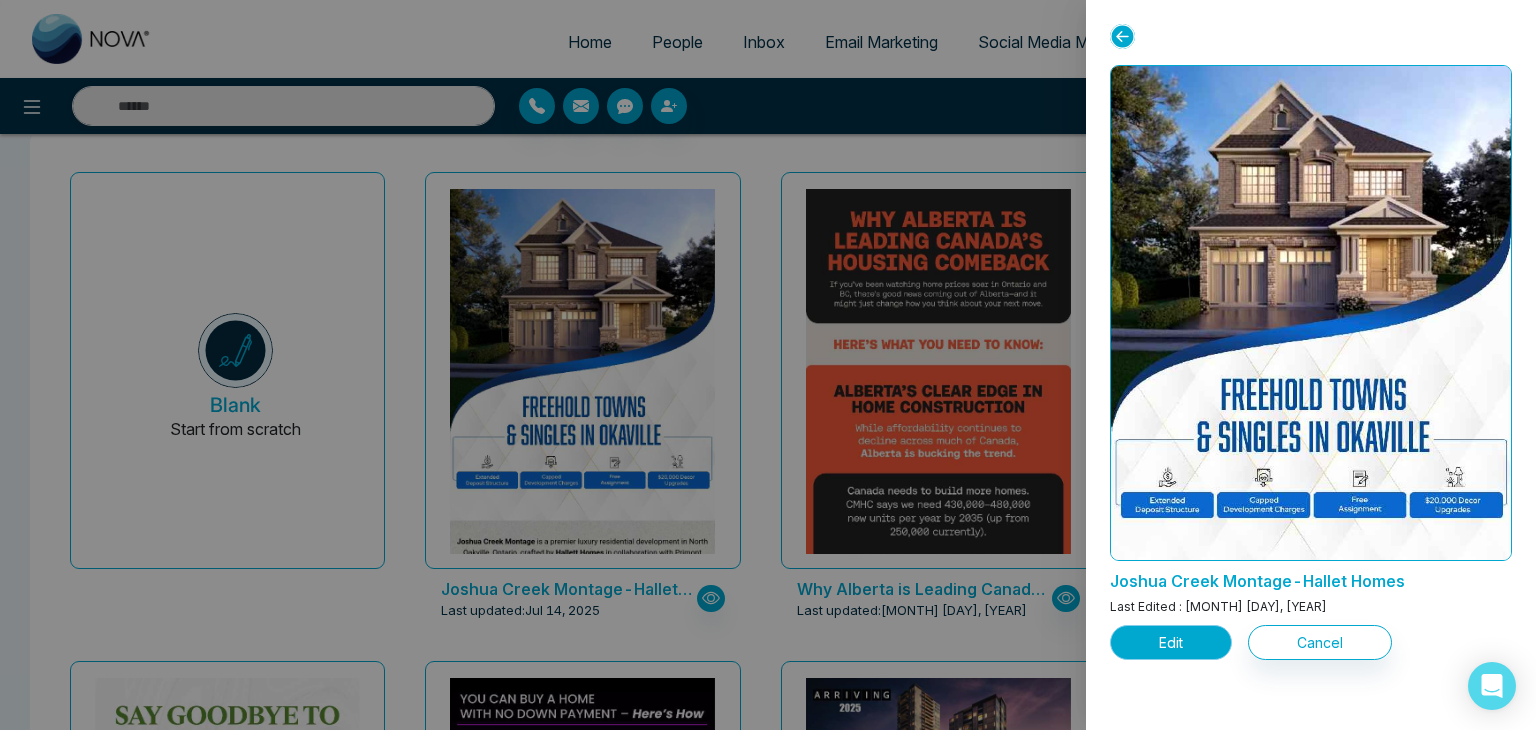 click on "Edit" at bounding box center (1171, 642) 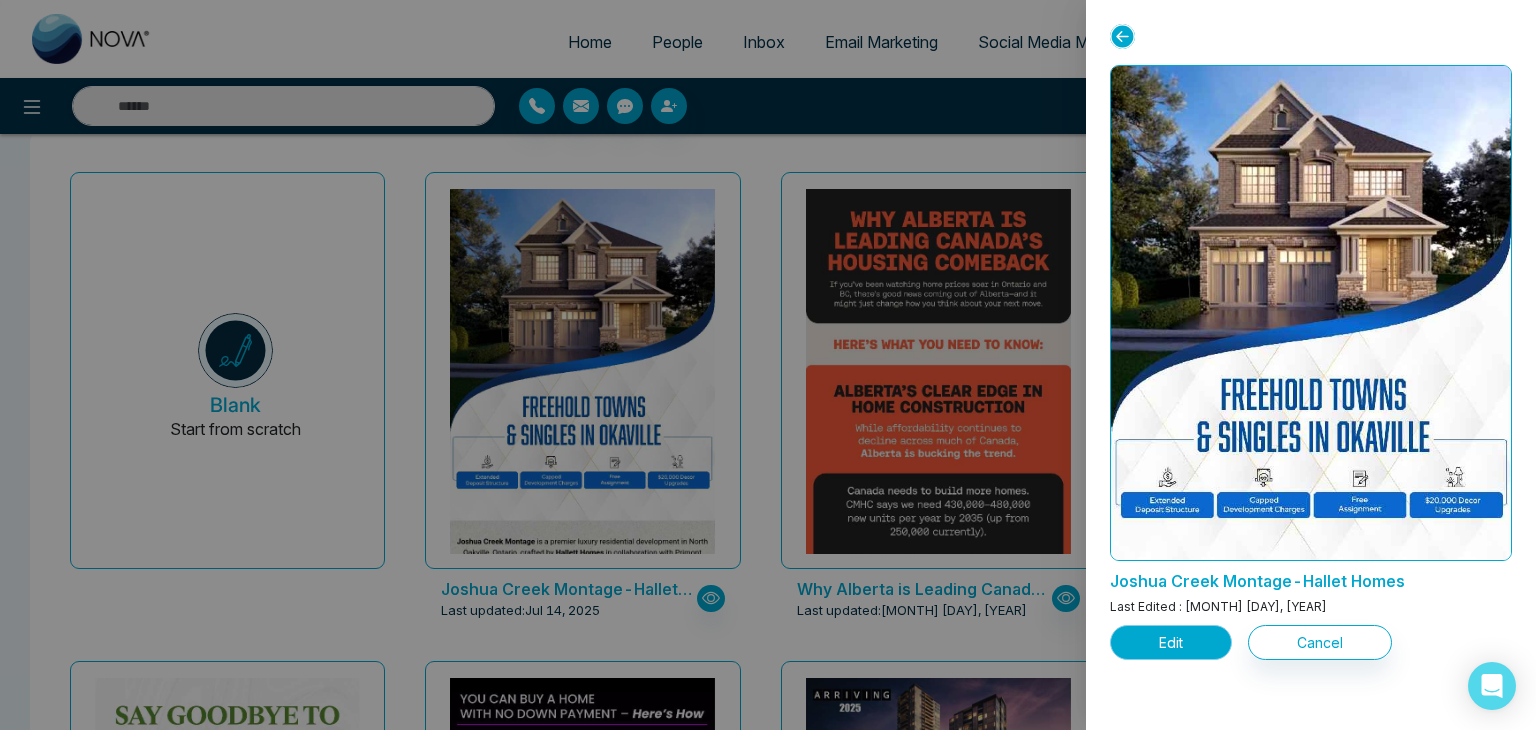 click on "Edit" at bounding box center (1171, 642) 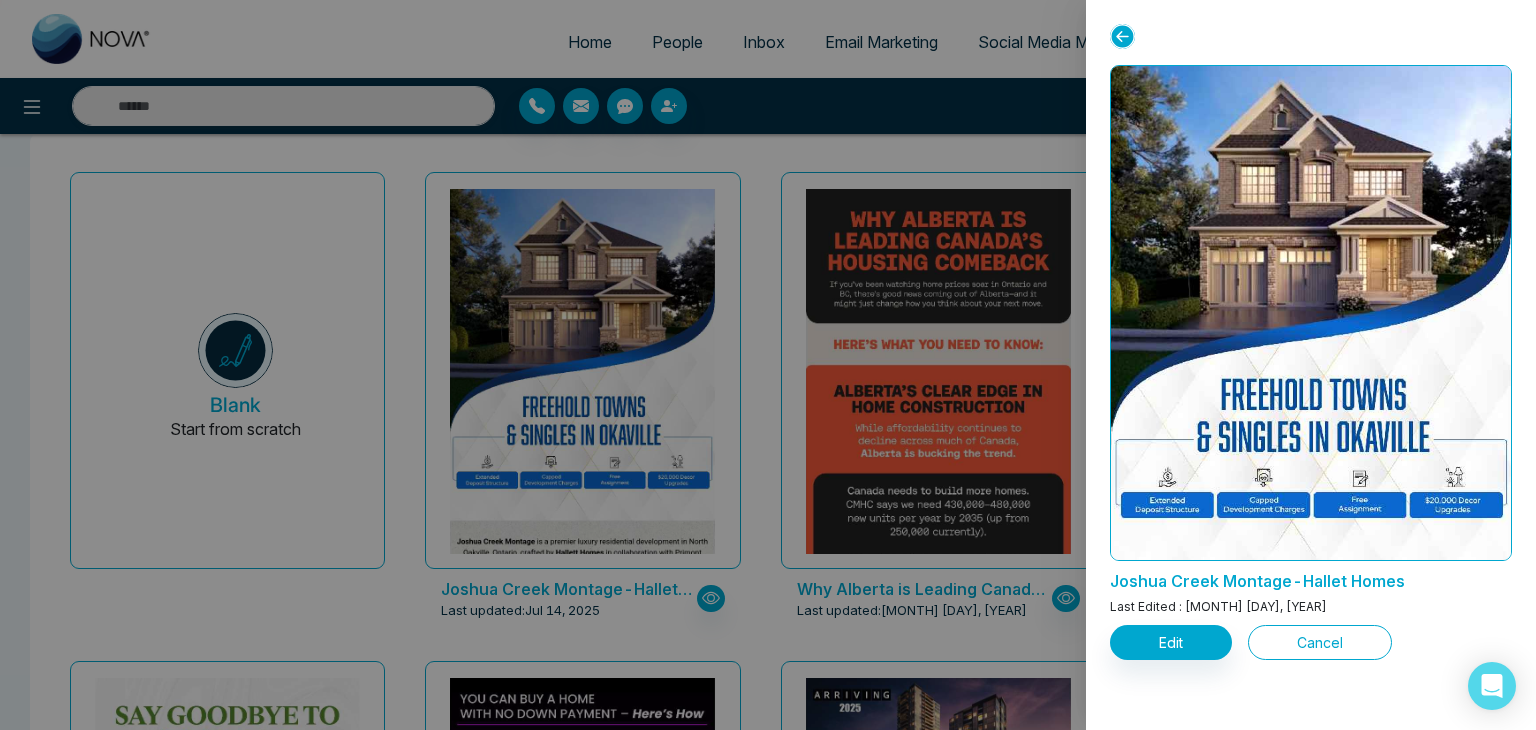 click on "Cancel" at bounding box center [1320, 642] 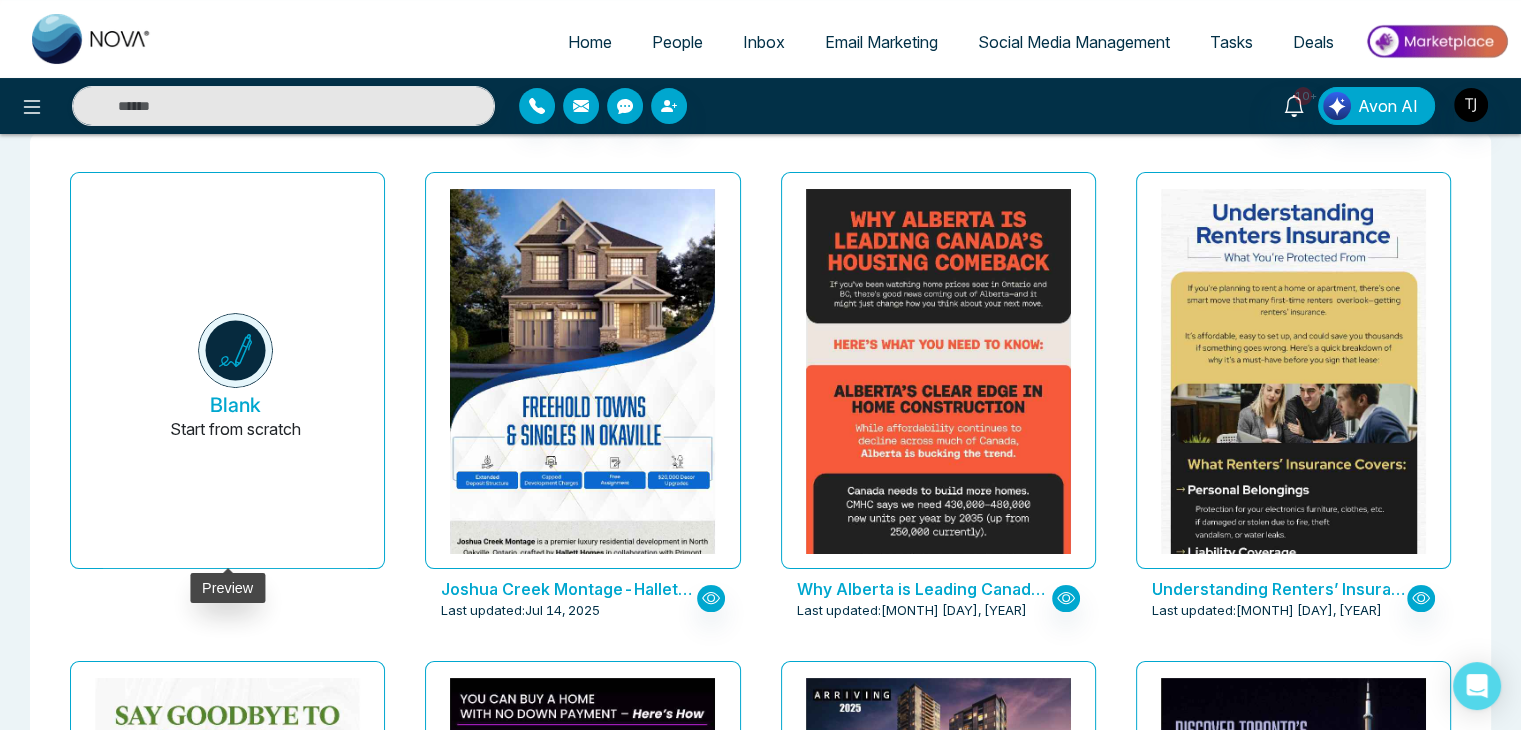 click on "Blank Start from scratch" at bounding box center [235, 378] 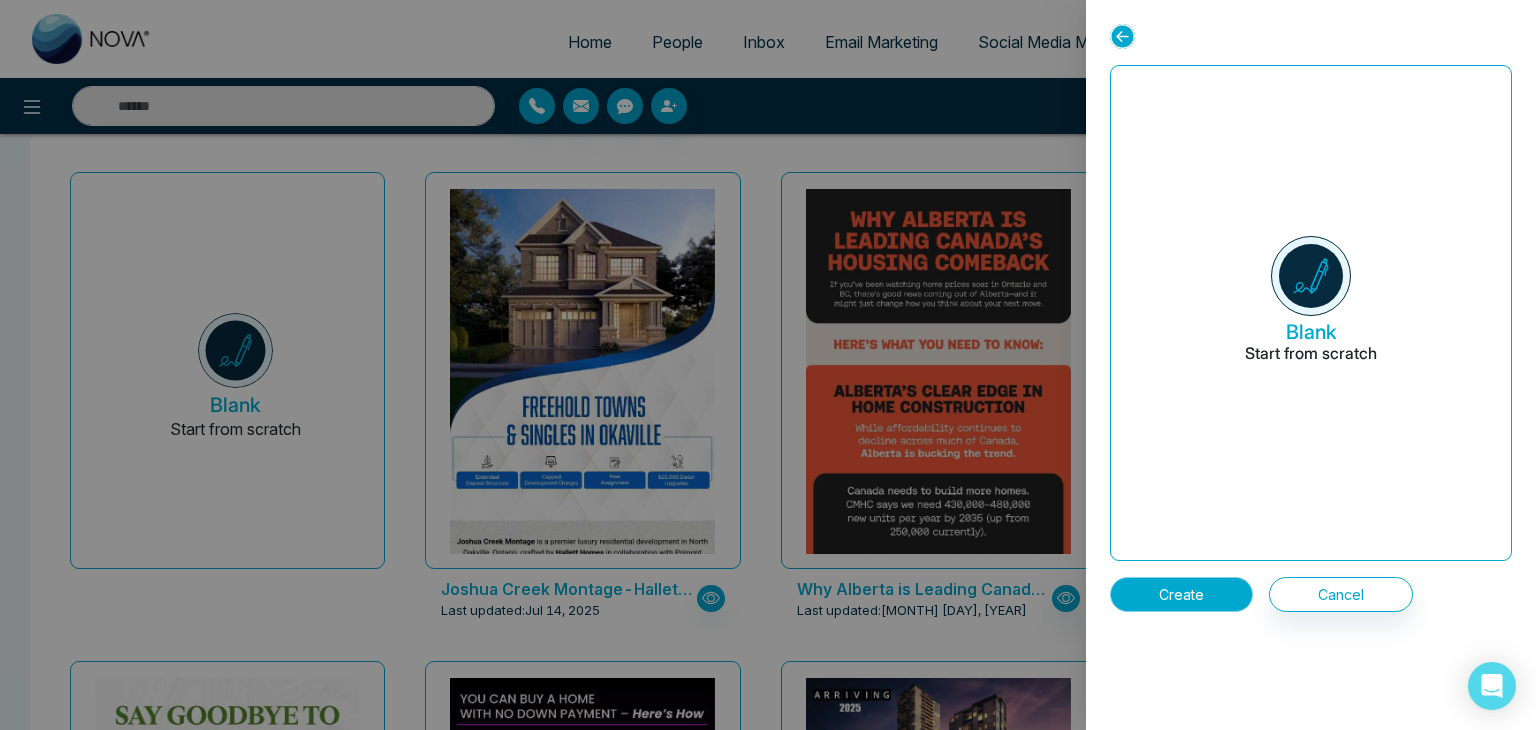 click on "Create" at bounding box center (1181, 594) 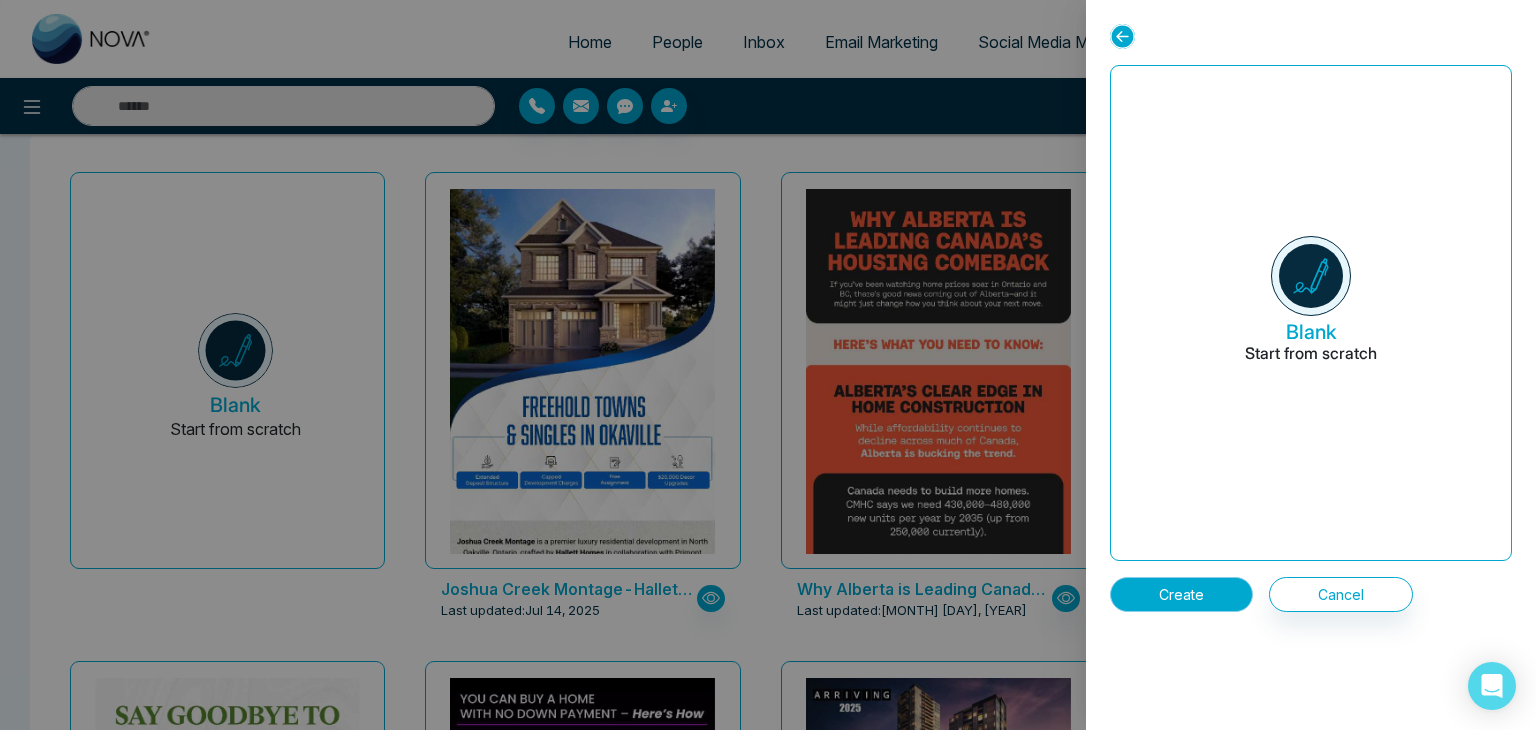 click on "Create" at bounding box center [1181, 594] 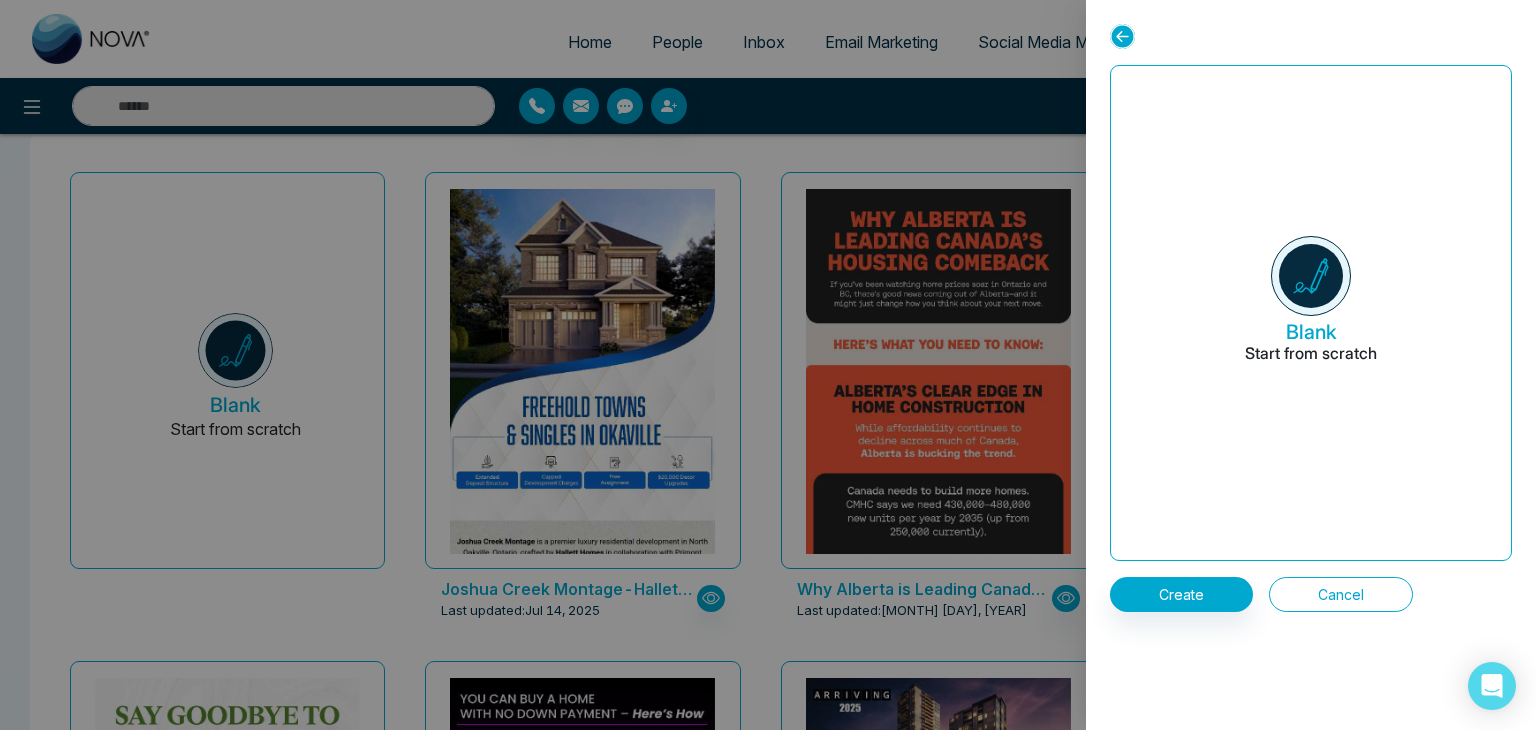 click on "Cancel" at bounding box center (1341, 594) 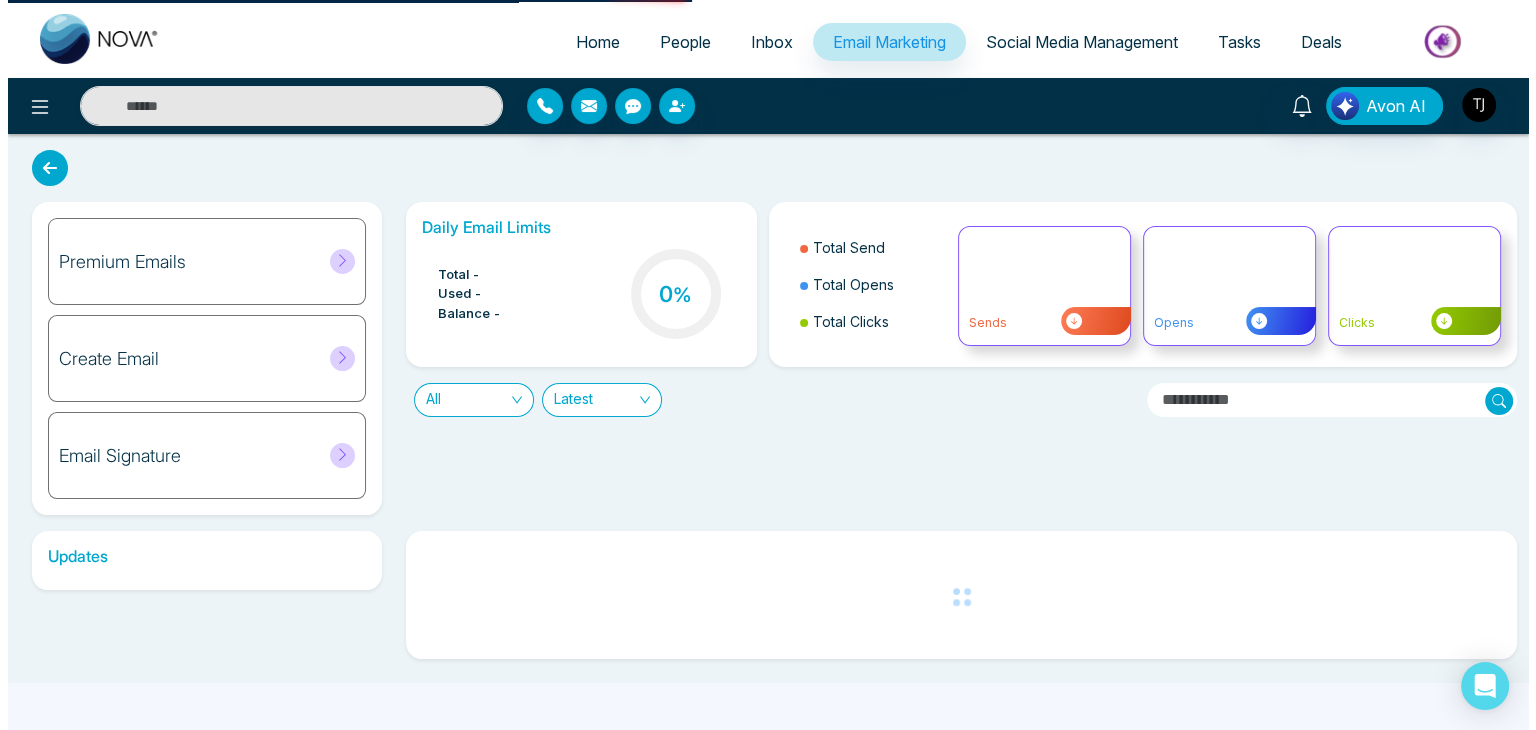 scroll, scrollTop: 0, scrollLeft: 0, axis: both 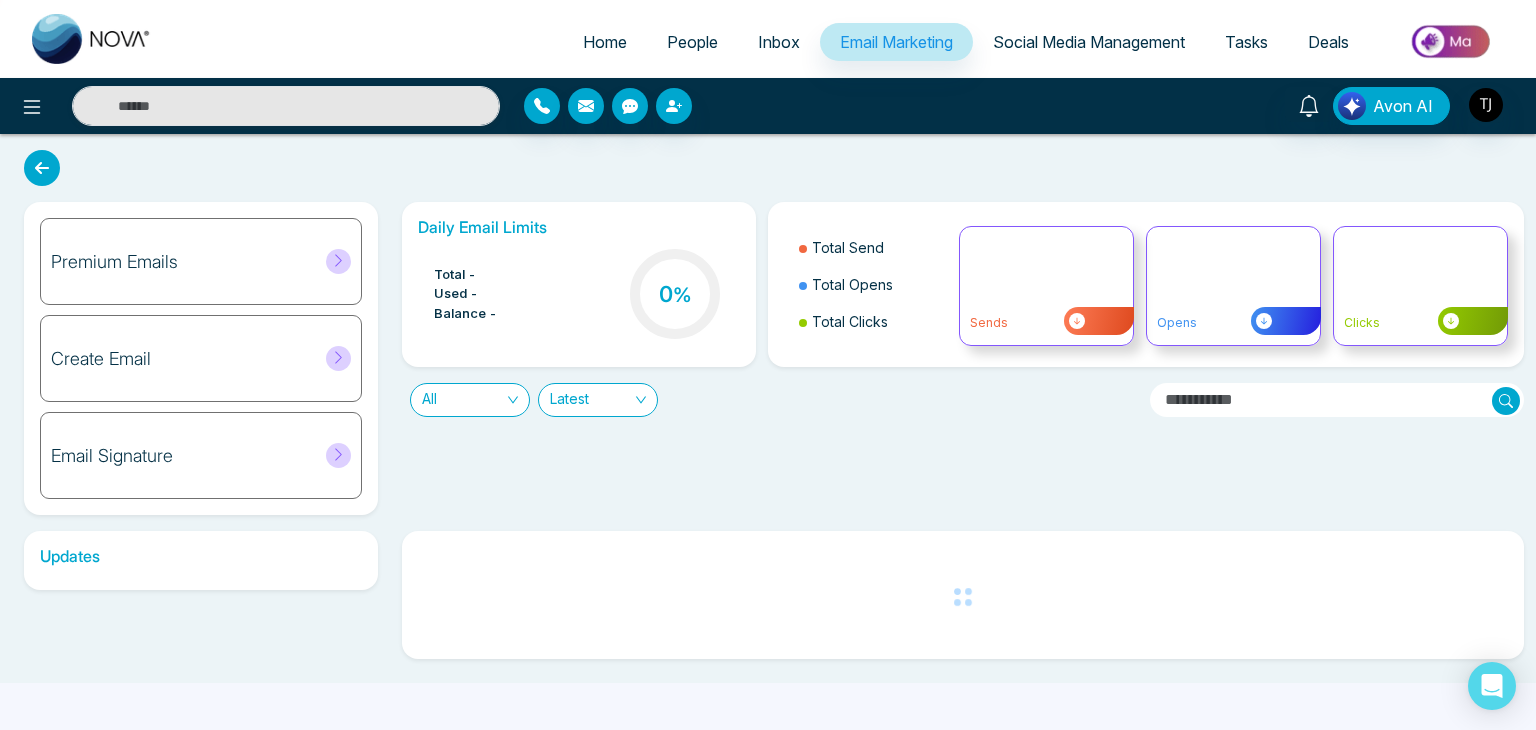 click on "Create Email" at bounding box center [201, 358] 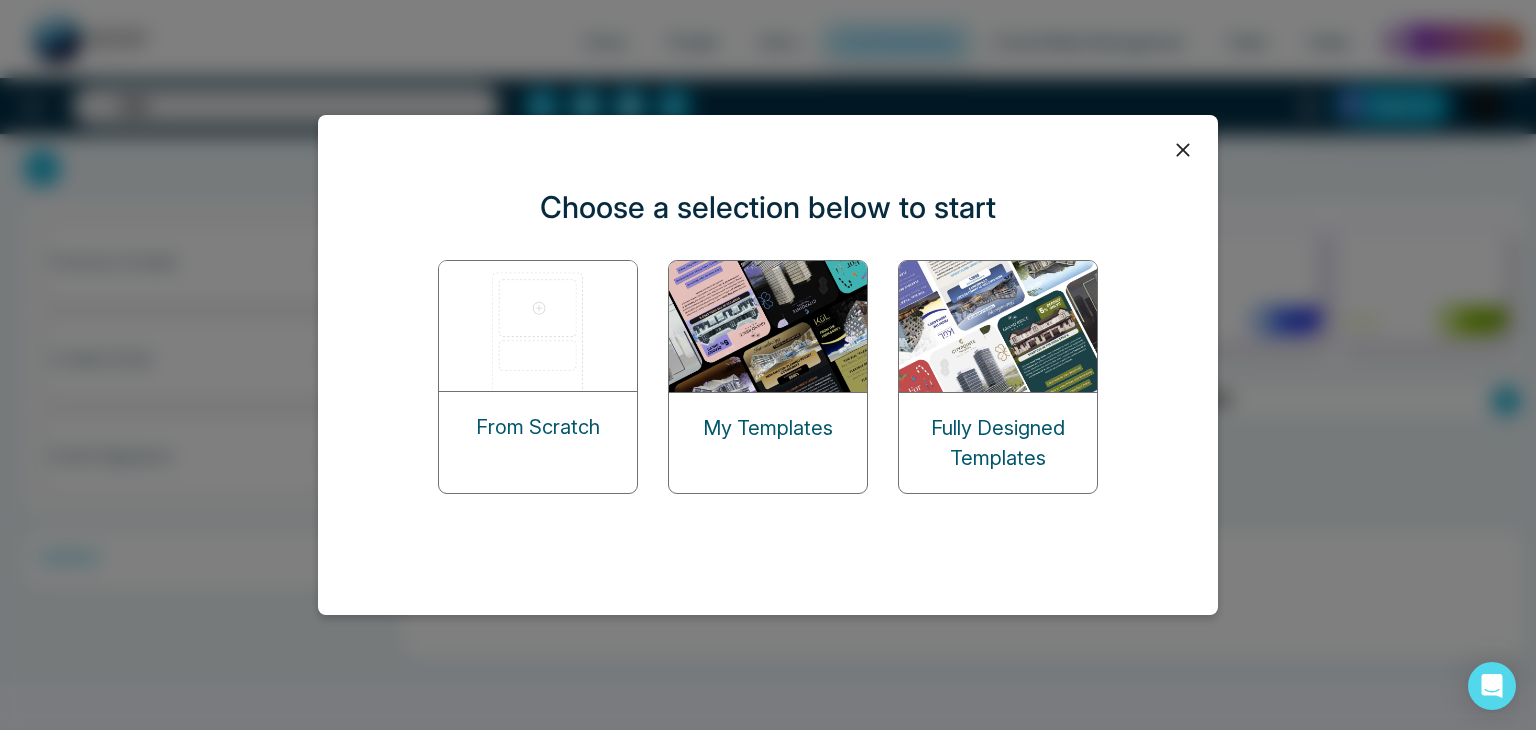 click on "My Templates" at bounding box center (768, 428) 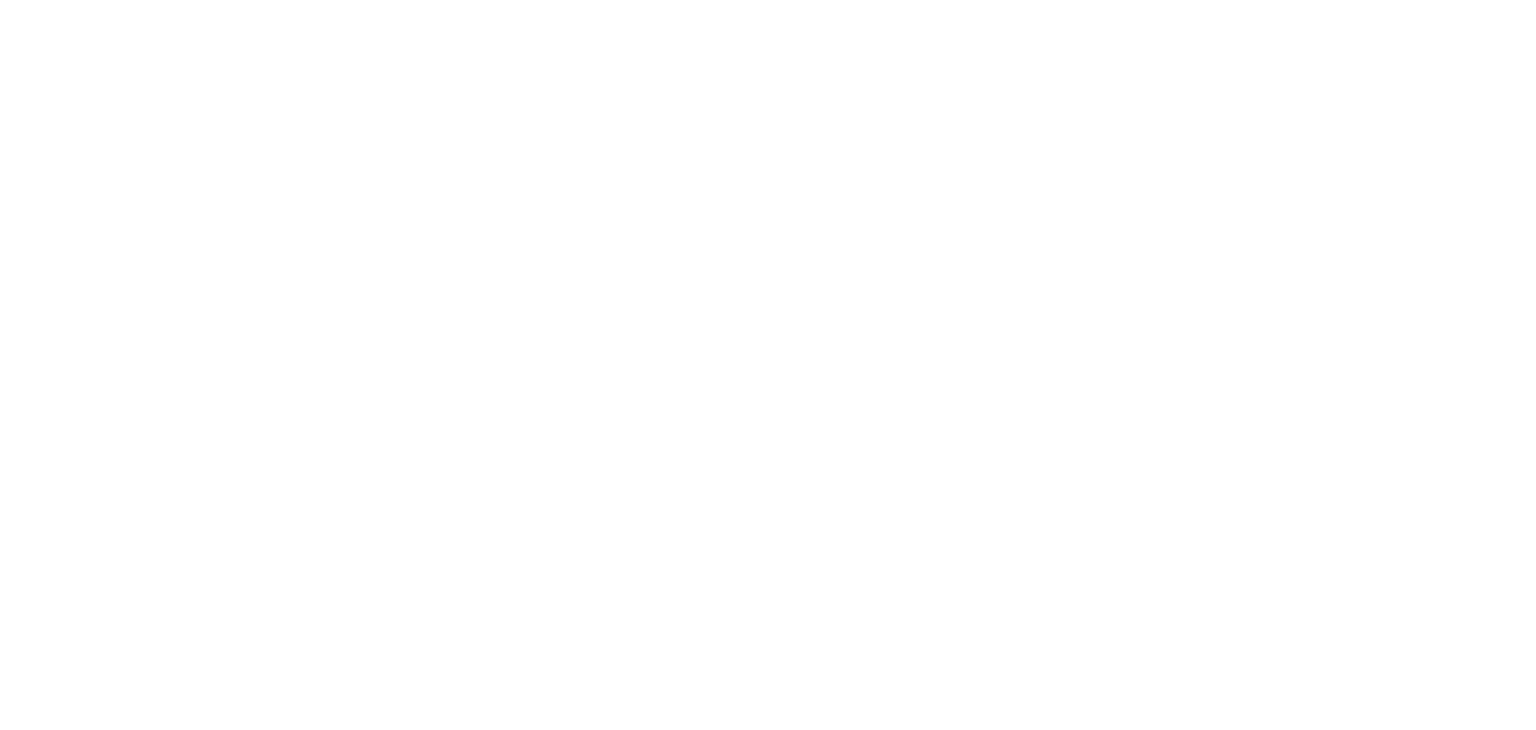 scroll, scrollTop: 0, scrollLeft: 0, axis: both 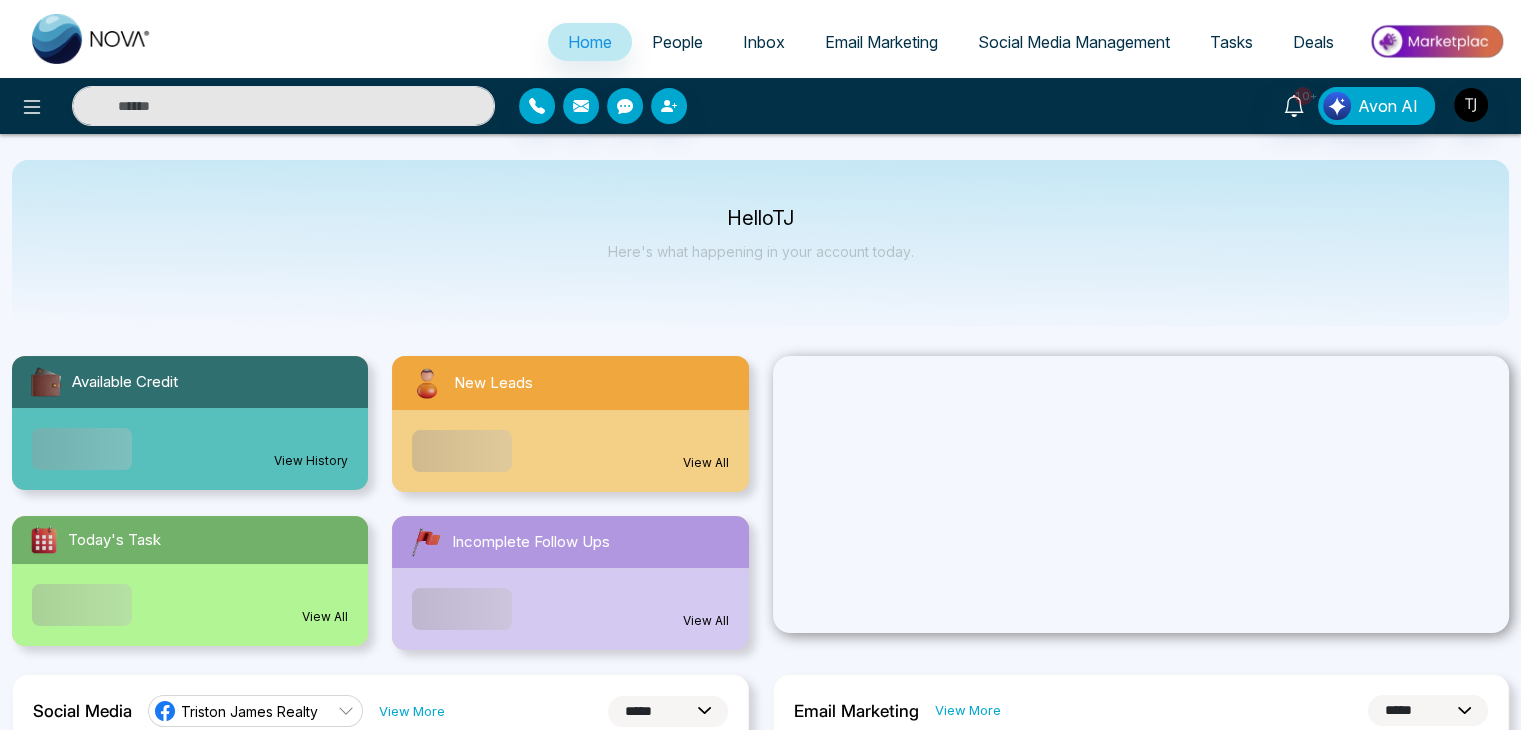click on "Email Marketing" at bounding box center [881, 42] 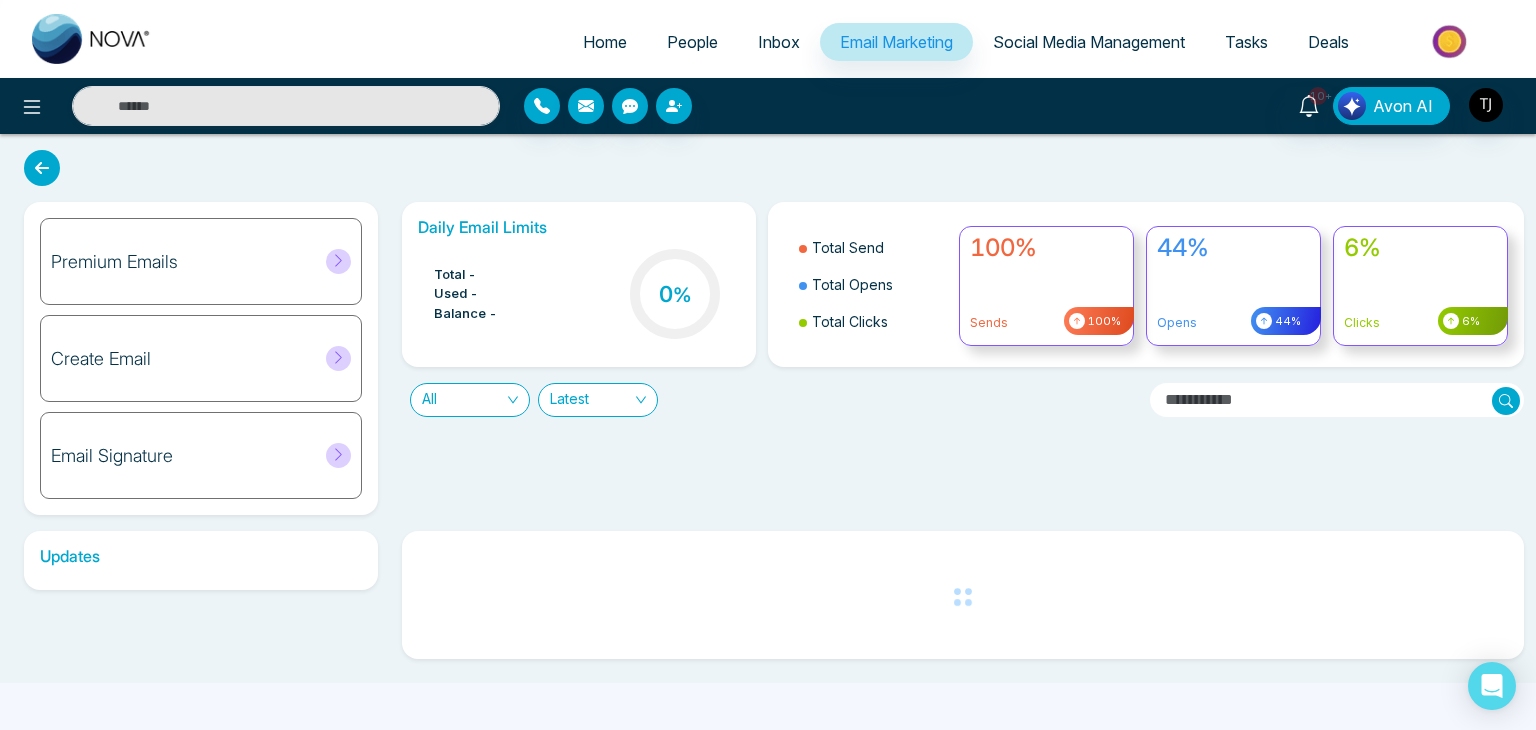 click on "Premium Emails" at bounding box center [201, 261] 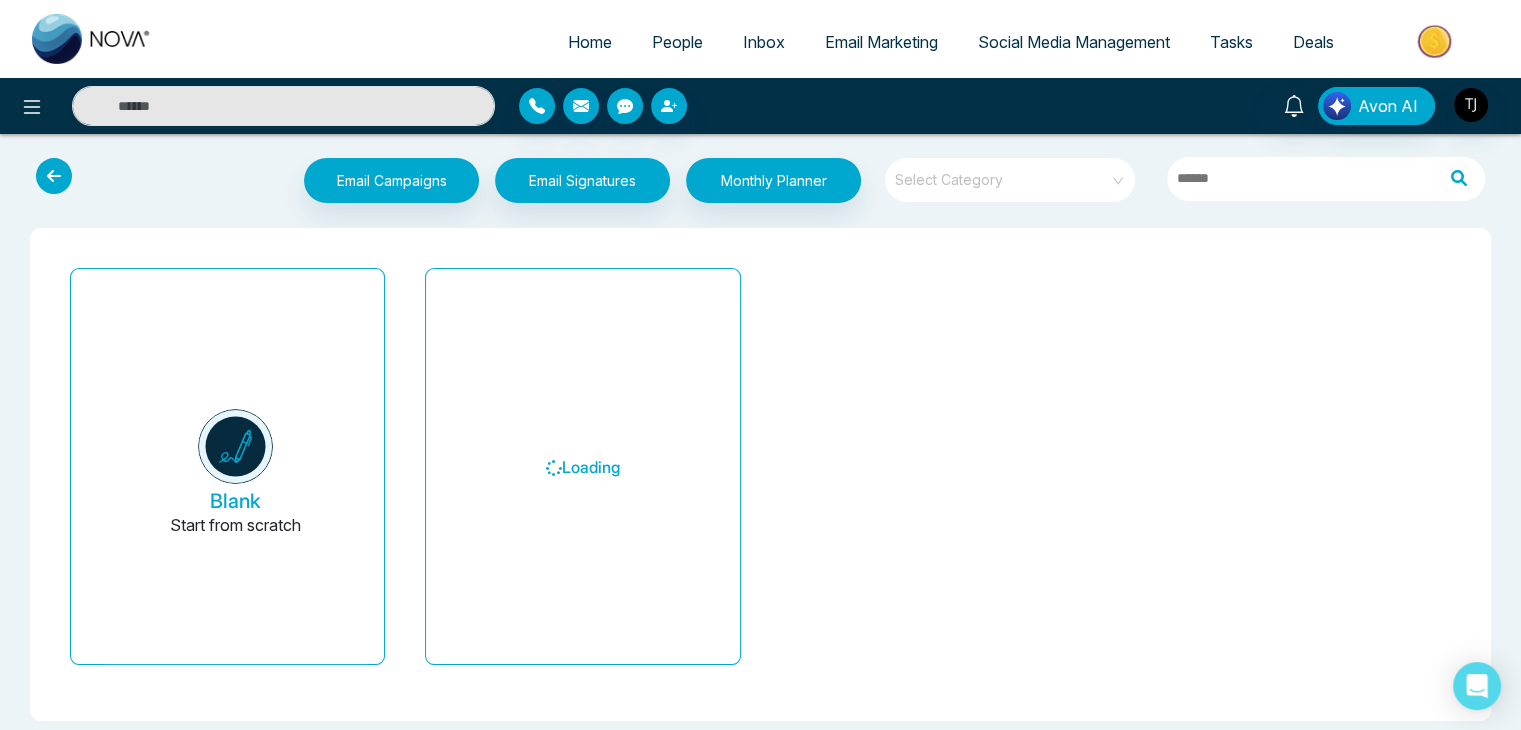 scroll, scrollTop: 0, scrollLeft: 0, axis: both 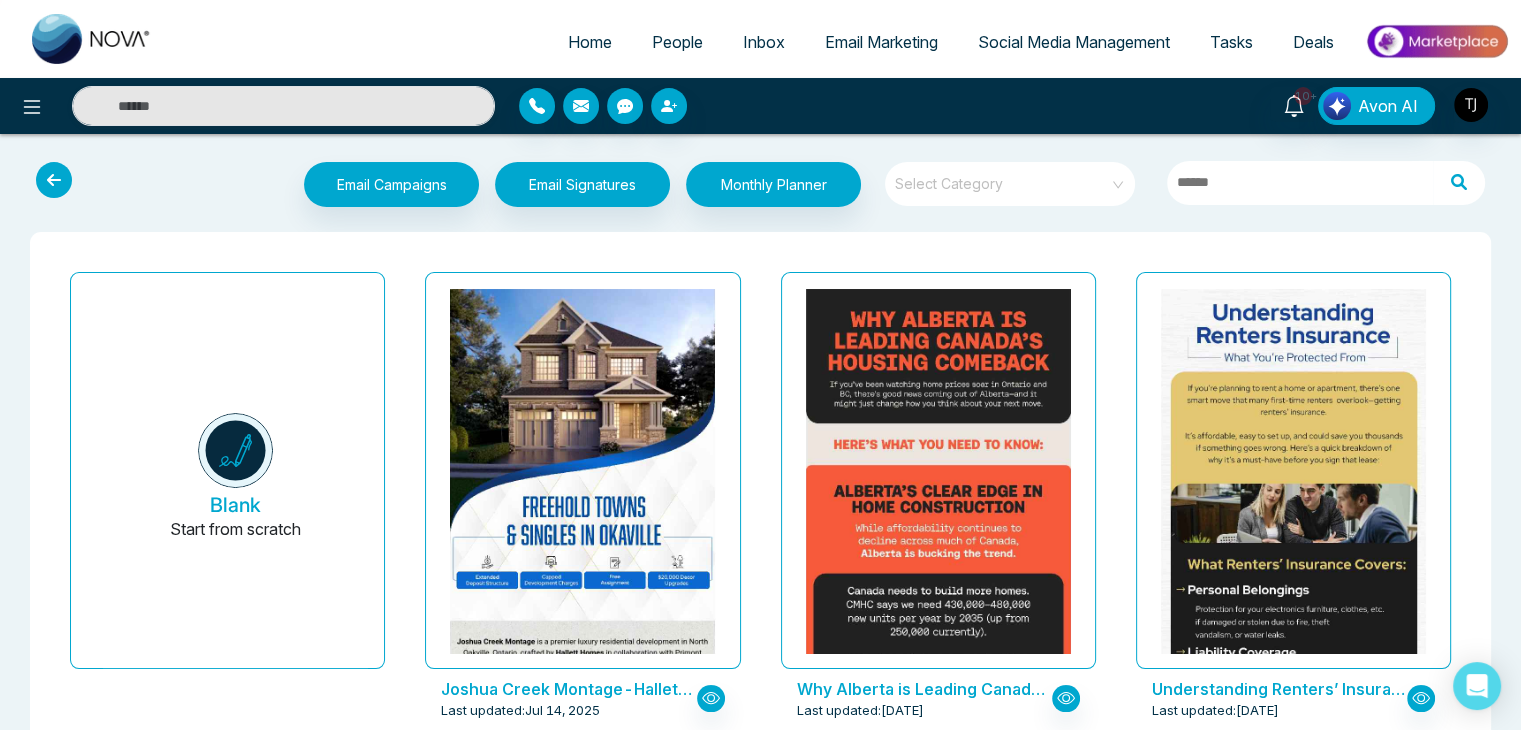 click on "Email Campaigns  Start from scratch?  View my campaigns Email Signatures Monthly Planner Select Category" at bounding box center [760, 187] 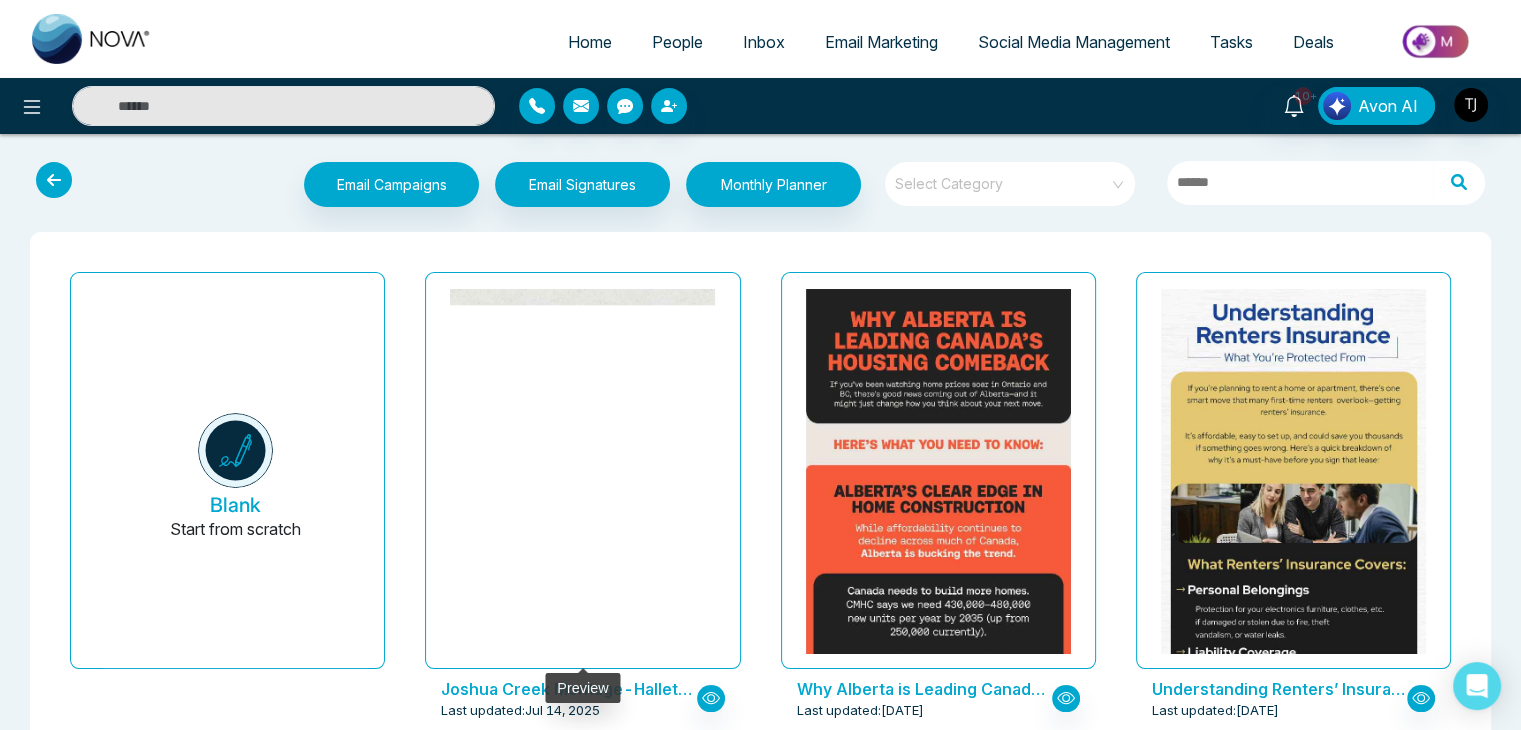 click at bounding box center [583, -862] 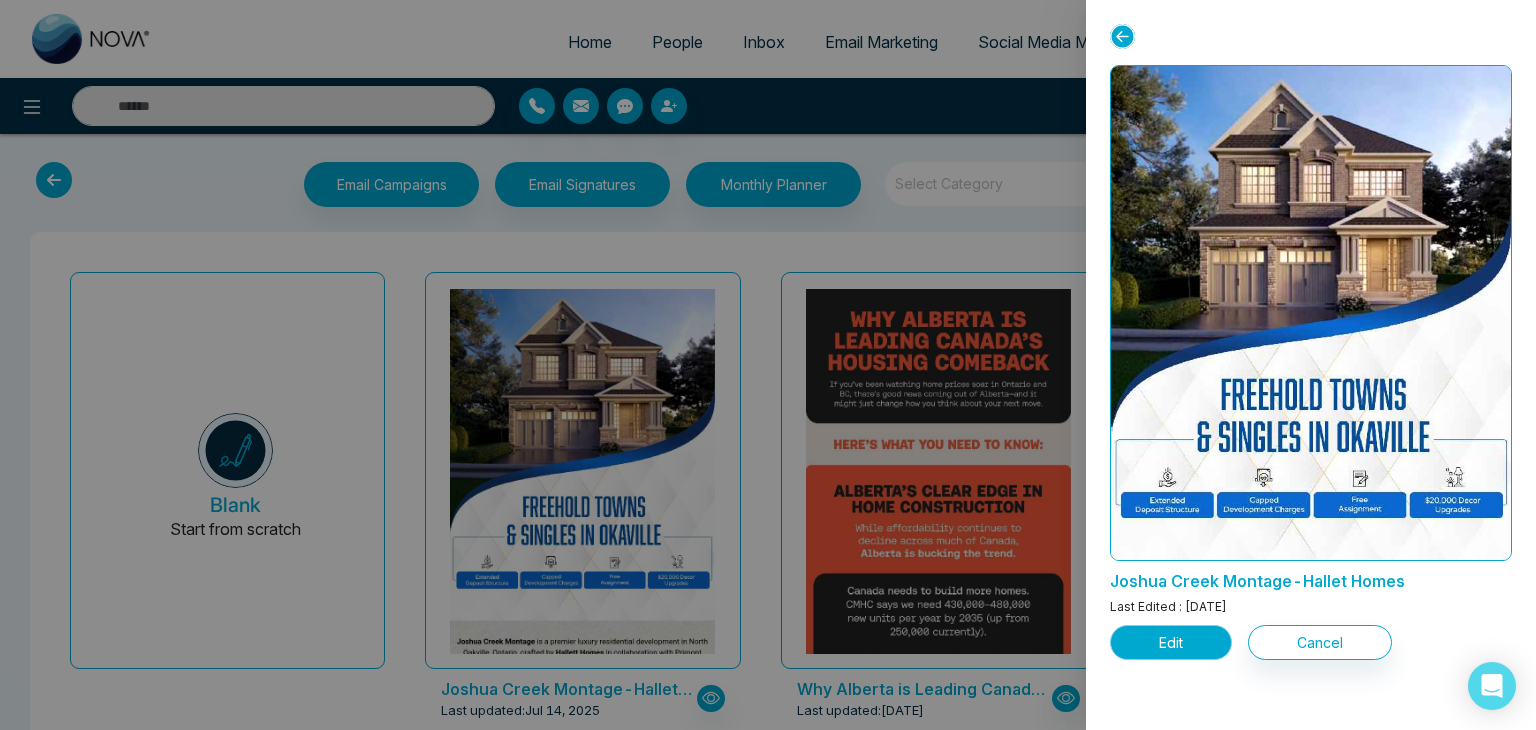 click on "Edit" at bounding box center (1171, 642) 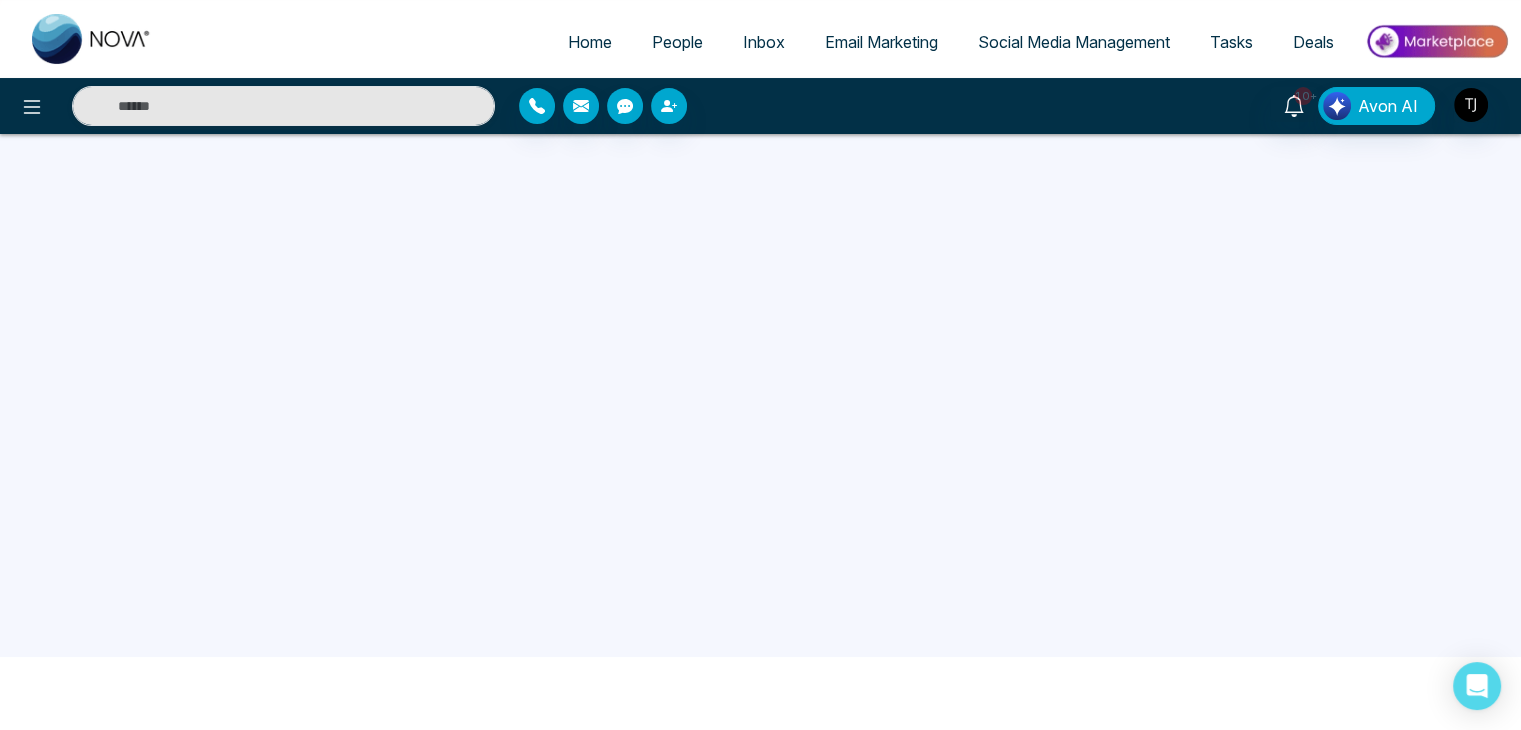 scroll, scrollTop: 0, scrollLeft: 0, axis: both 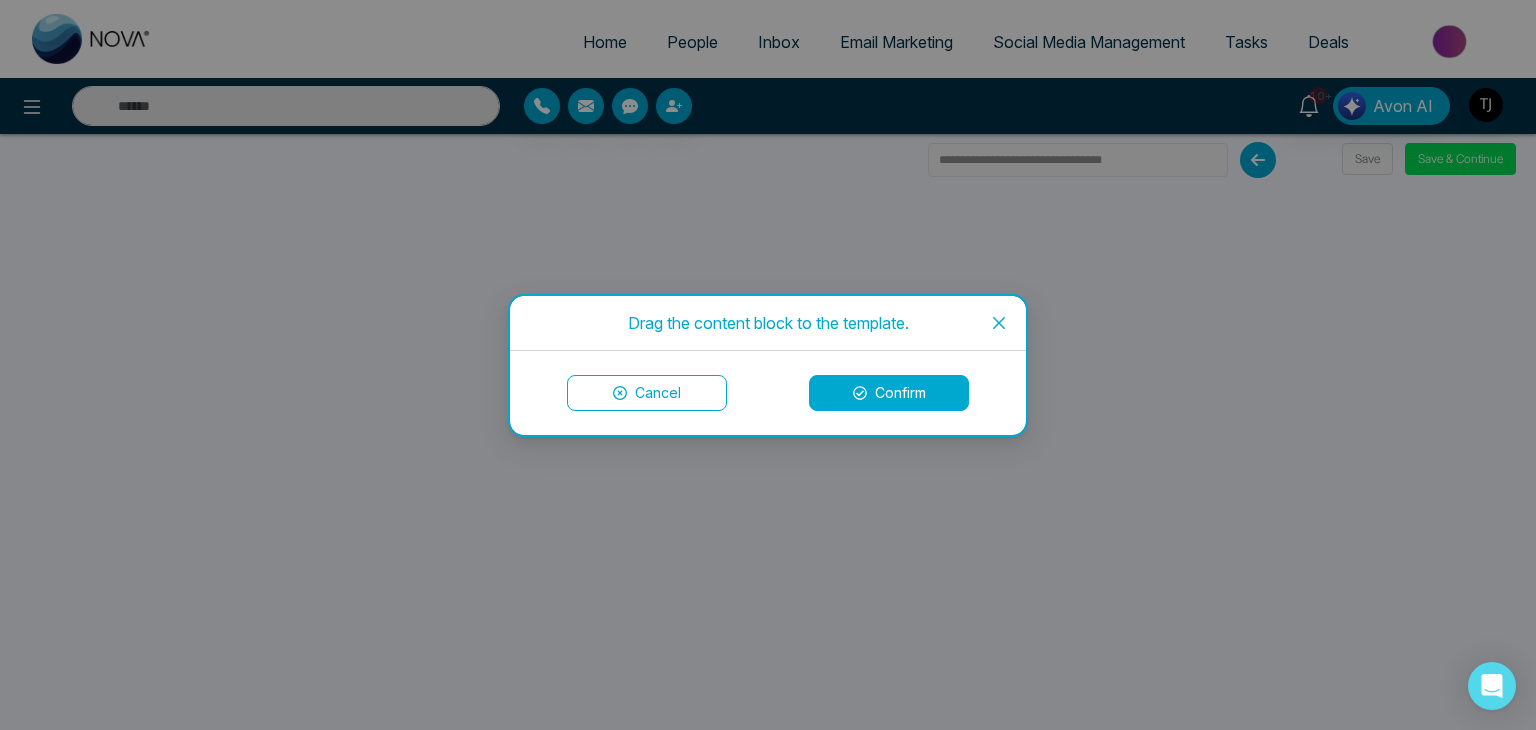 click 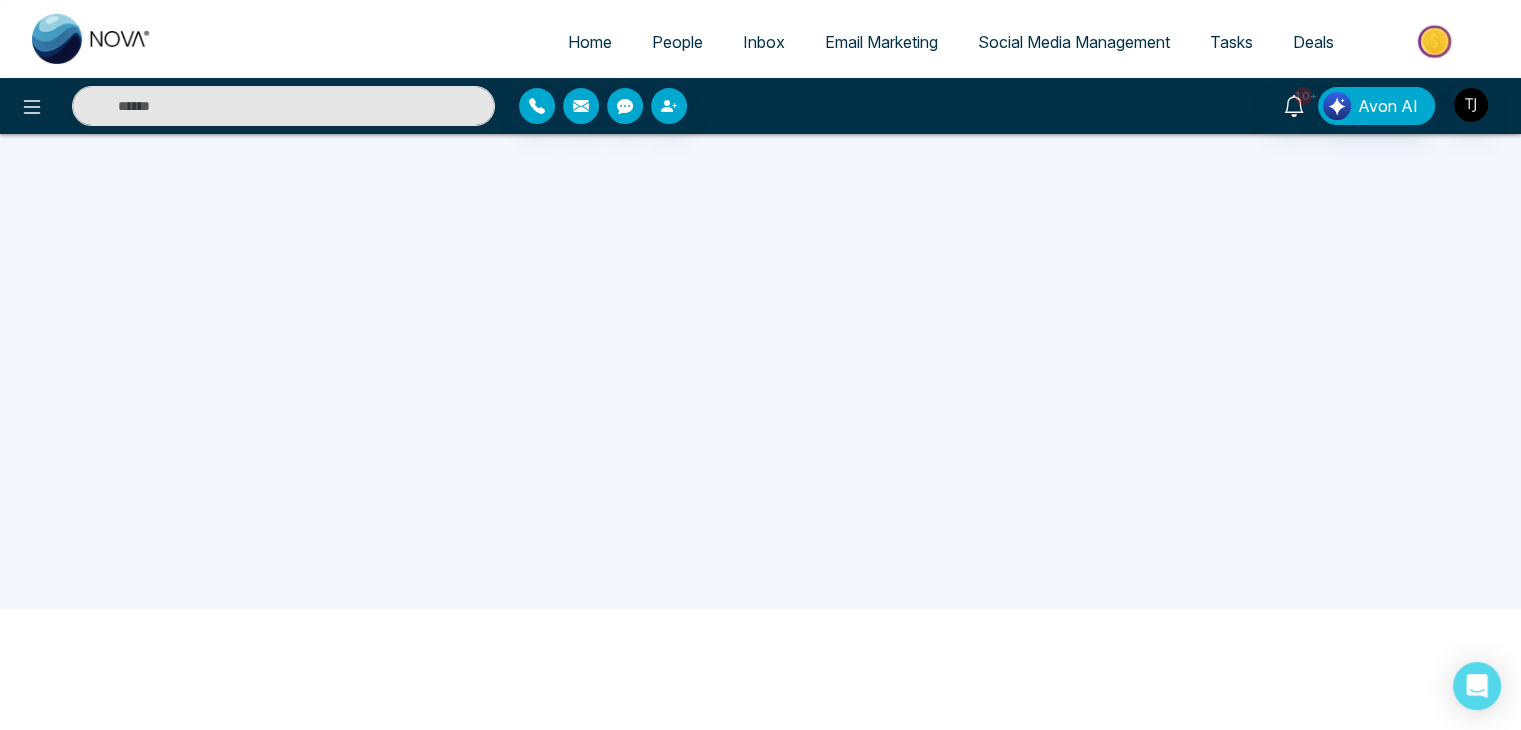 scroll, scrollTop: 90, scrollLeft: 0, axis: vertical 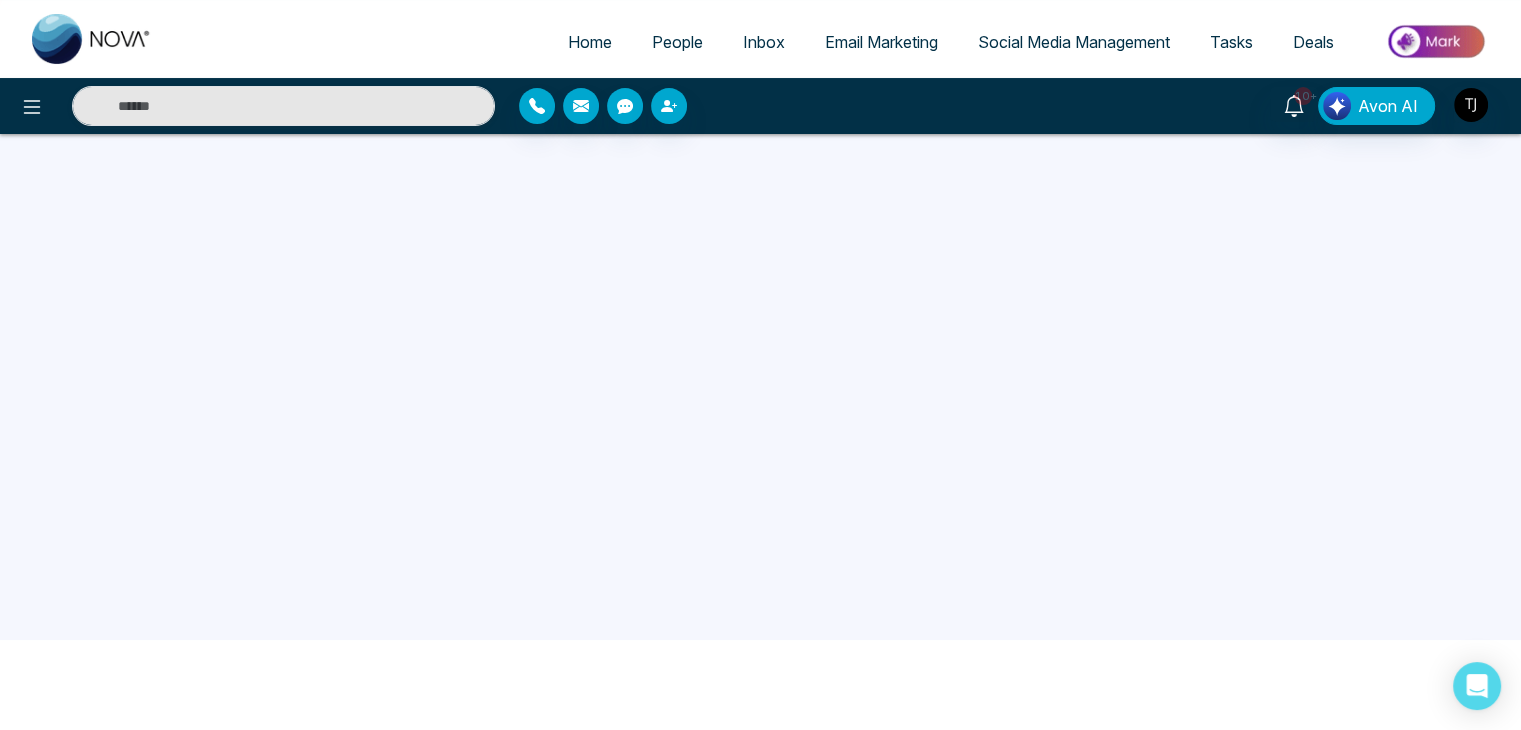 click on "Email Marketing" at bounding box center (881, 42) 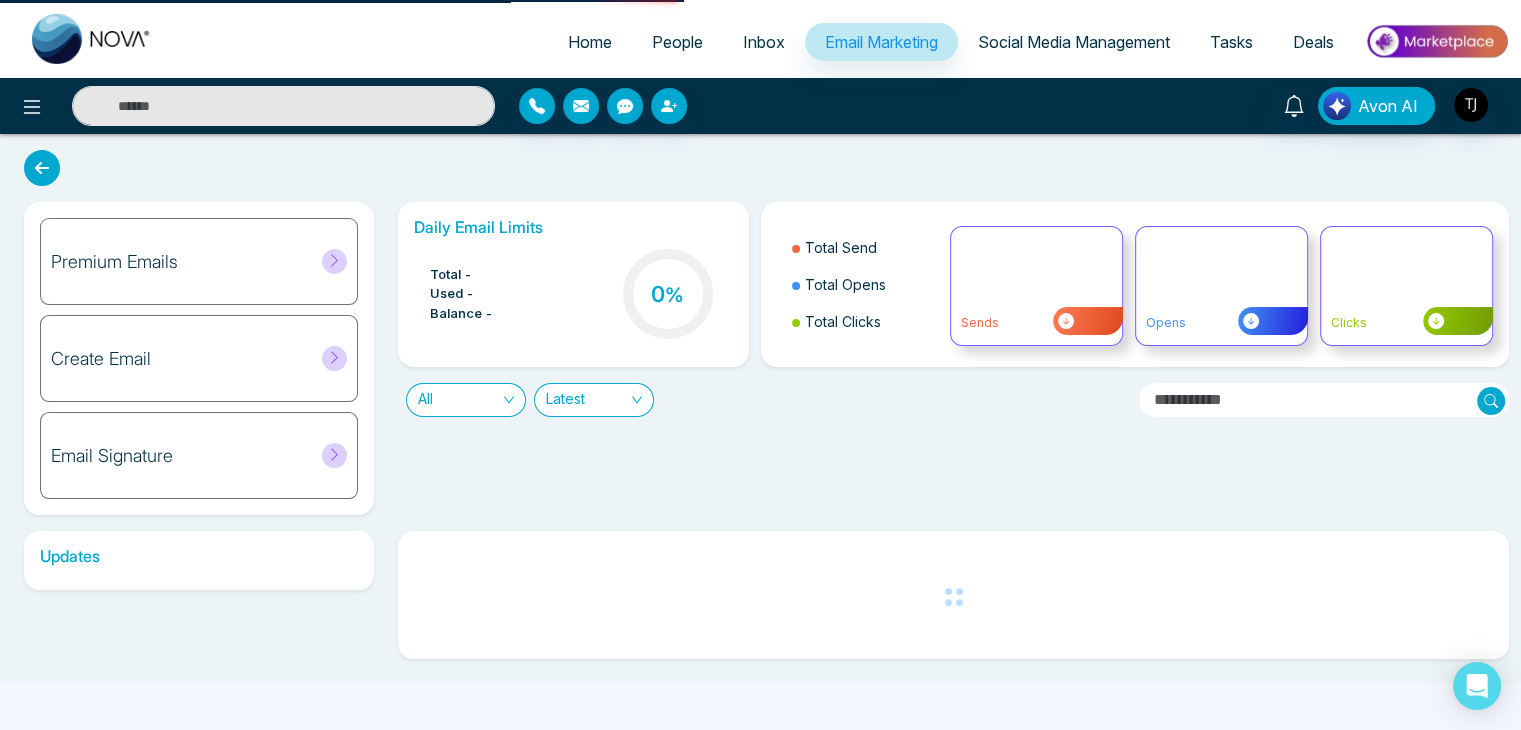 scroll, scrollTop: 0, scrollLeft: 0, axis: both 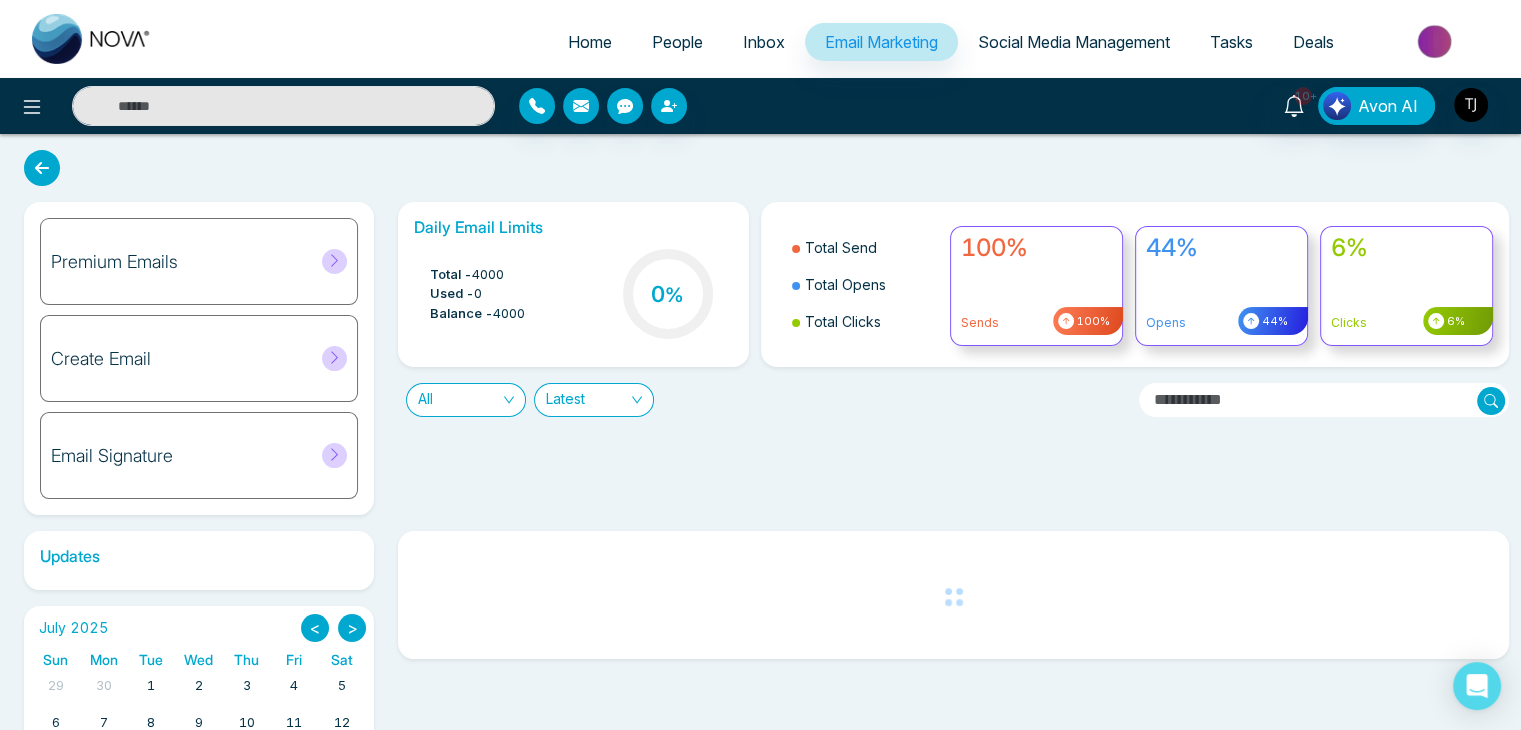 click on "Premium Emails" at bounding box center [199, 261] 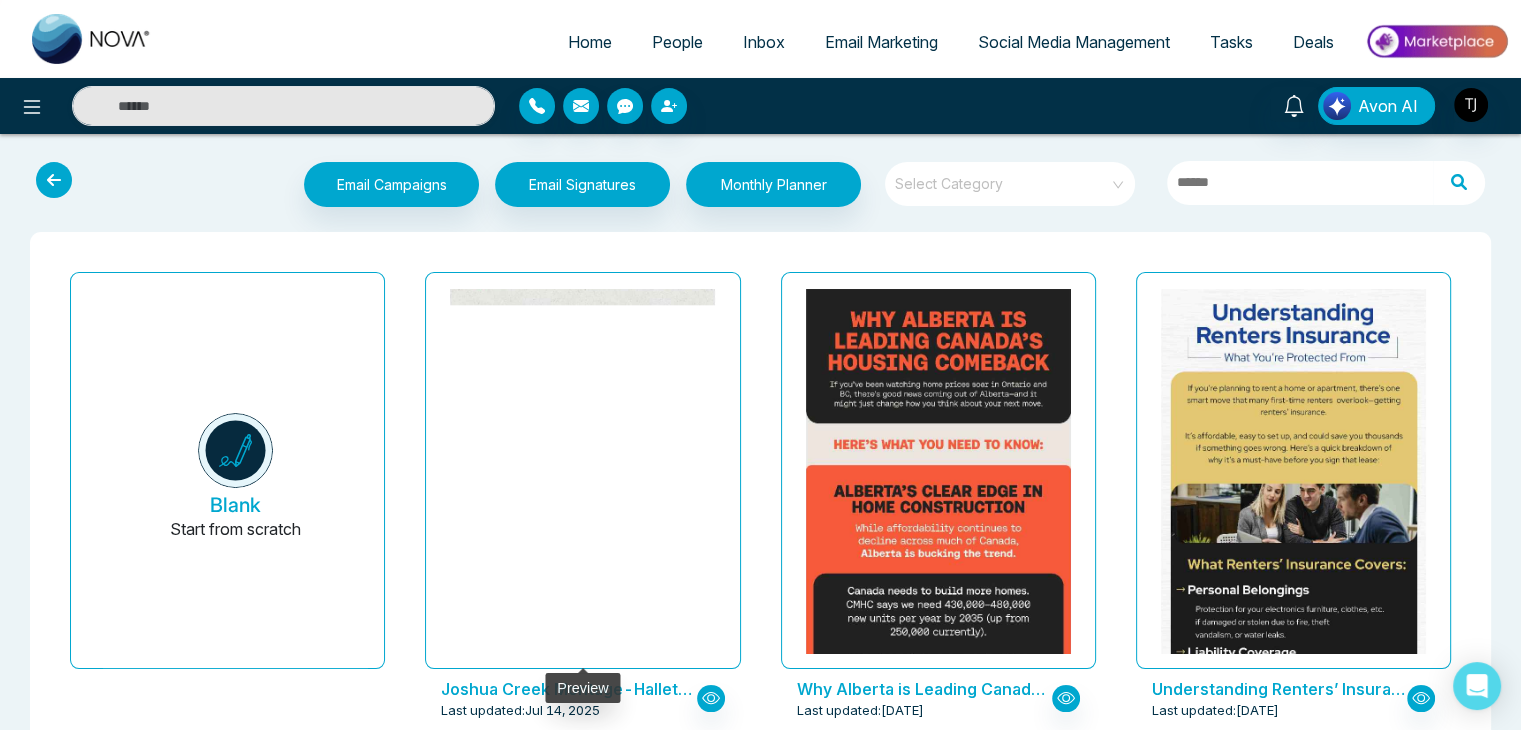 click at bounding box center (583, -862) 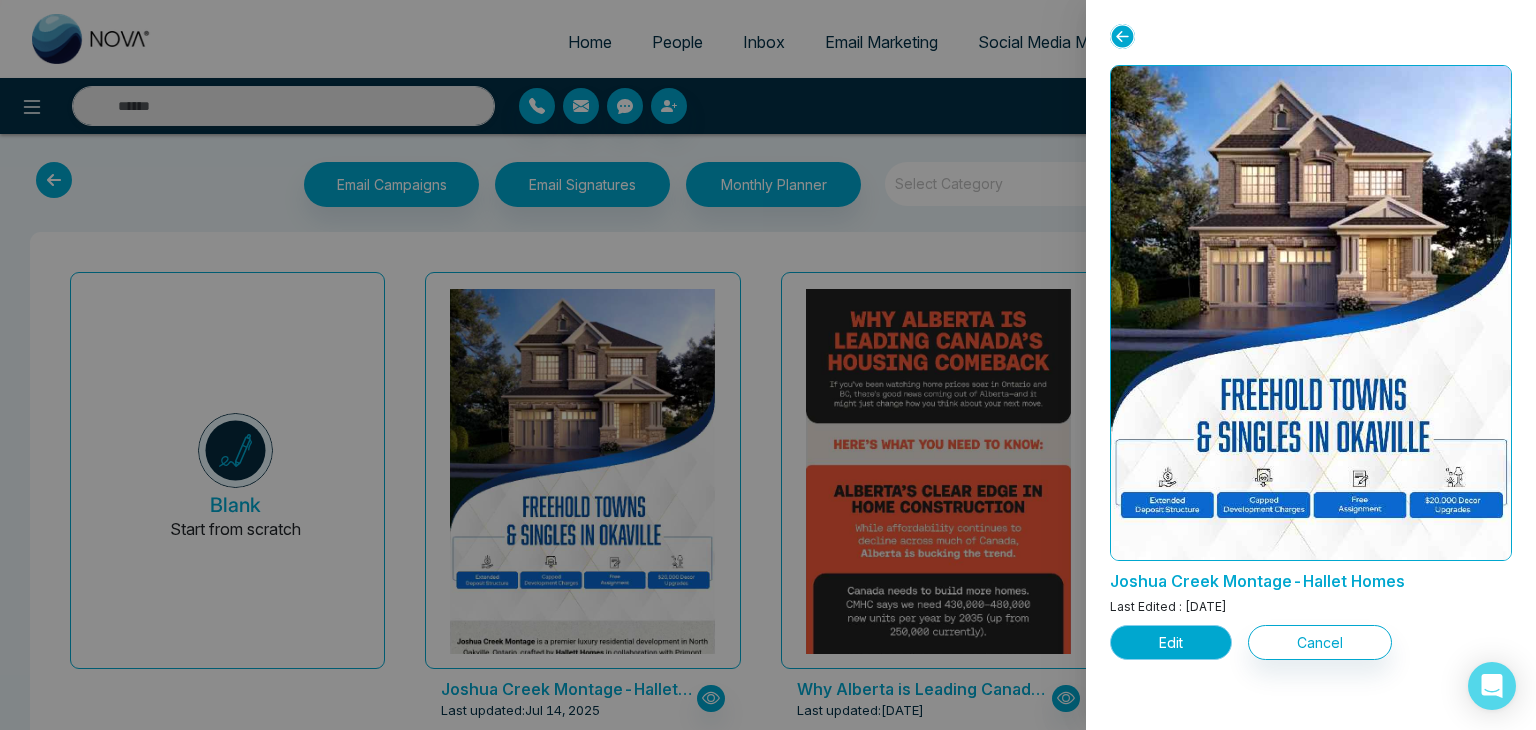 click on "Edit" at bounding box center (1171, 642) 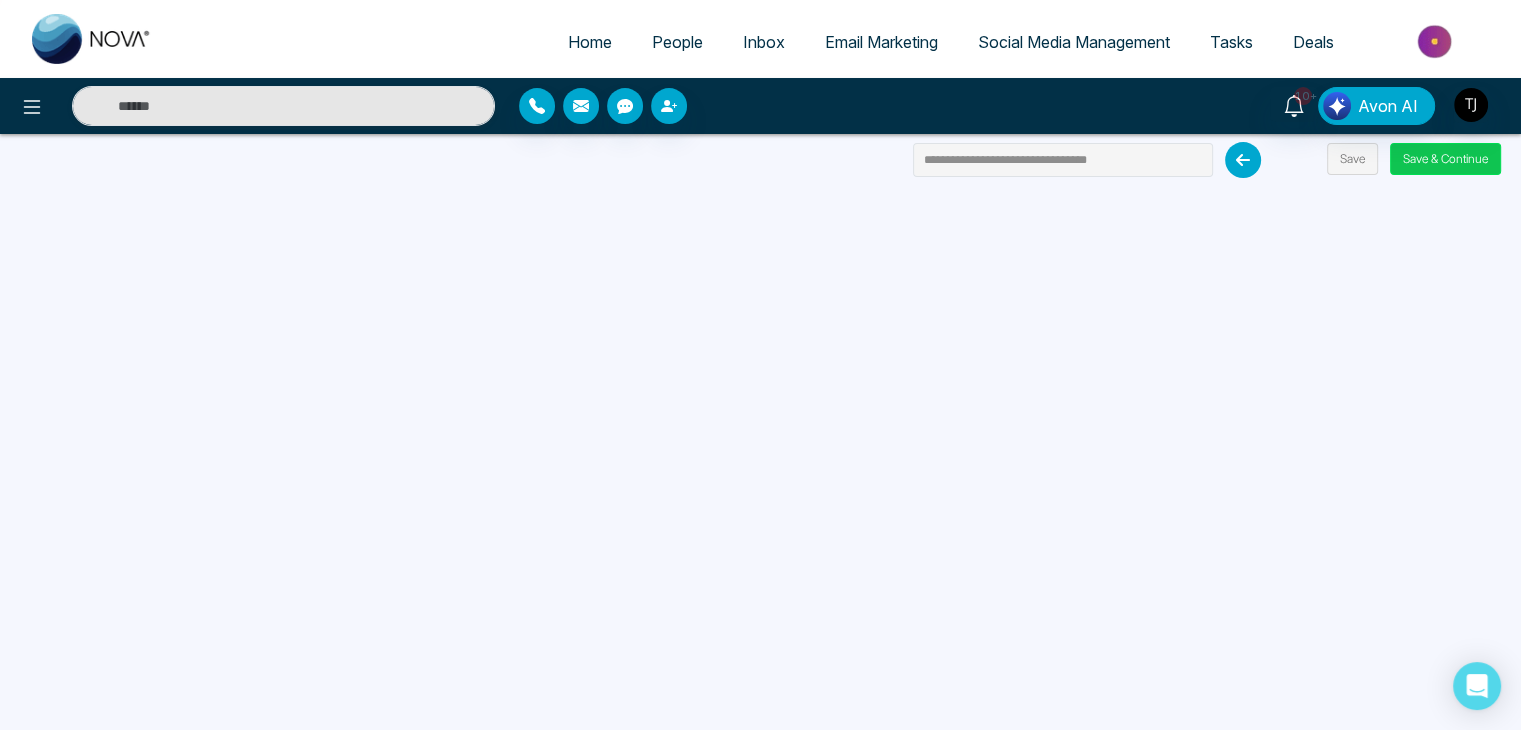 click on "Save & Continue" at bounding box center [1445, 159] 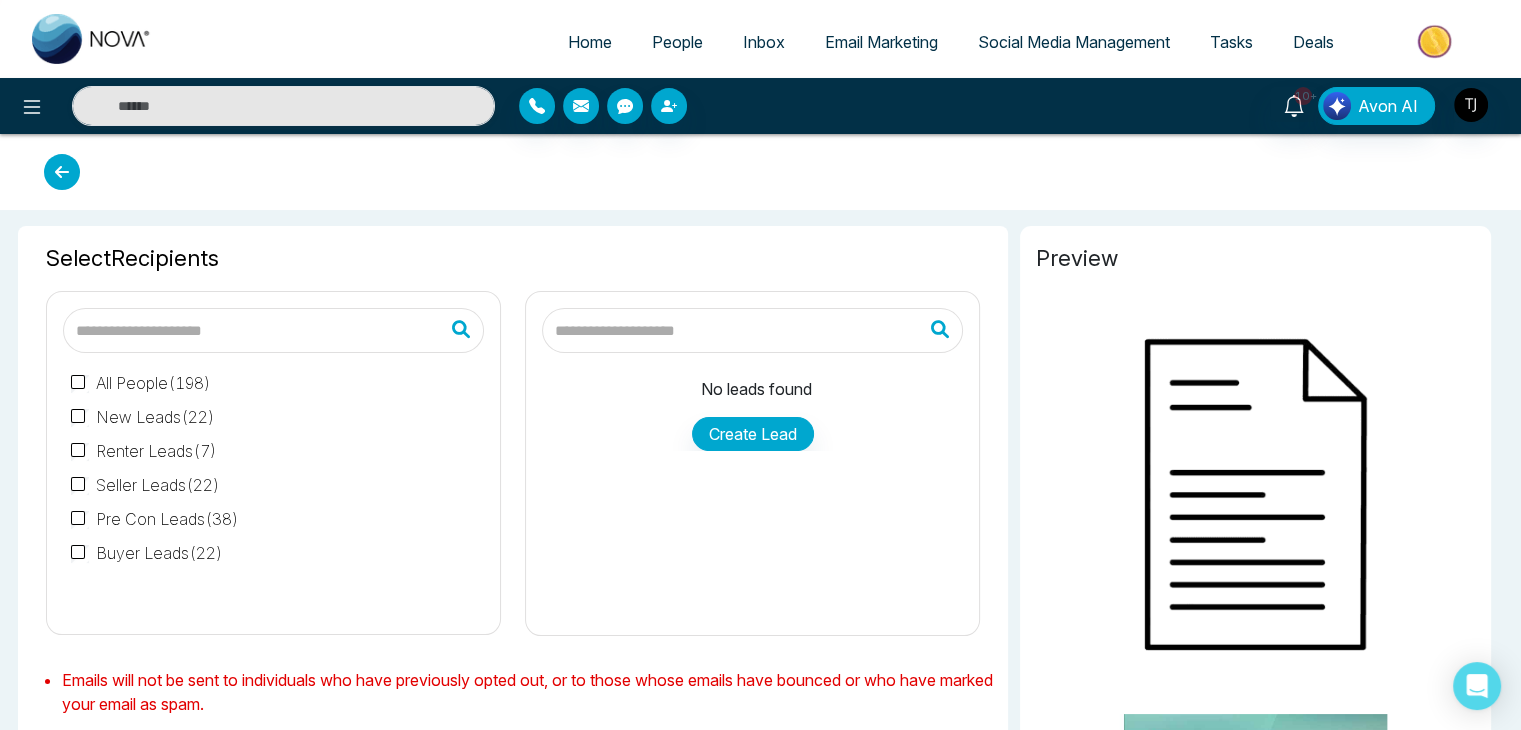 type on "**********" 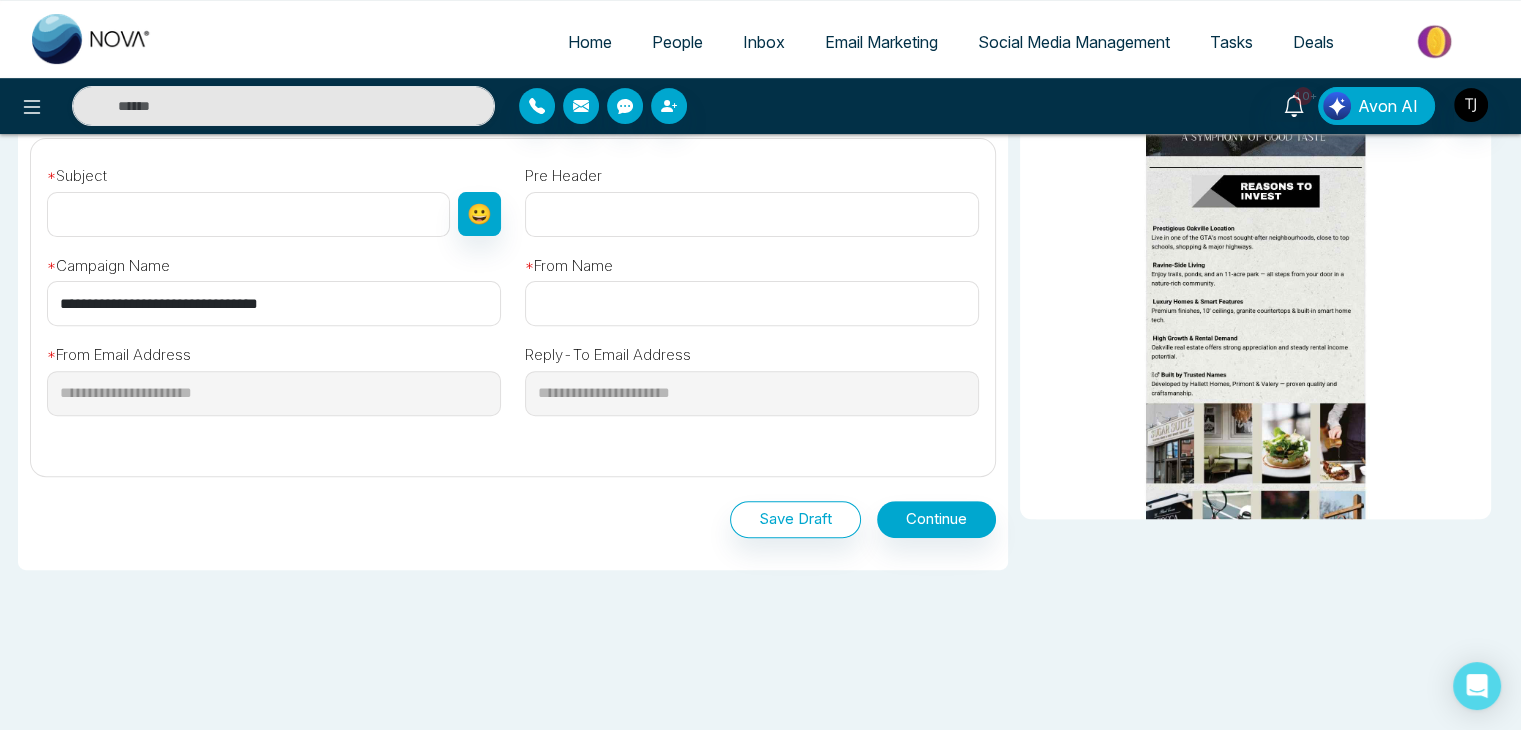 scroll, scrollTop: 658, scrollLeft: 0, axis: vertical 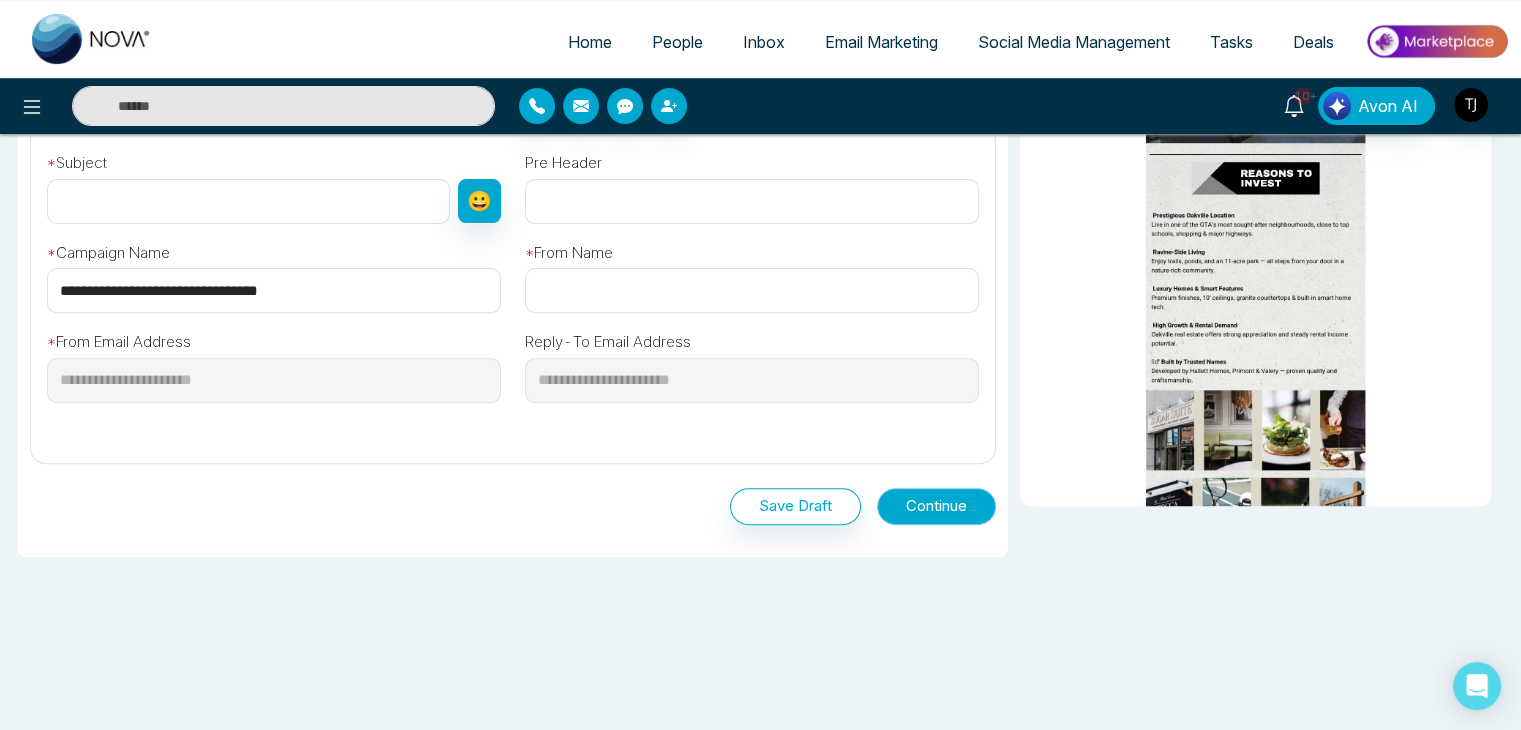 click on "Continue" at bounding box center (936, 506) 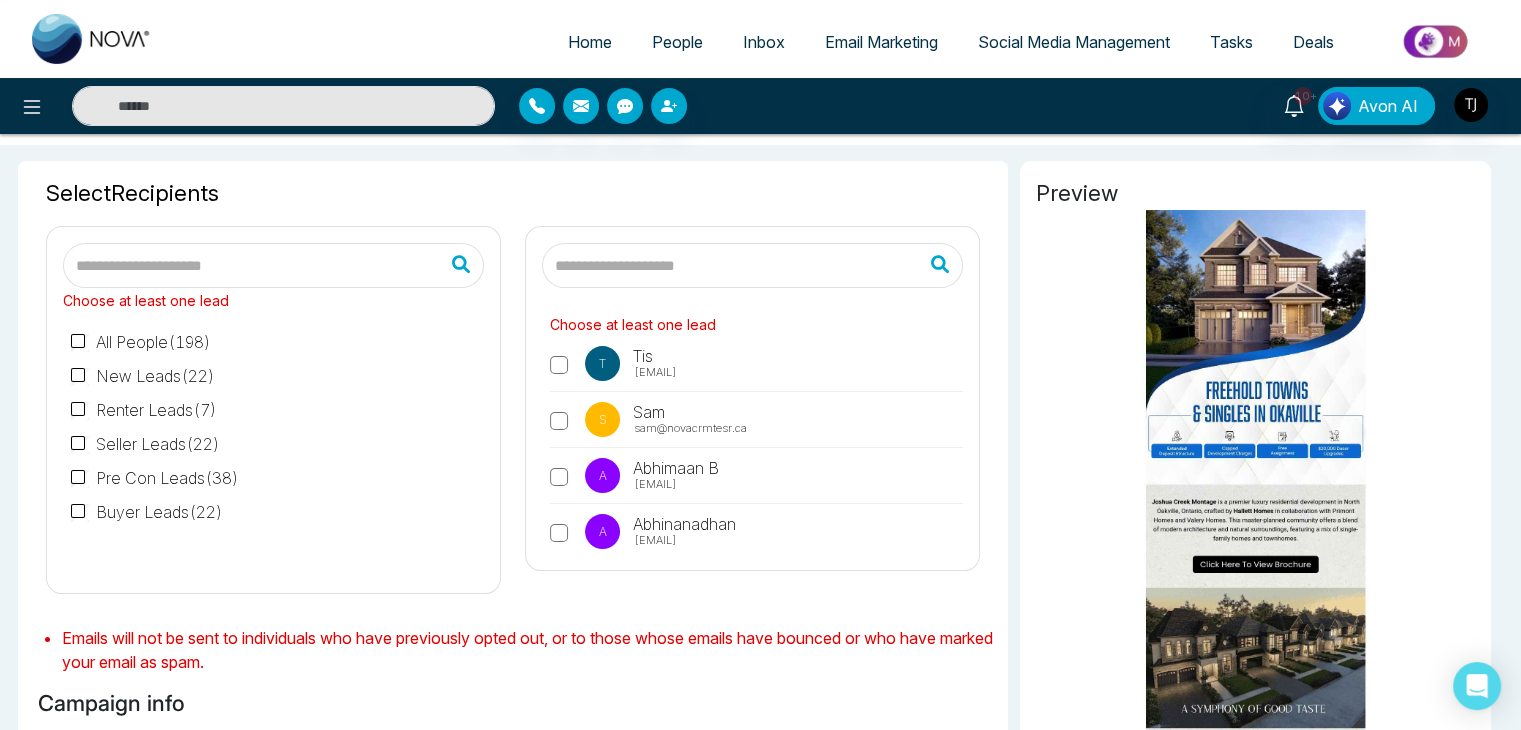 scroll, scrollTop: 0, scrollLeft: 0, axis: both 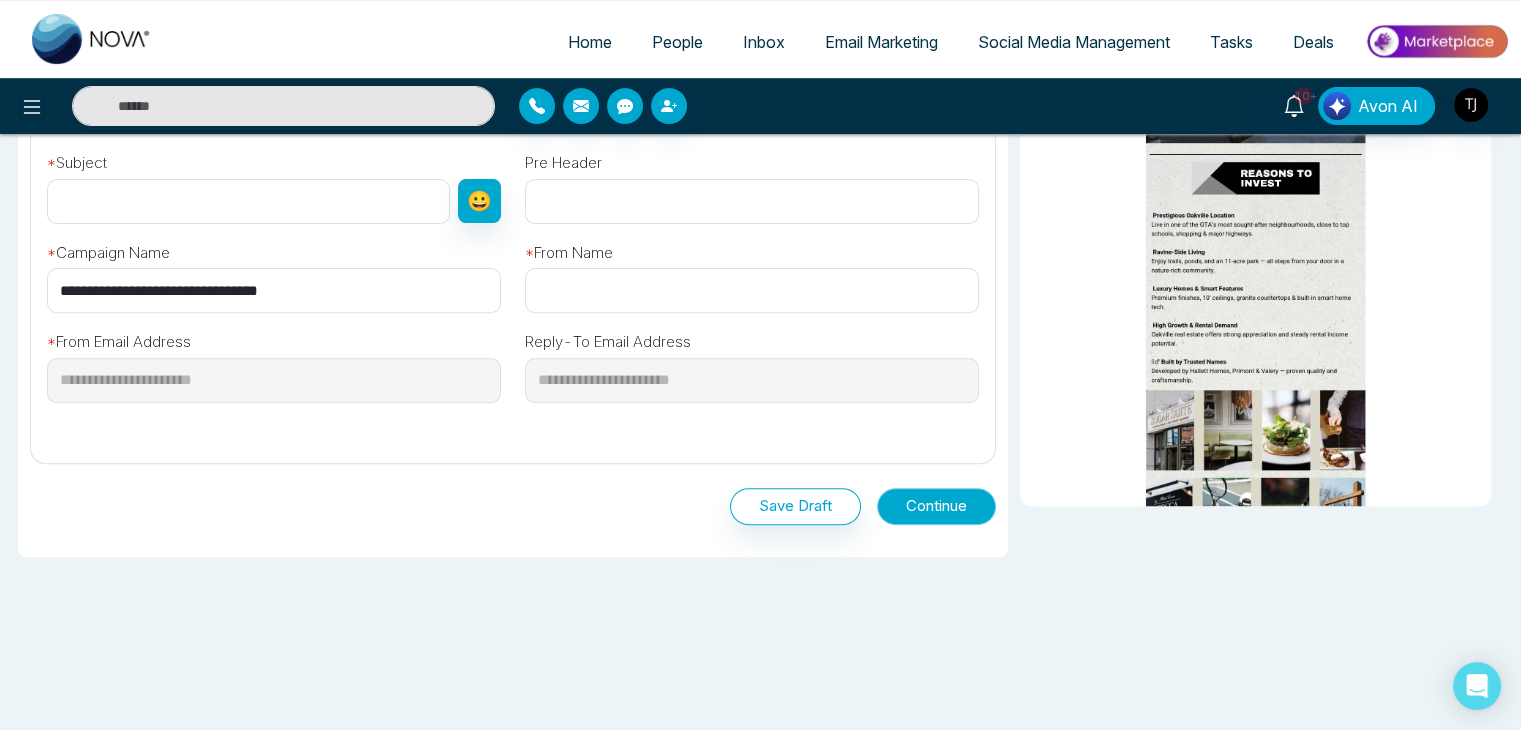click on "Continue" at bounding box center [936, 506] 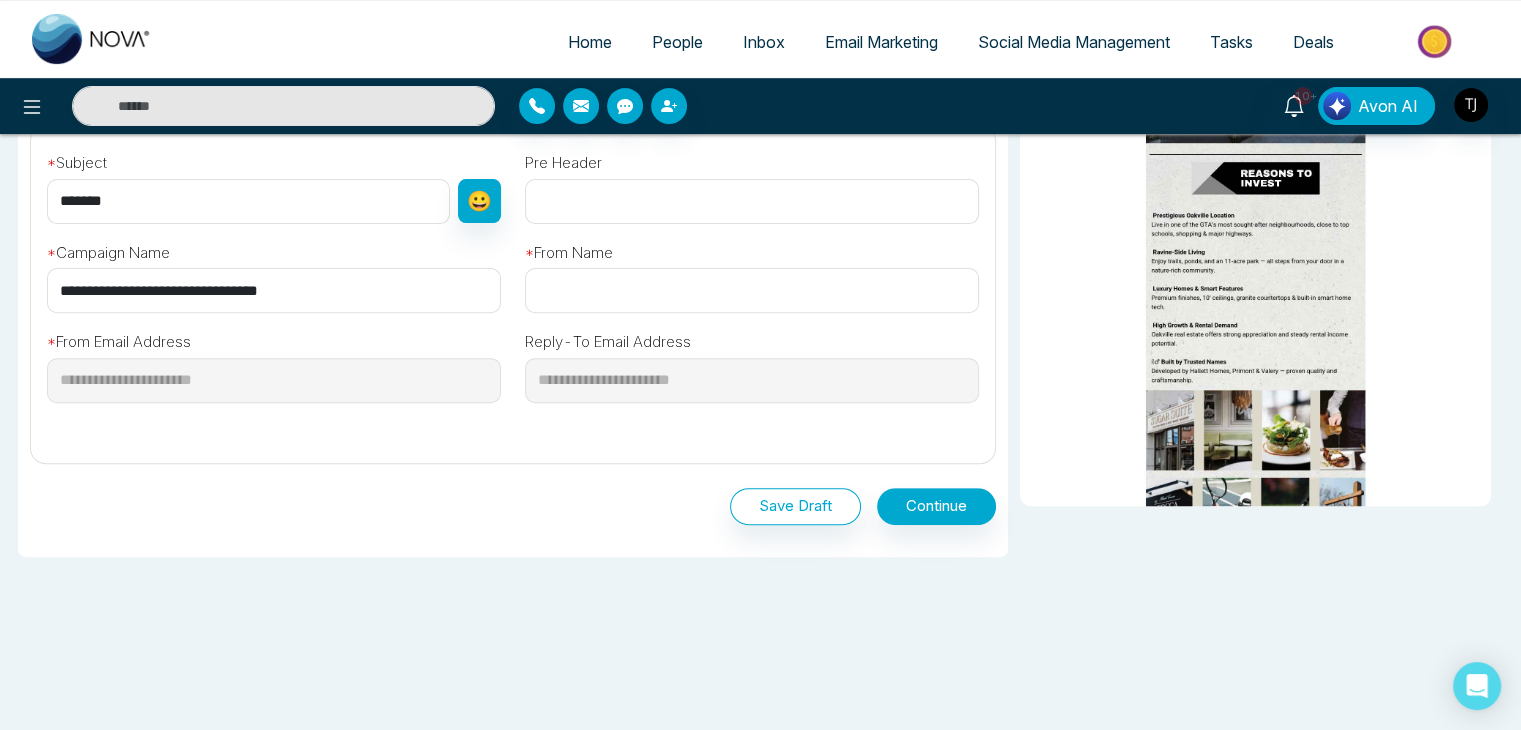 type on "*******" 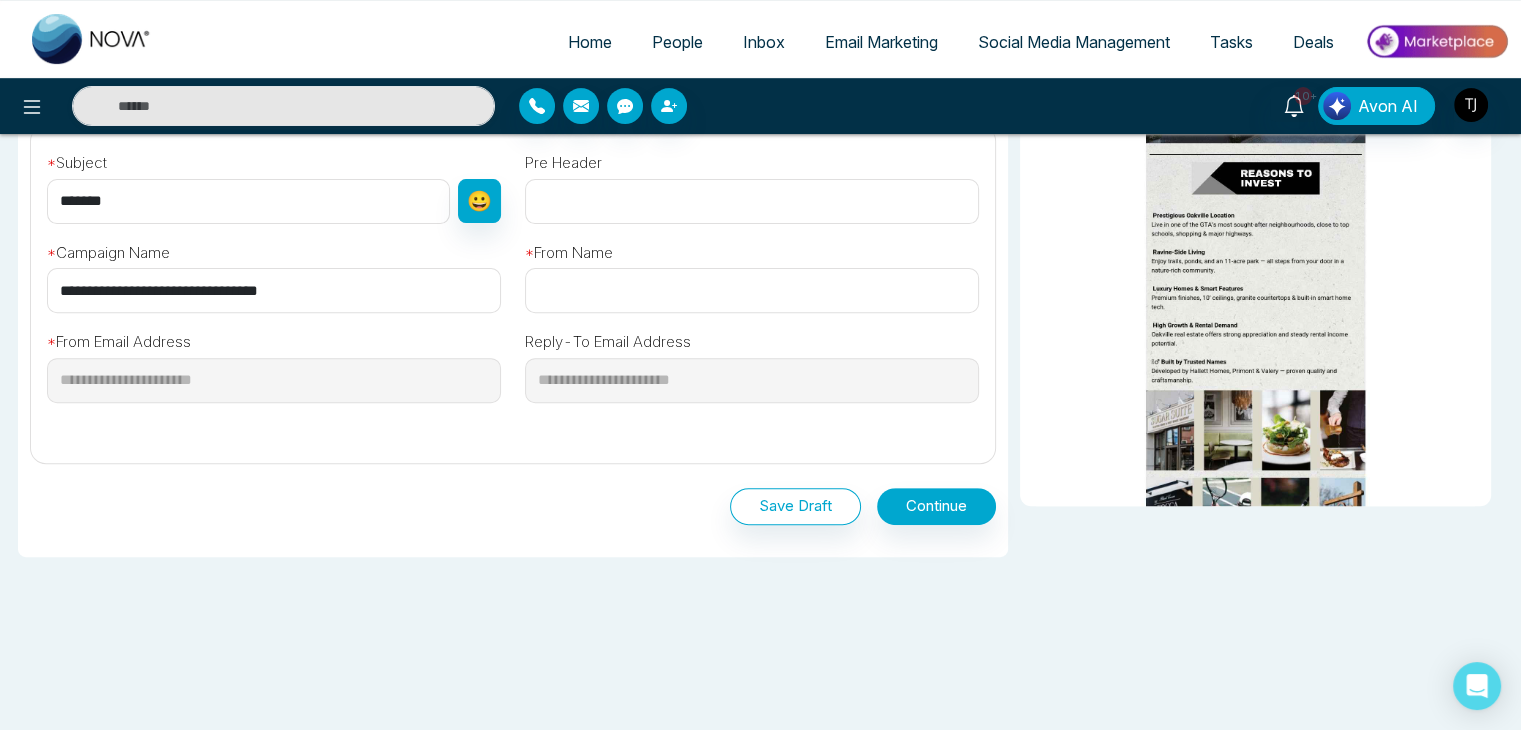 click at bounding box center [752, 290] 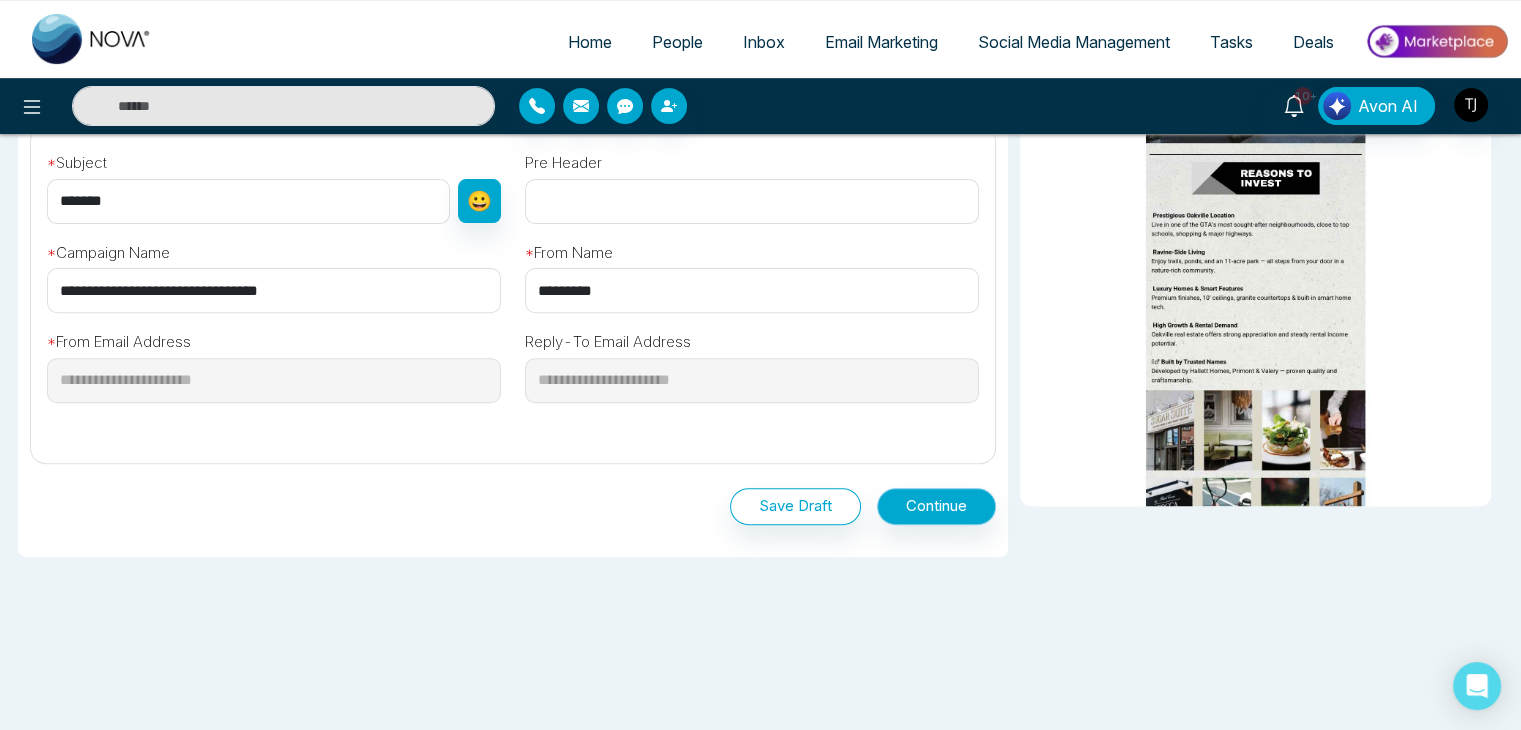 type on "*********" 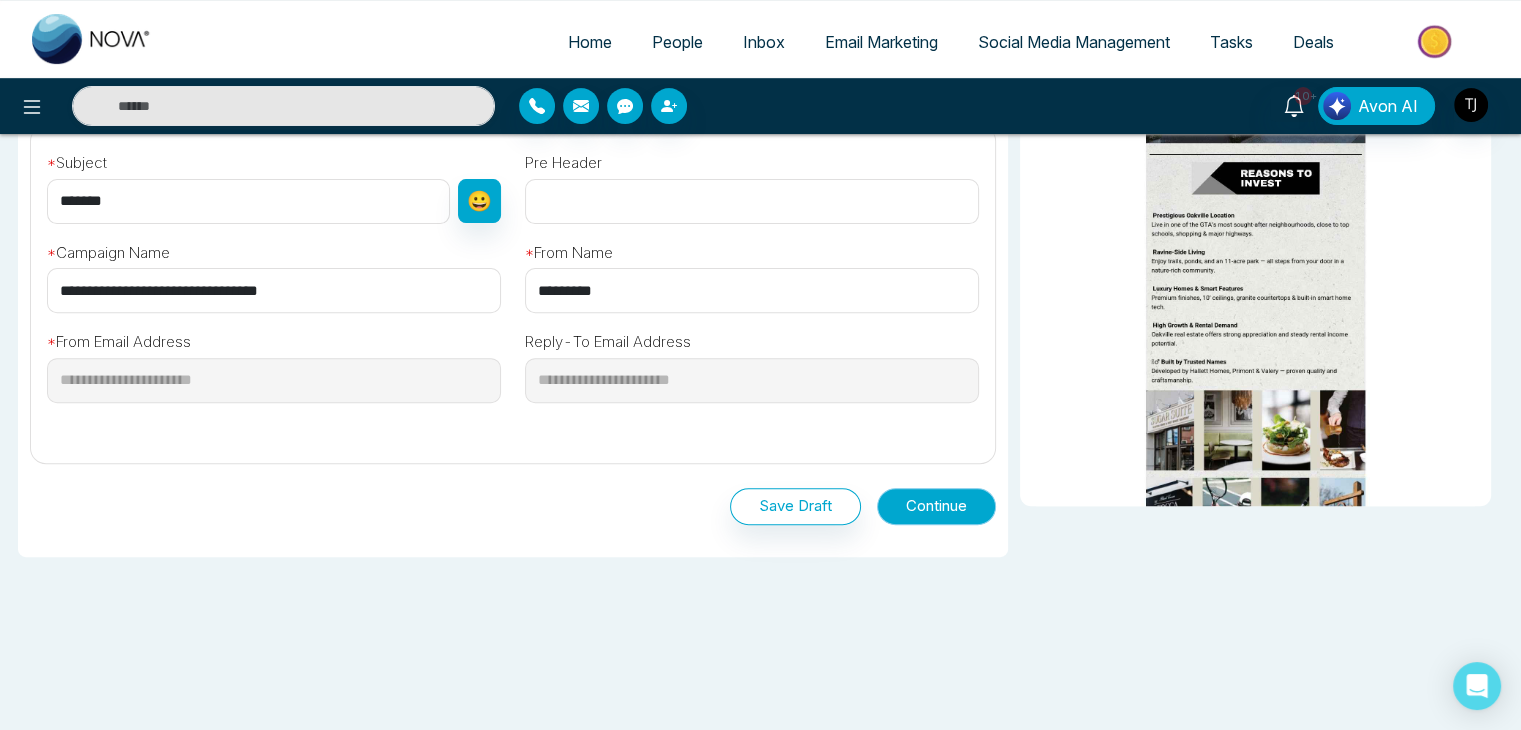 click on "Continue" at bounding box center [936, 506] 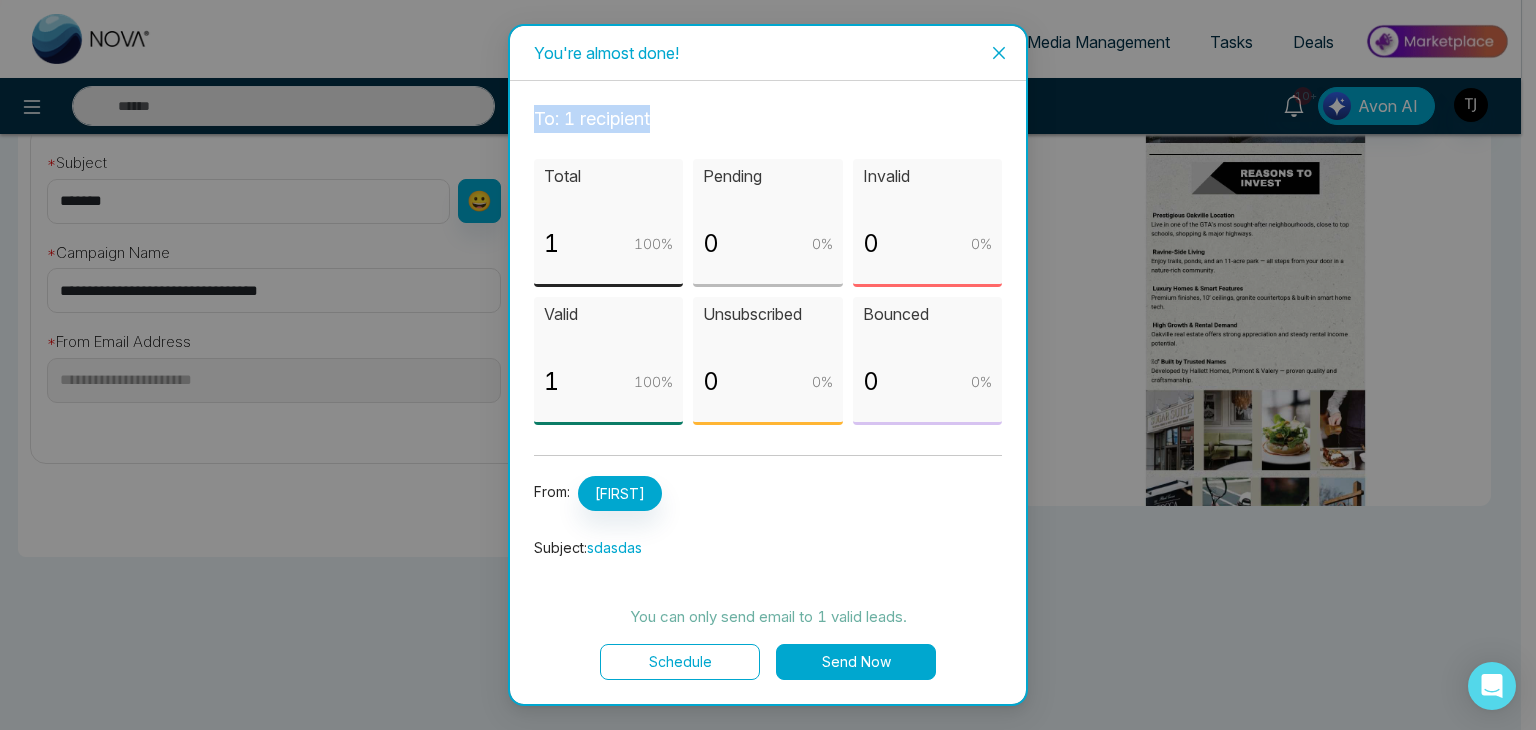 drag, startPoint x: 875, startPoint y: 45, endPoint x: 707, endPoint y: 92, distance: 174.45056 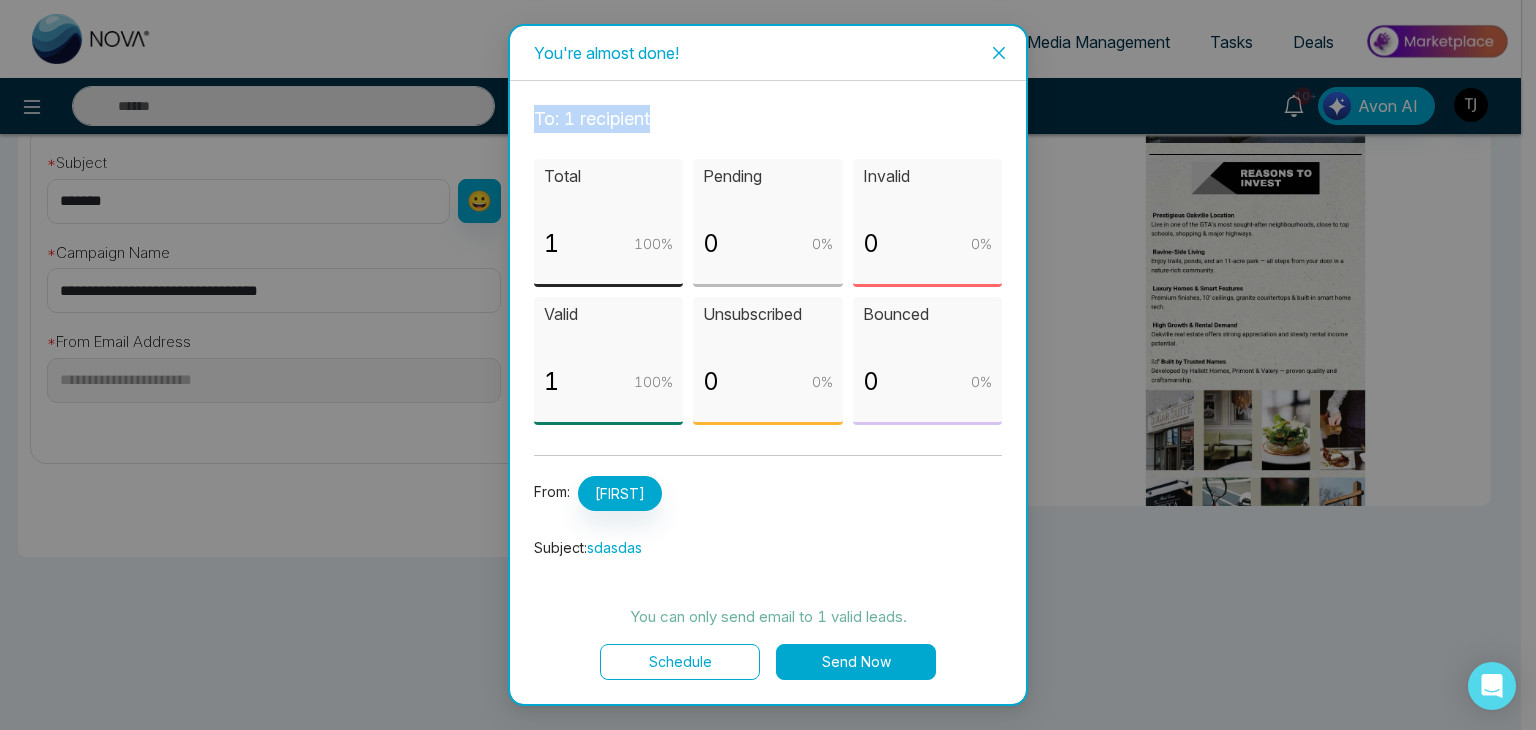 click on "You're almost done! To:   1   recipient Total 1 100 % Pending 0 0 % Invalid 0 0 % Valid 1 100 % Unsubscribed 0 0 % Bounced 0 0 % From:  asdasdasd Subject:  sdasdas You can only send email to   1   valid leads. Schedule Send Now" at bounding box center [768, 365] 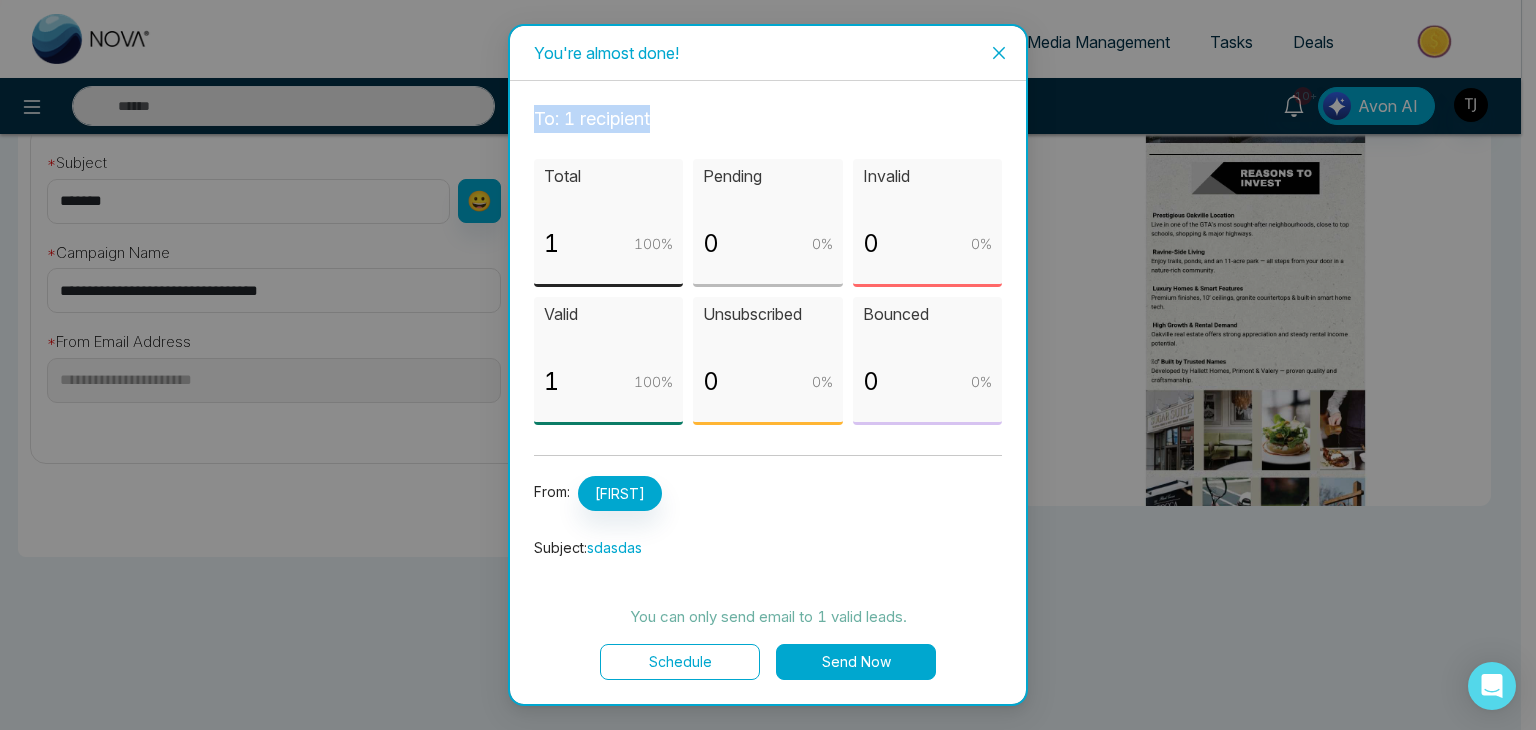 click 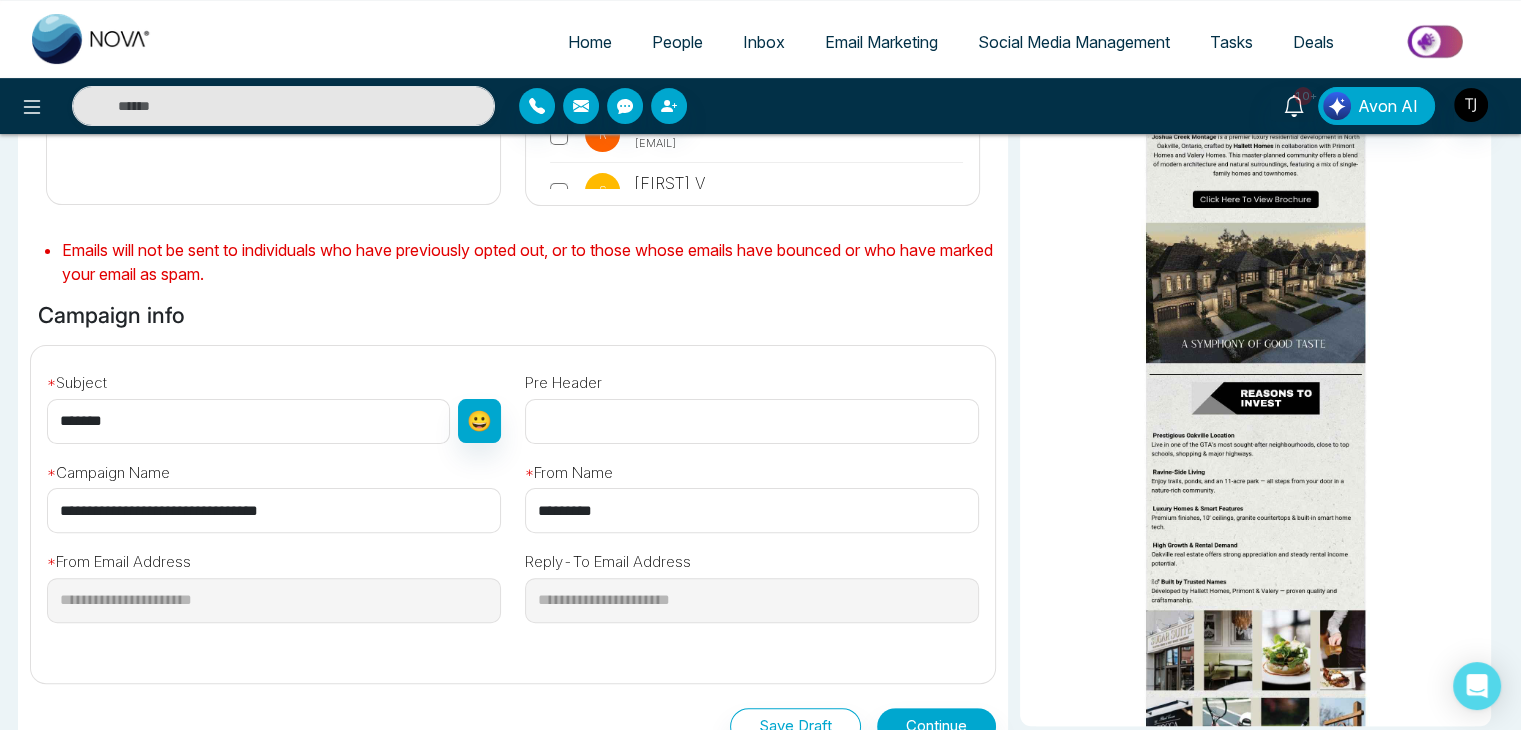 scroll, scrollTop: 158, scrollLeft: 0, axis: vertical 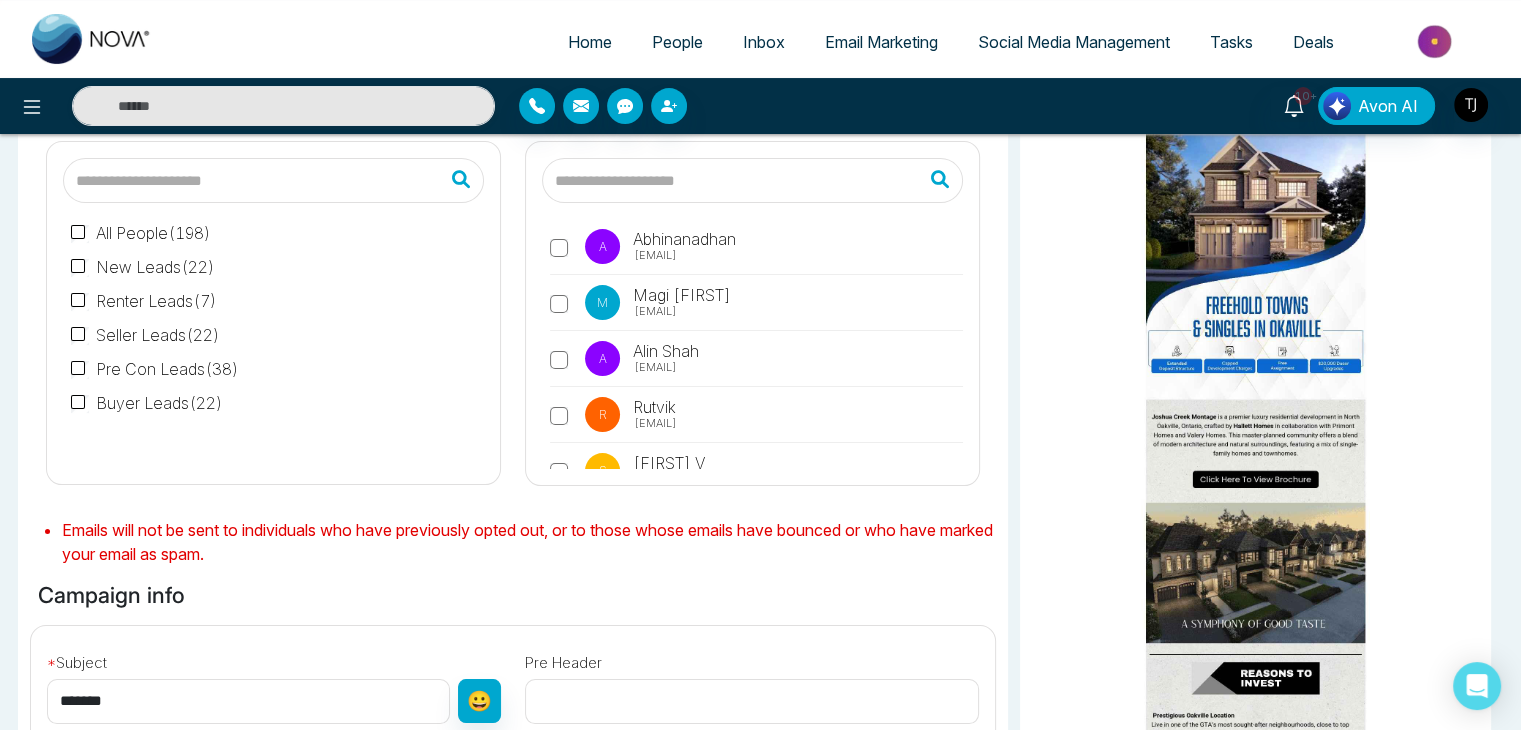 click on "Email Marketing" at bounding box center [881, 42] 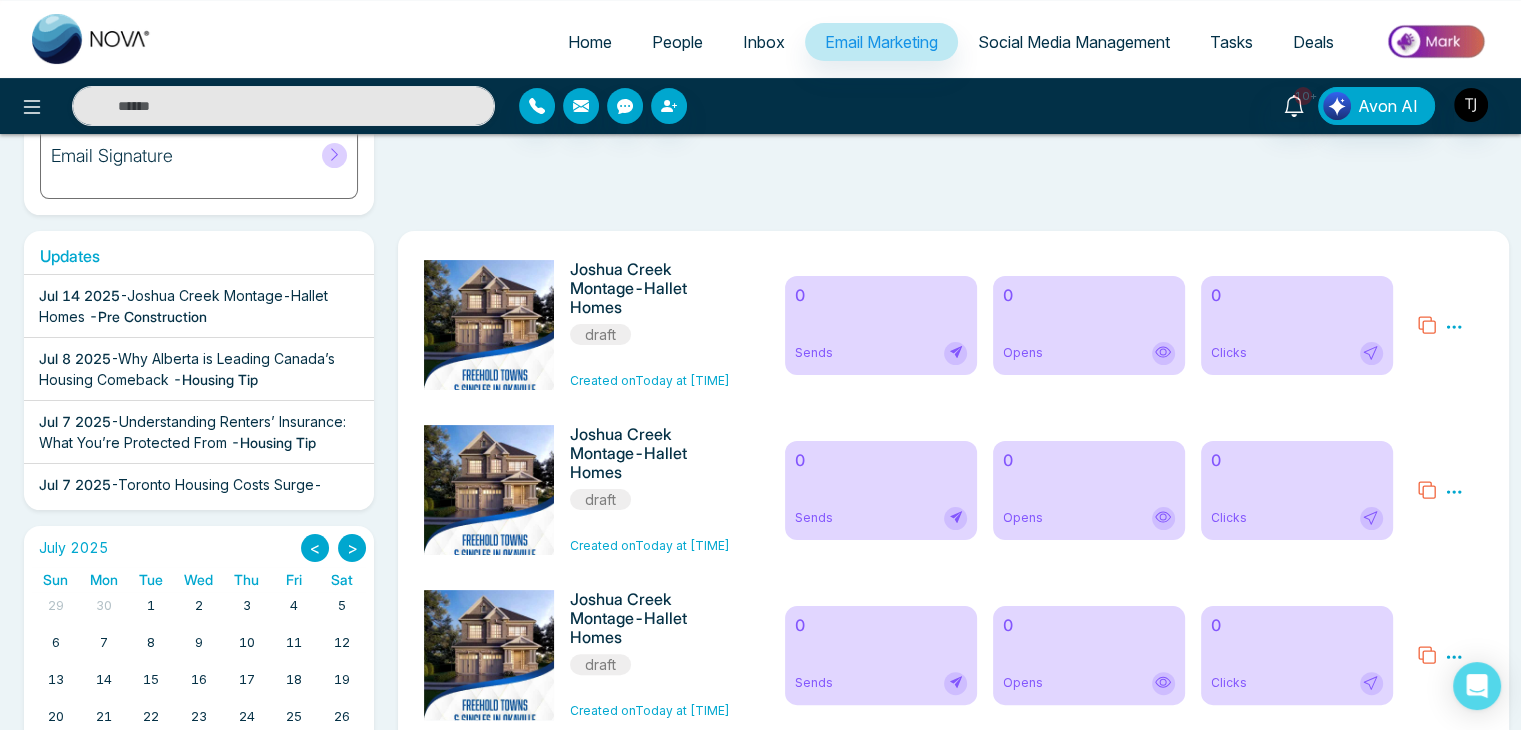 scroll, scrollTop: 0, scrollLeft: 0, axis: both 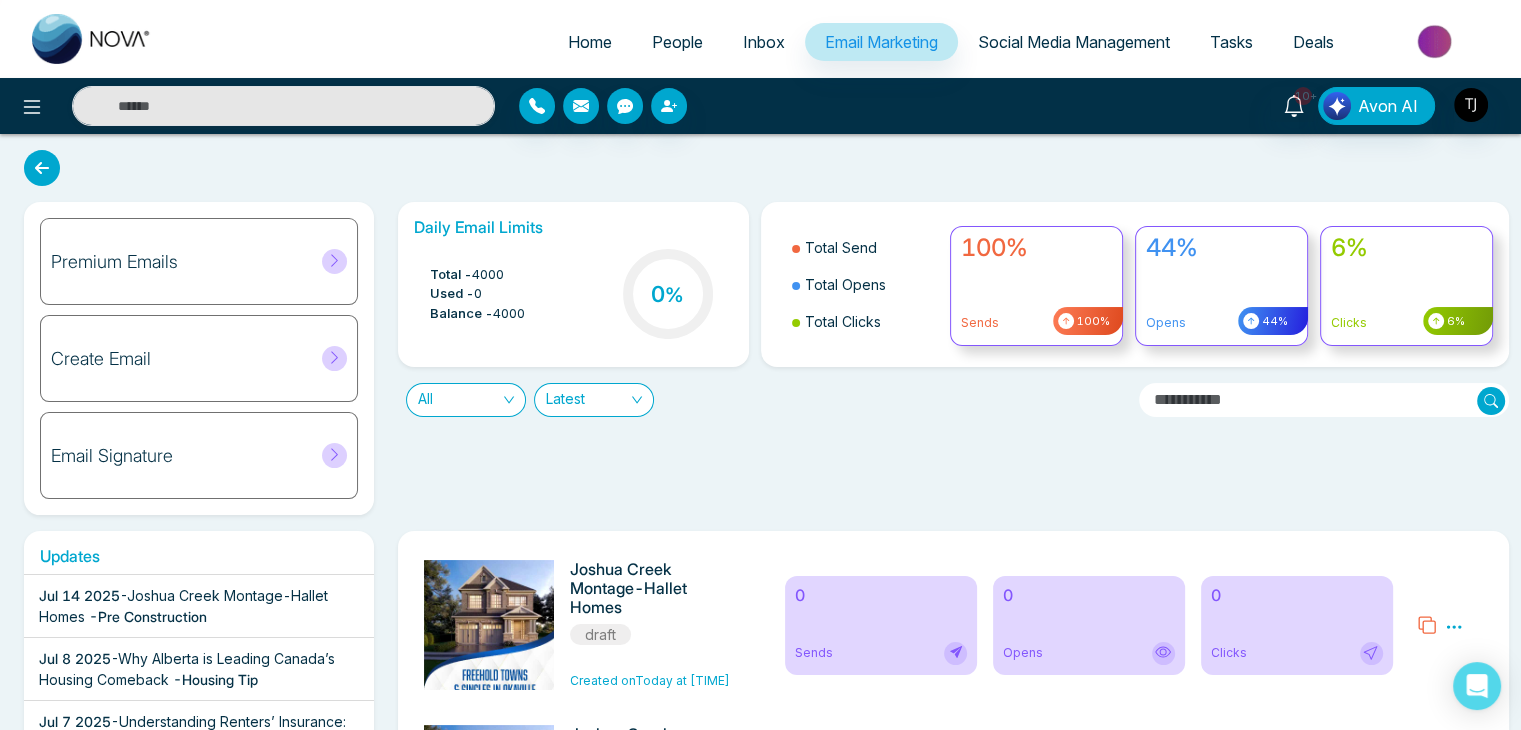 click on "Social Media Management" at bounding box center (1074, 42) 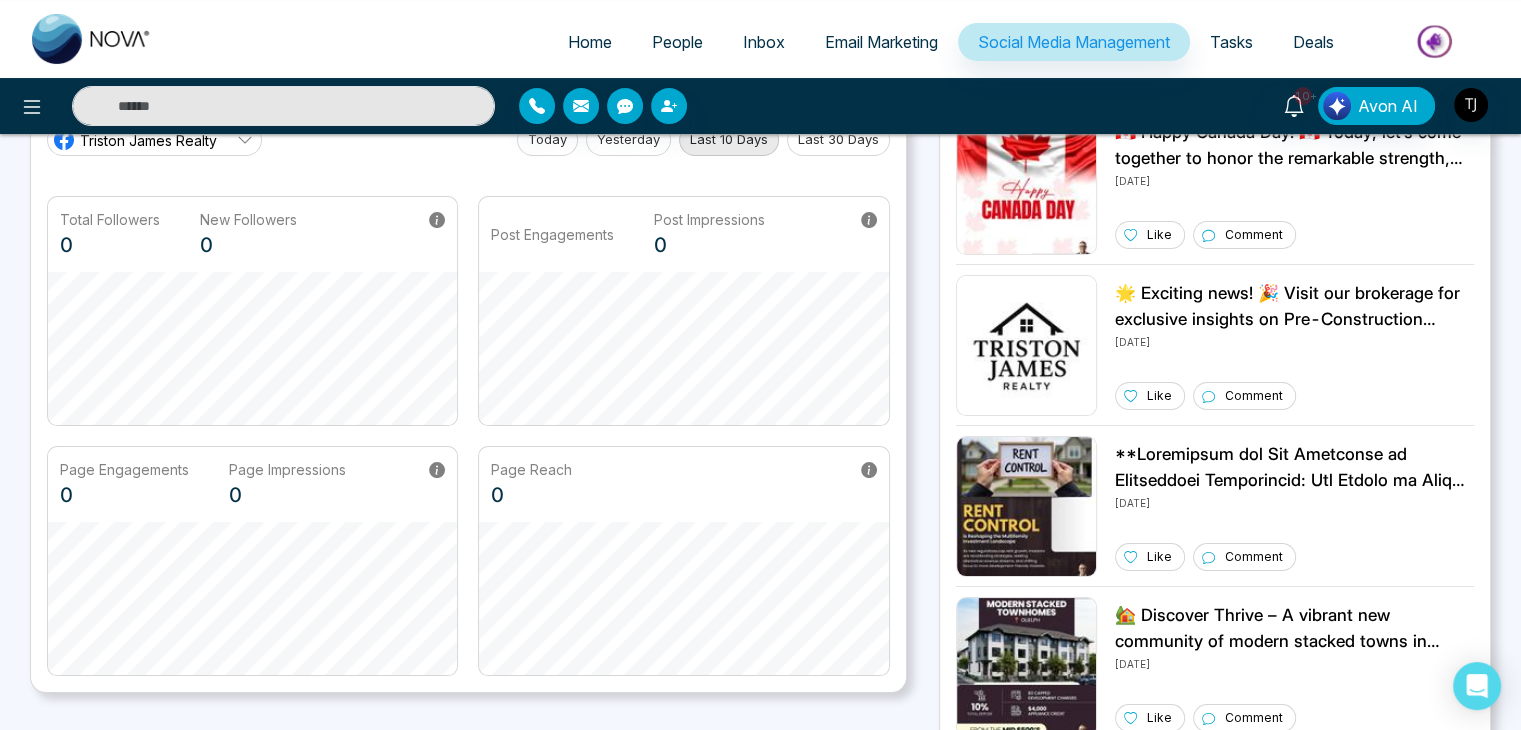 scroll, scrollTop: 0, scrollLeft: 0, axis: both 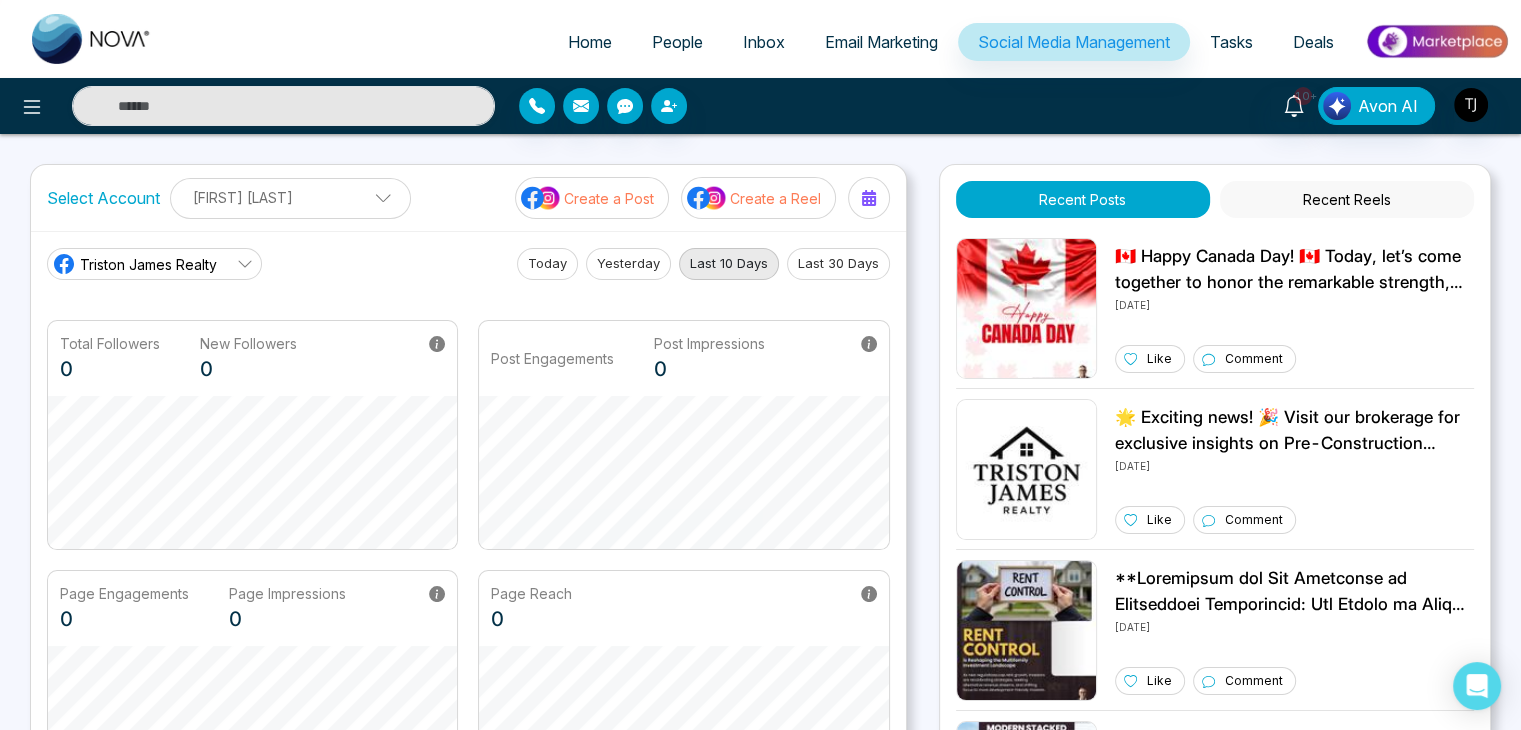 click on "Create a Post" at bounding box center (609, 198) 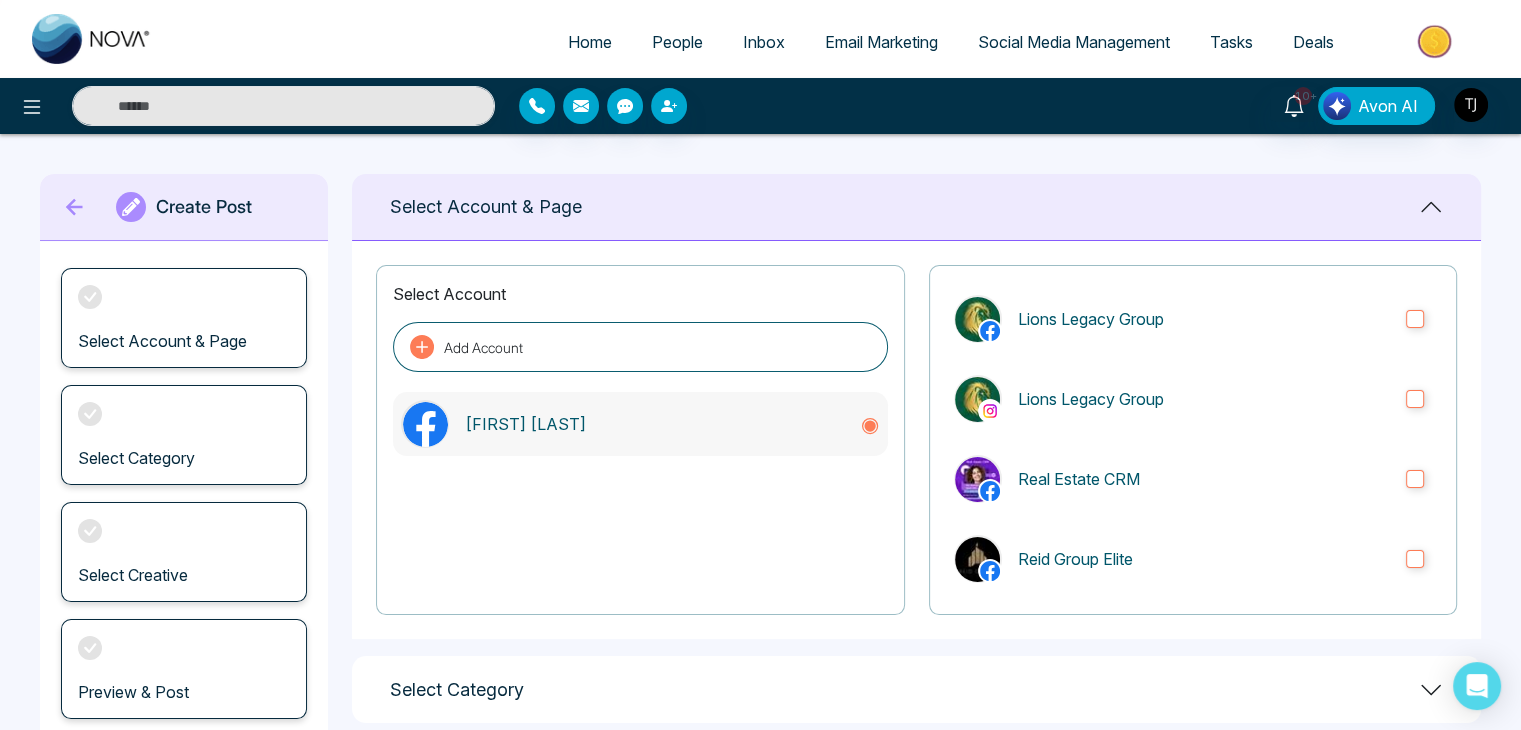 scroll, scrollTop: 700, scrollLeft: 0, axis: vertical 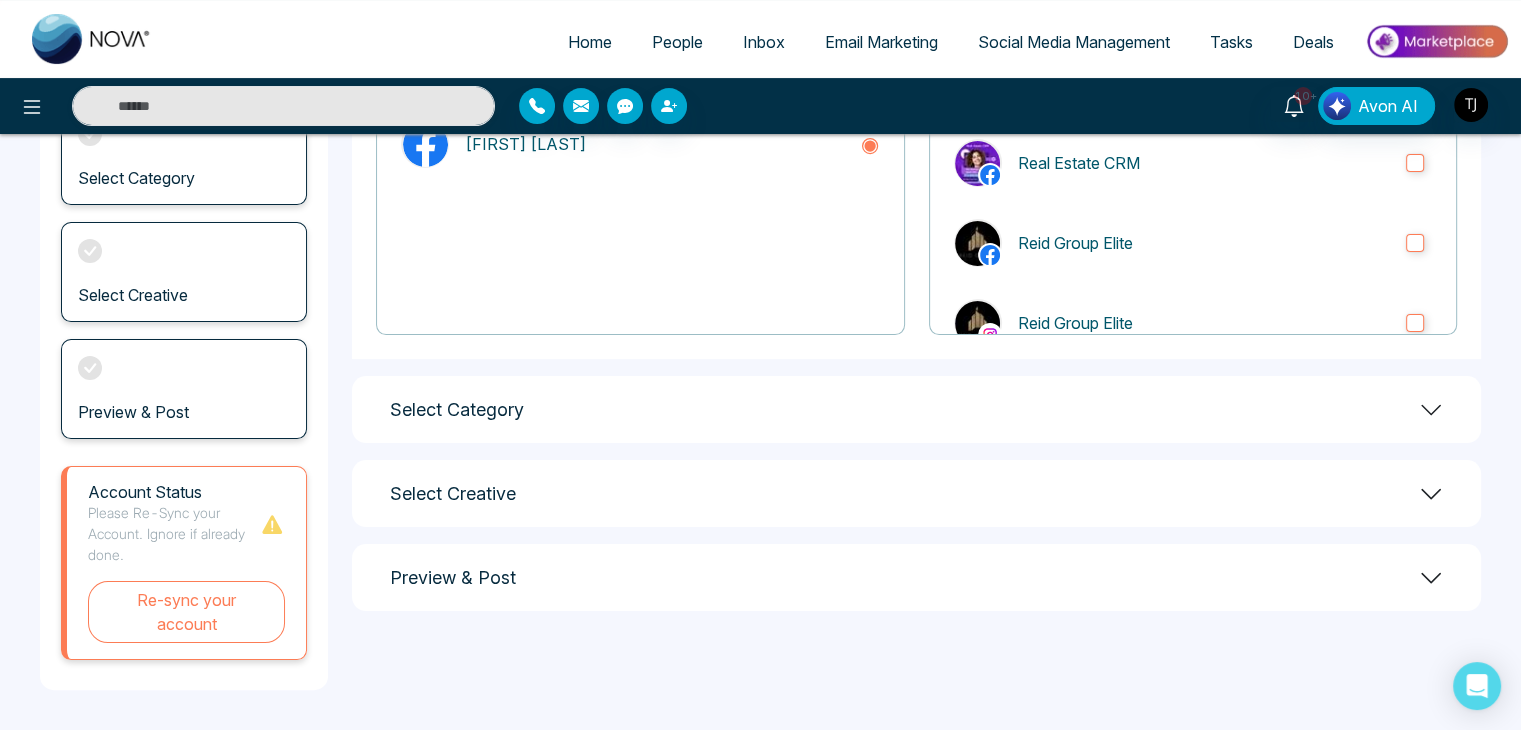 click 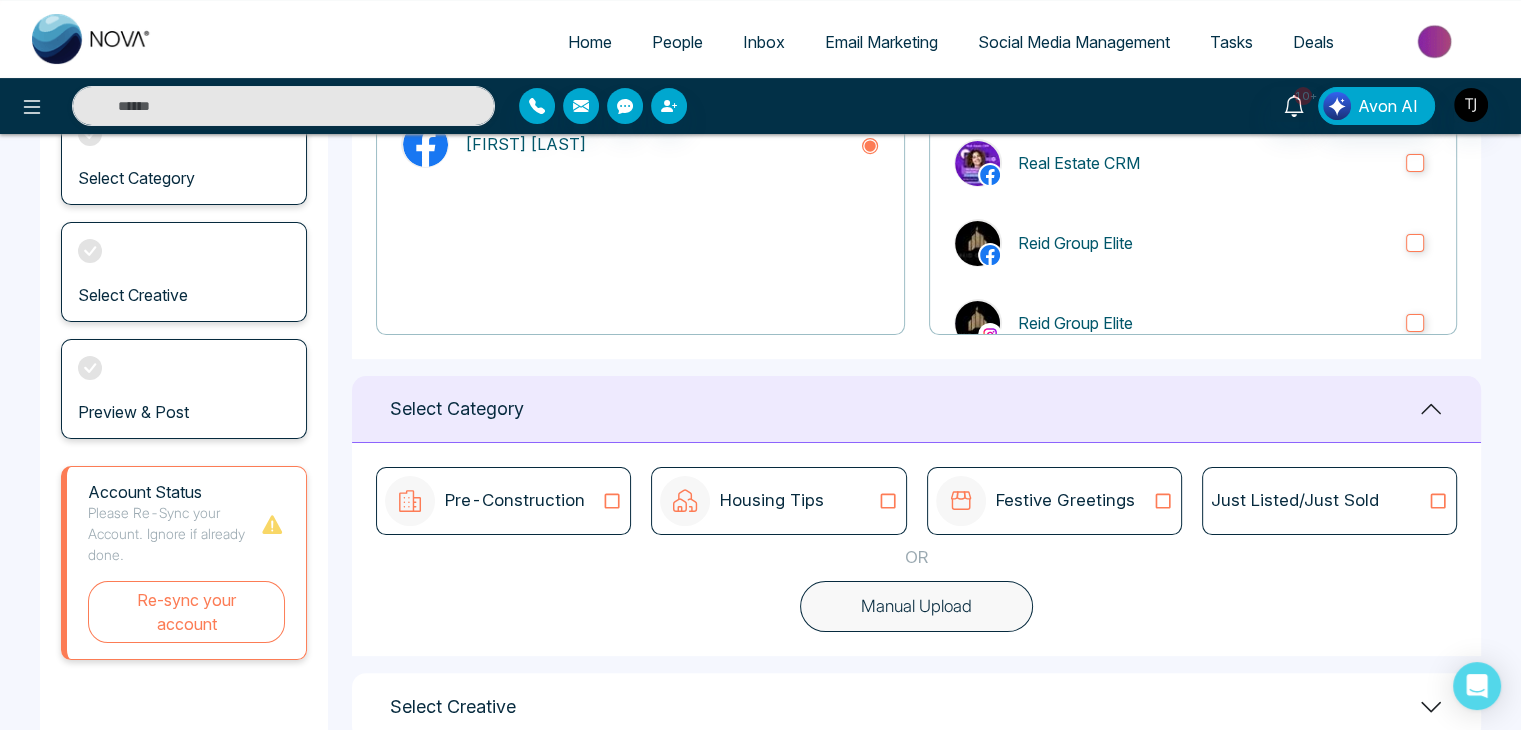 click 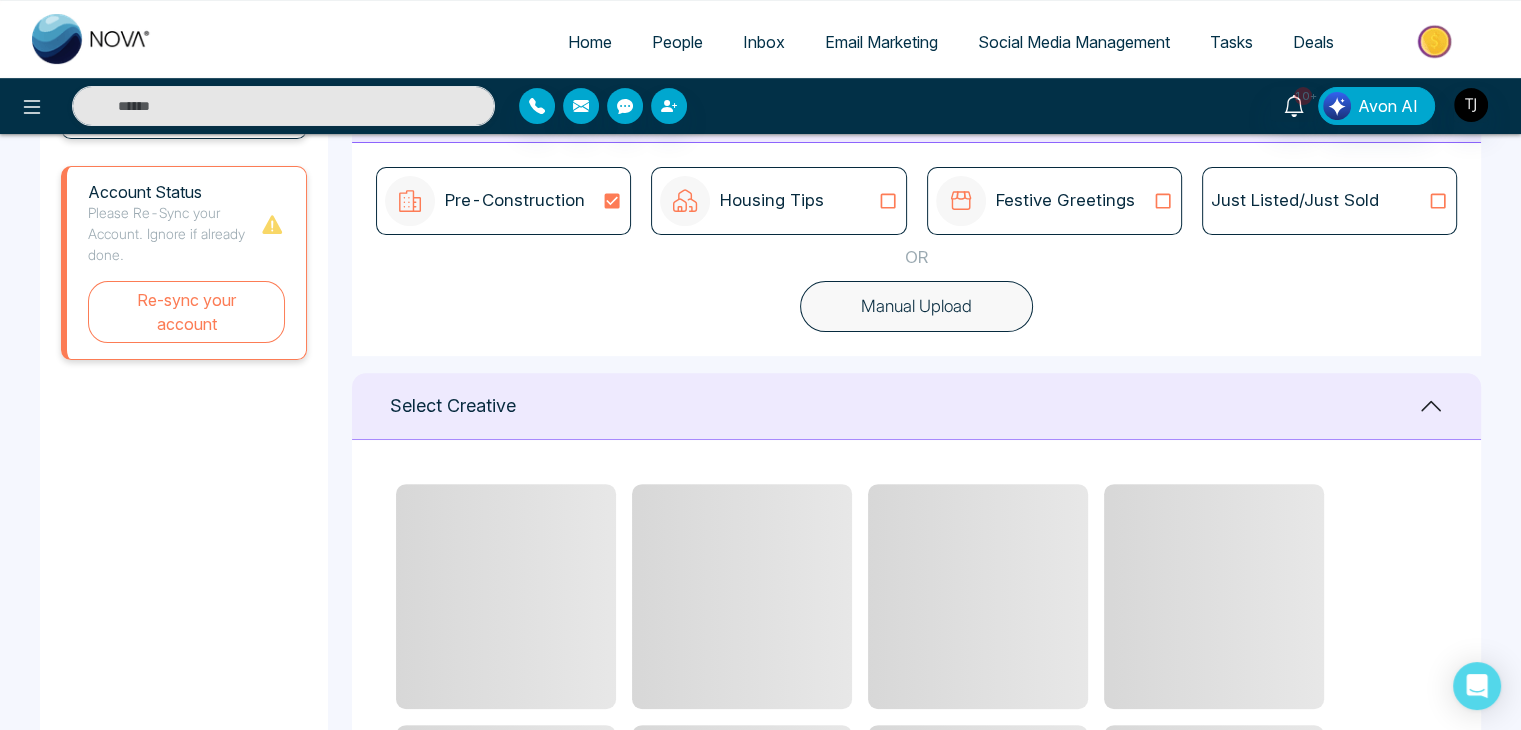 scroll, scrollTop: 680, scrollLeft: 0, axis: vertical 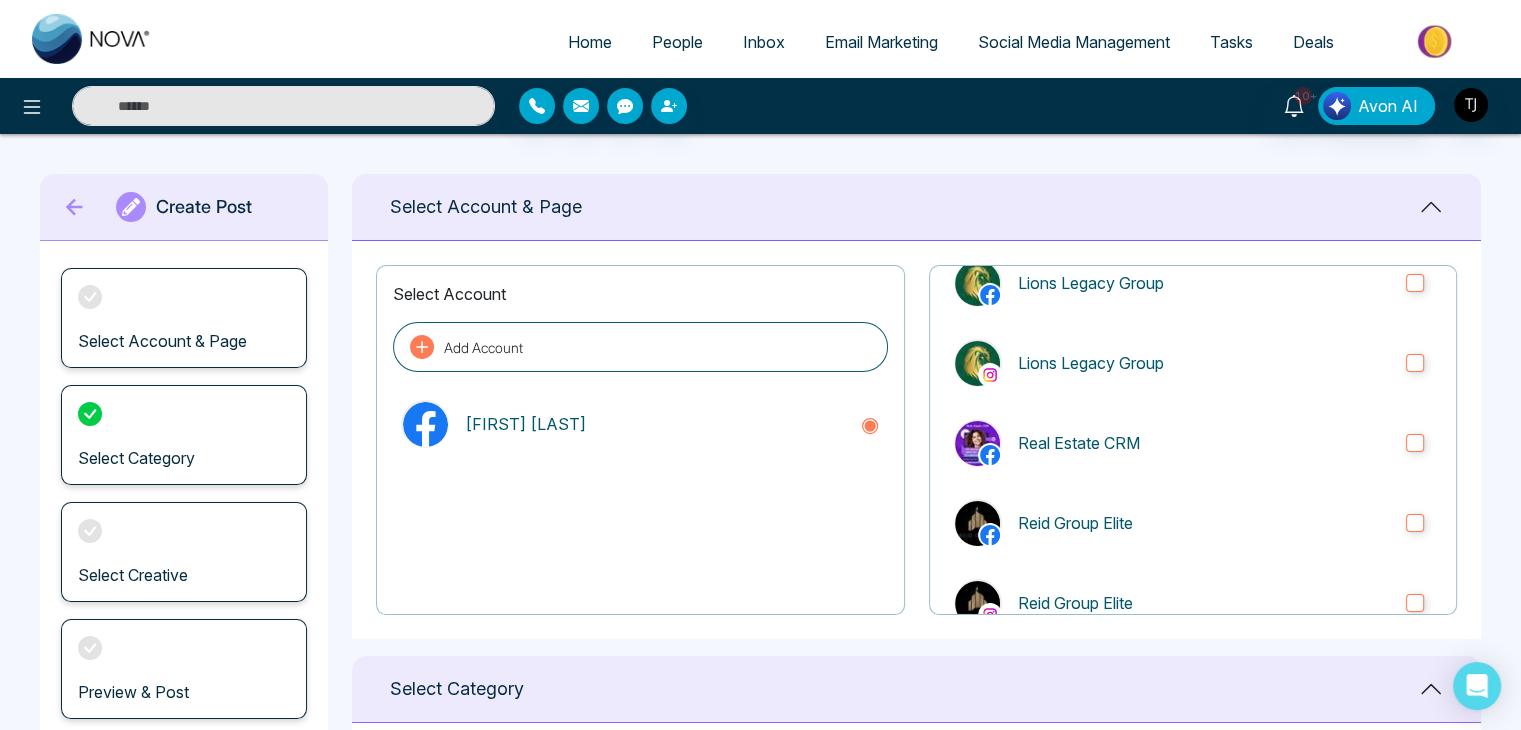 click 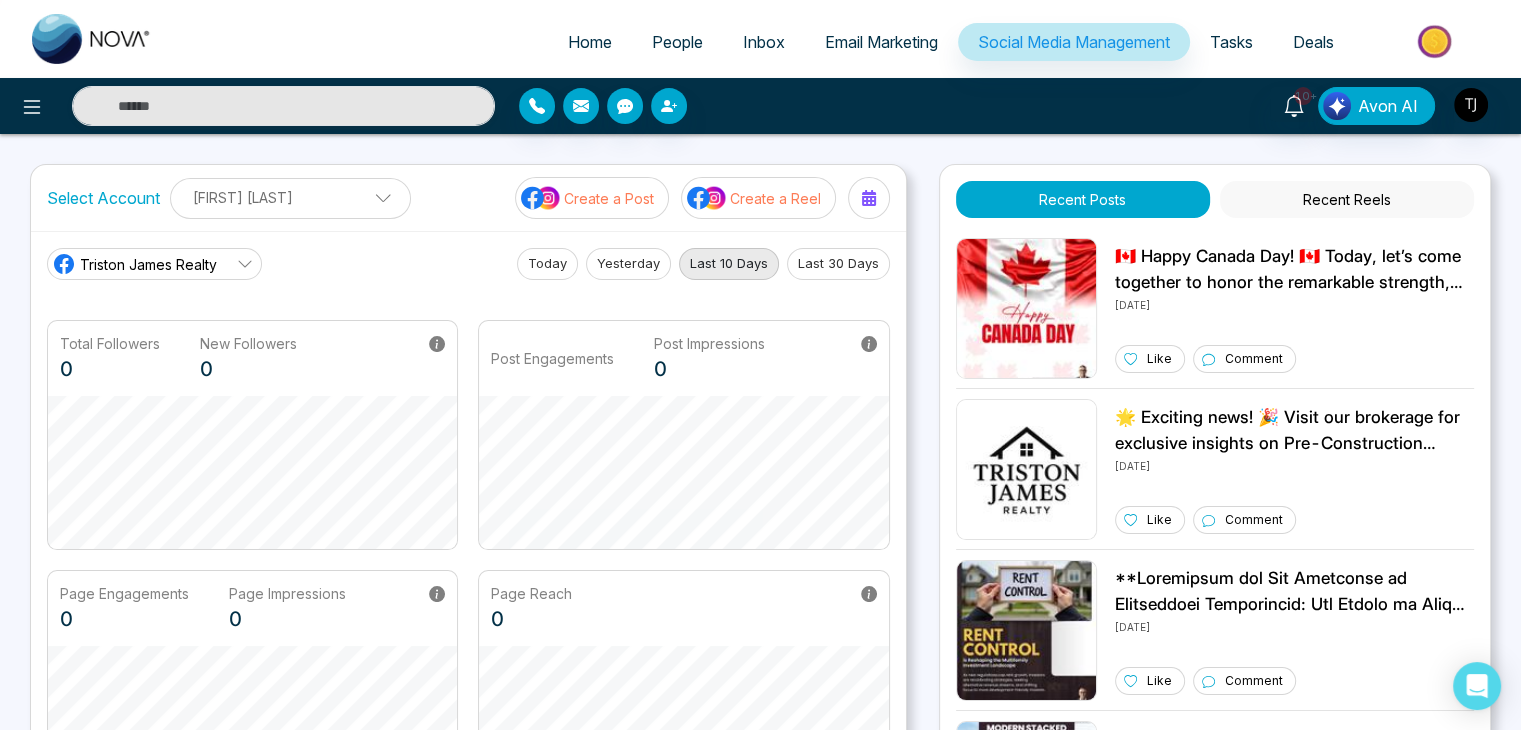 click on "Create a Reel" at bounding box center (775, 198) 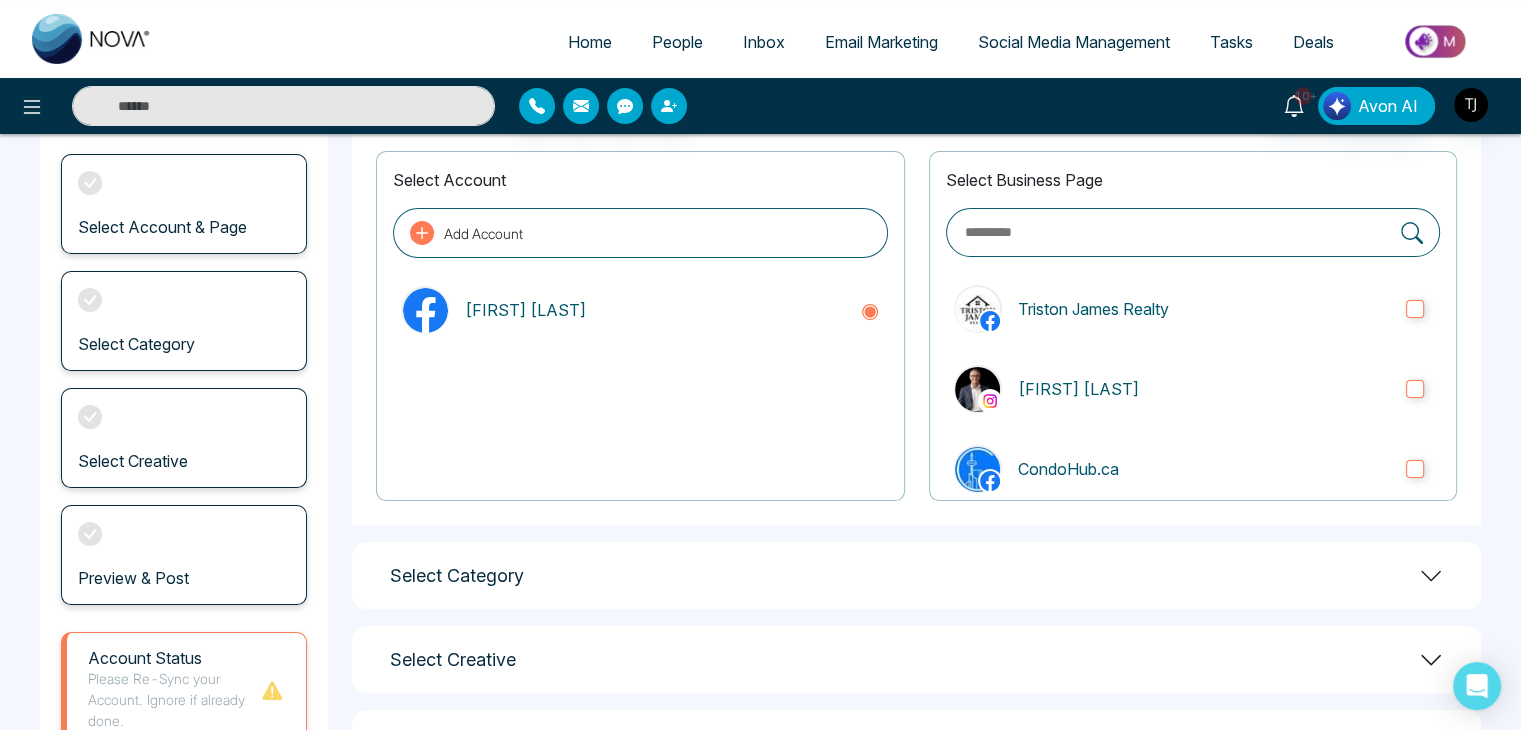 scroll, scrollTop: 280, scrollLeft: 0, axis: vertical 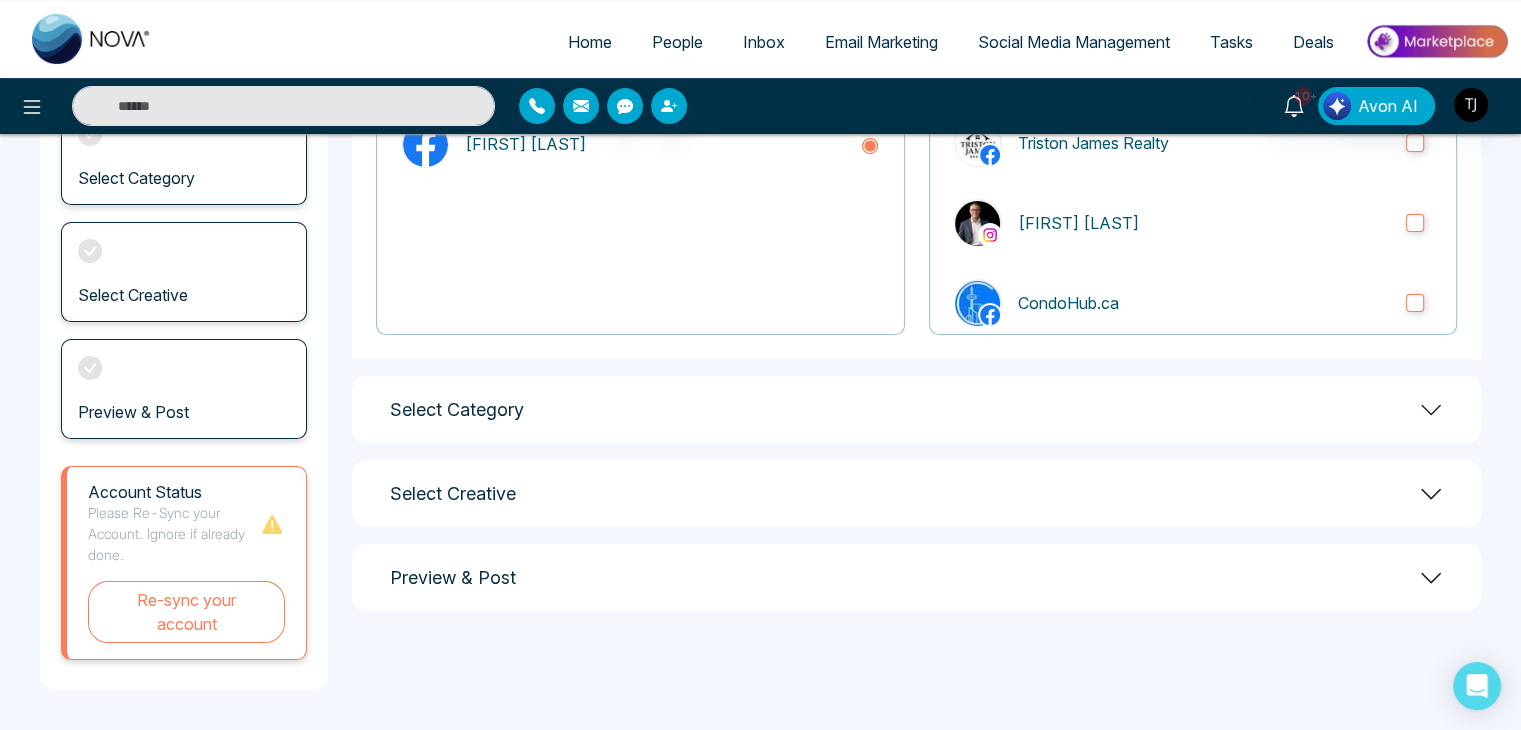 click 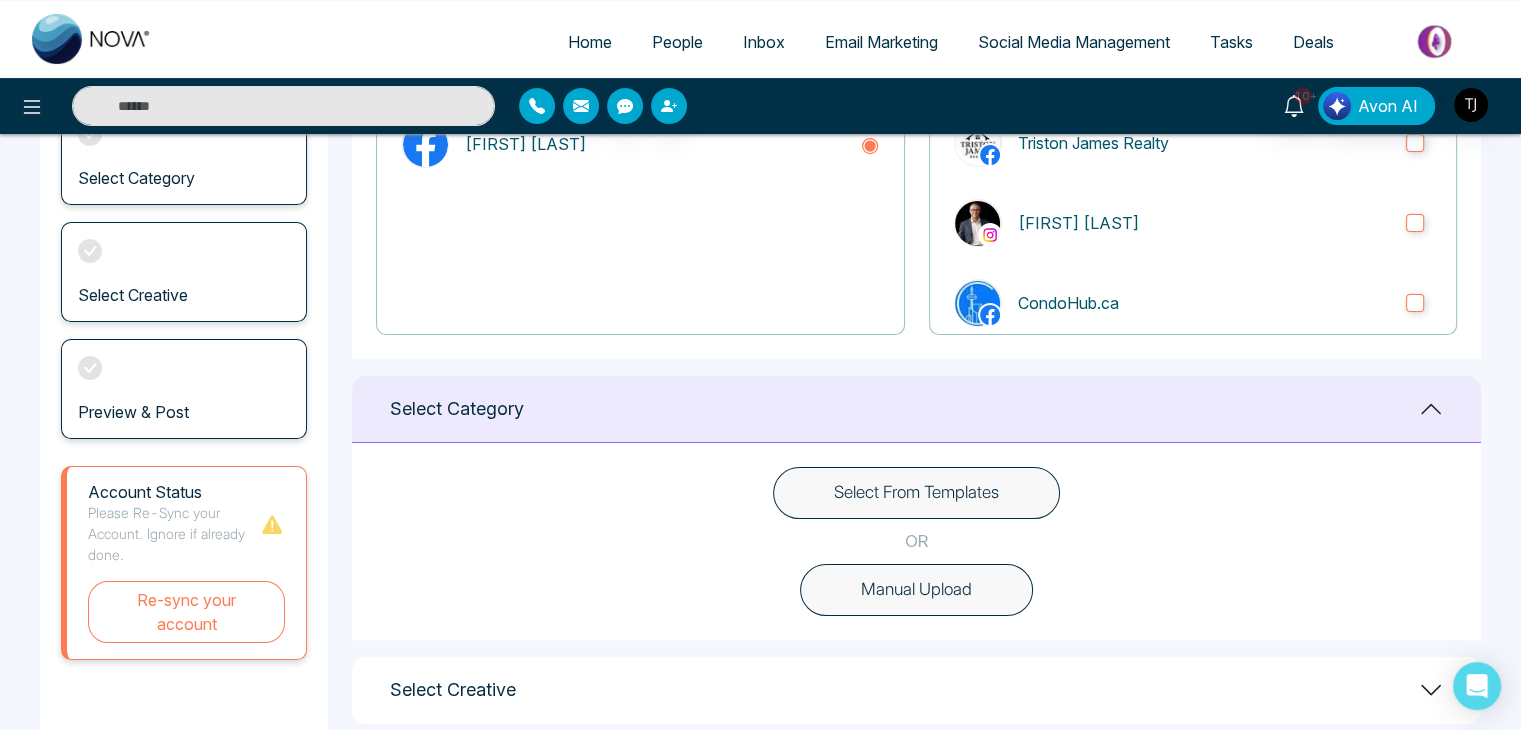 click on "Select From Templates" at bounding box center [916, 493] 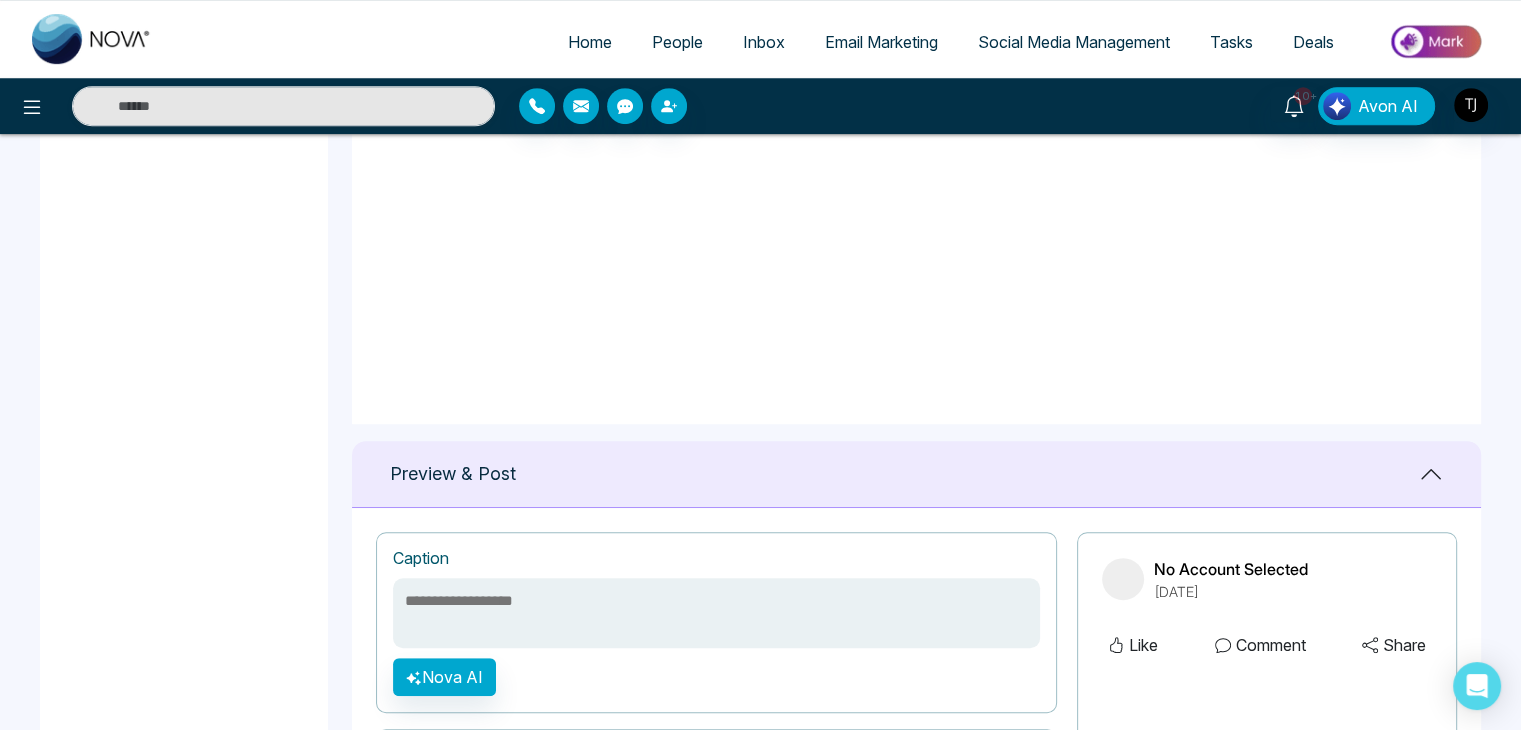 scroll, scrollTop: 780, scrollLeft: 0, axis: vertical 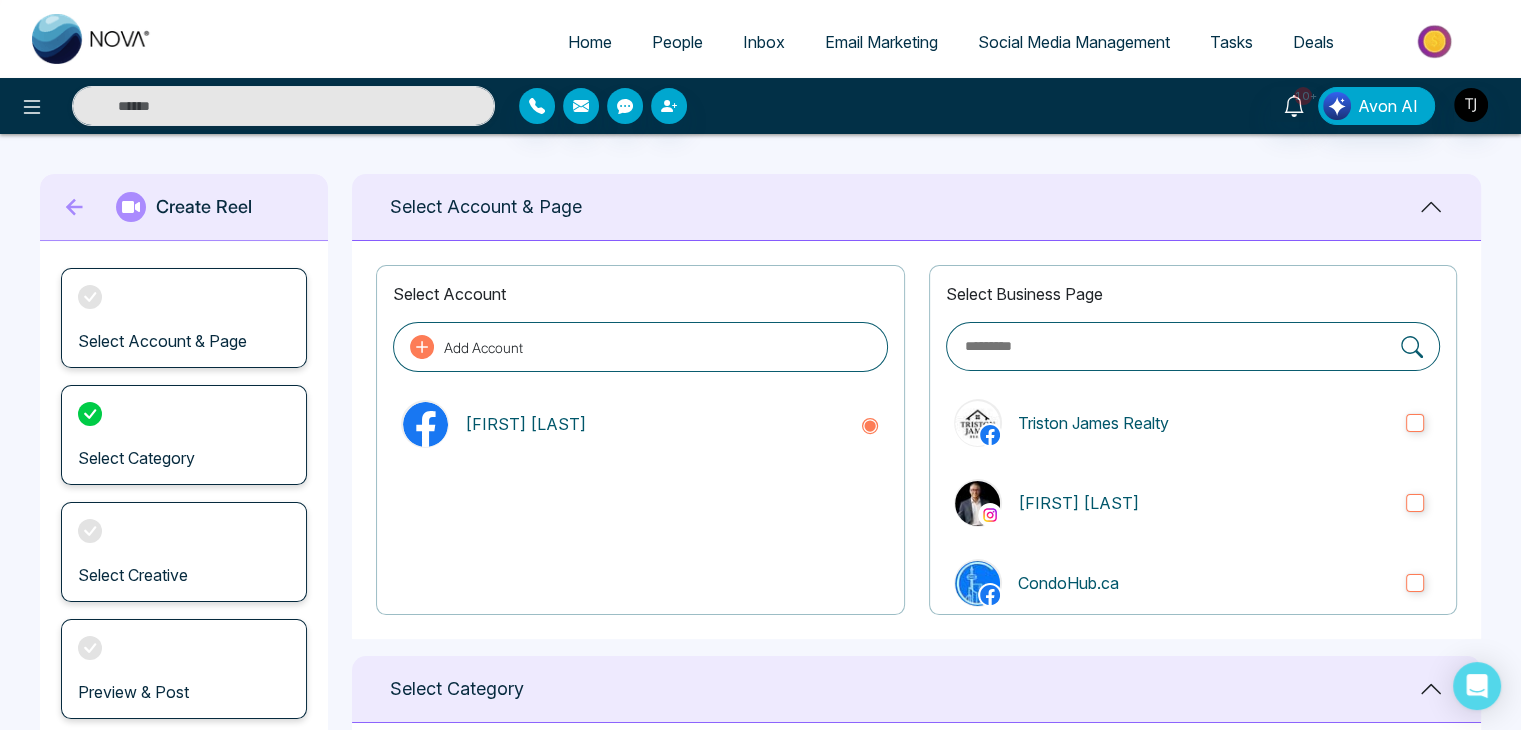 click on "Tasks" at bounding box center (1231, 42) 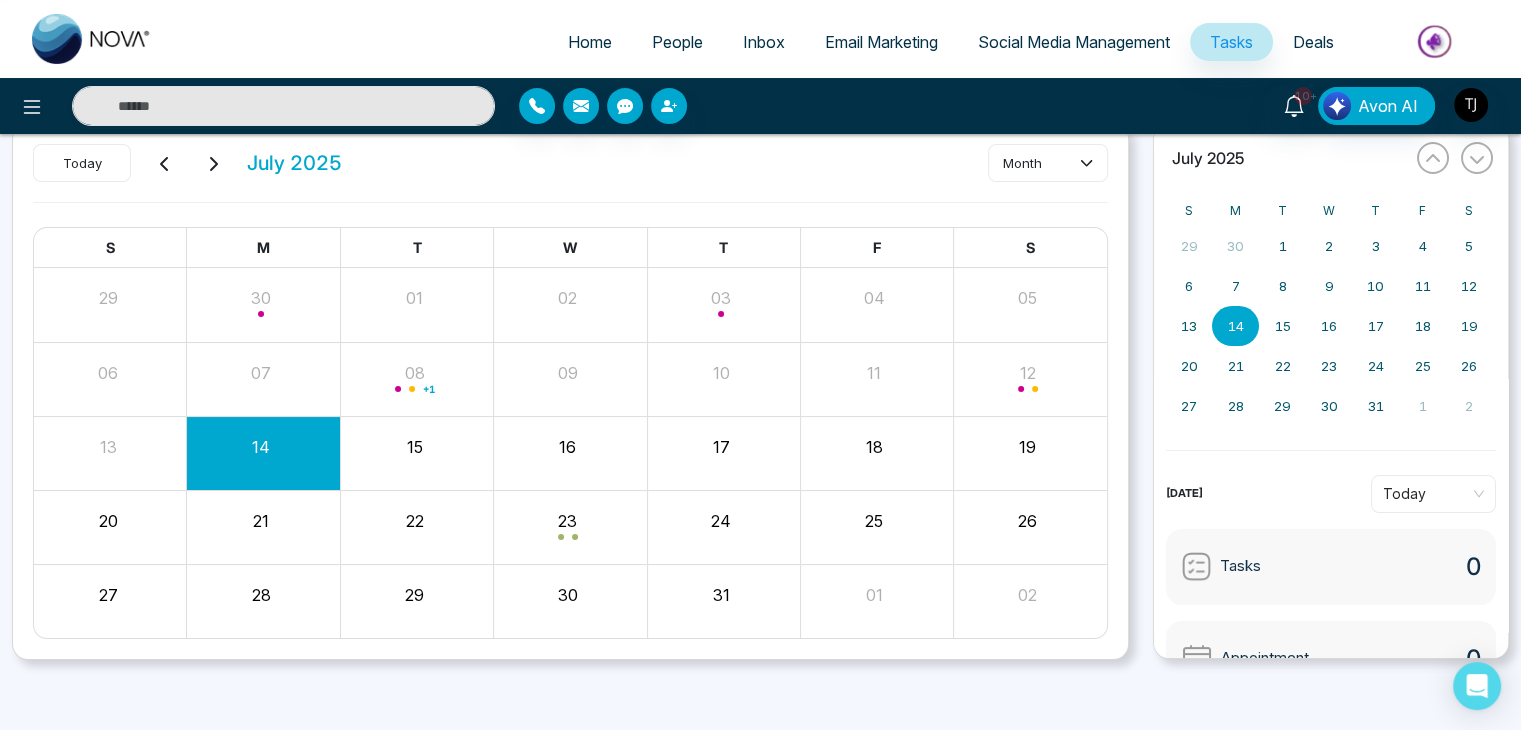 scroll, scrollTop: 84, scrollLeft: 0, axis: vertical 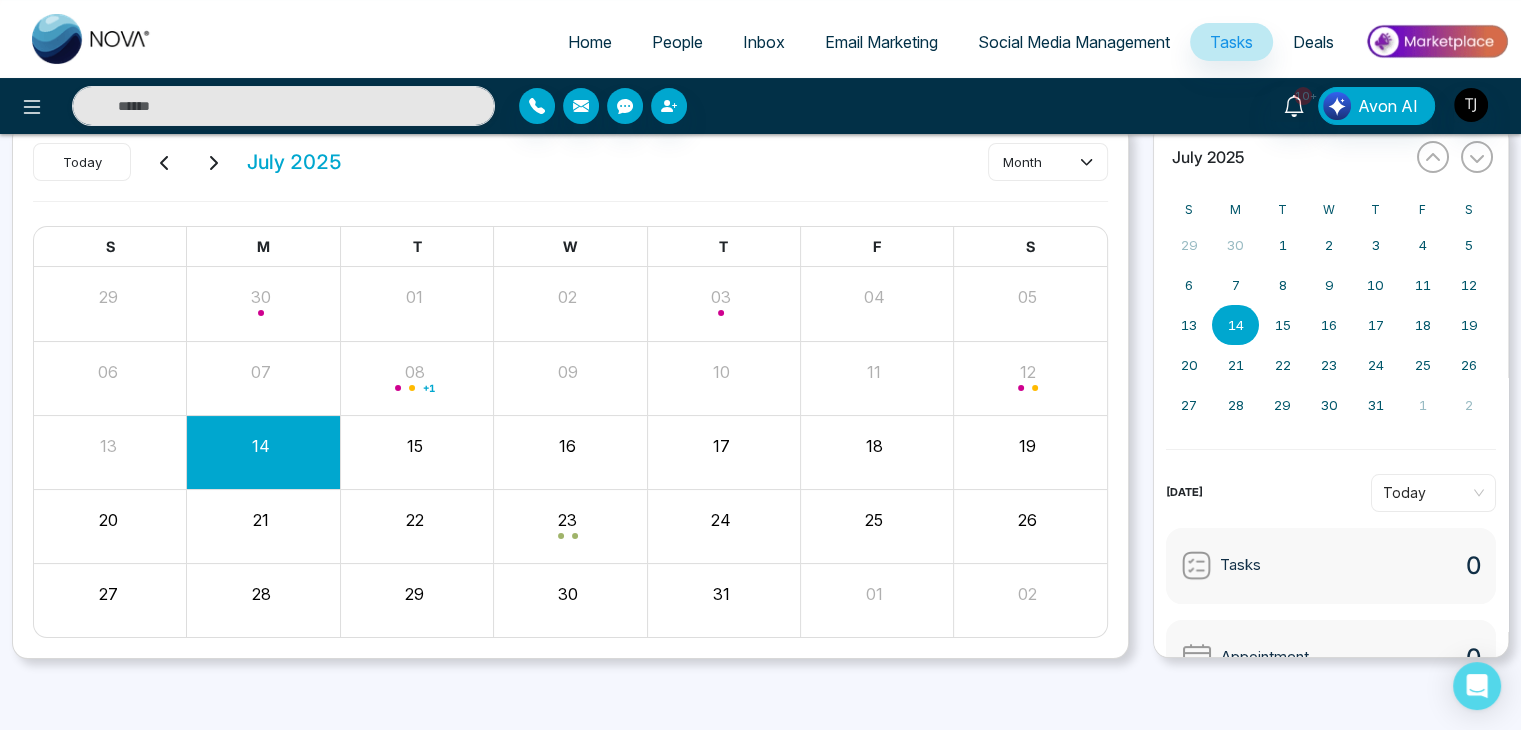 click on "Deals" at bounding box center (1313, 42) 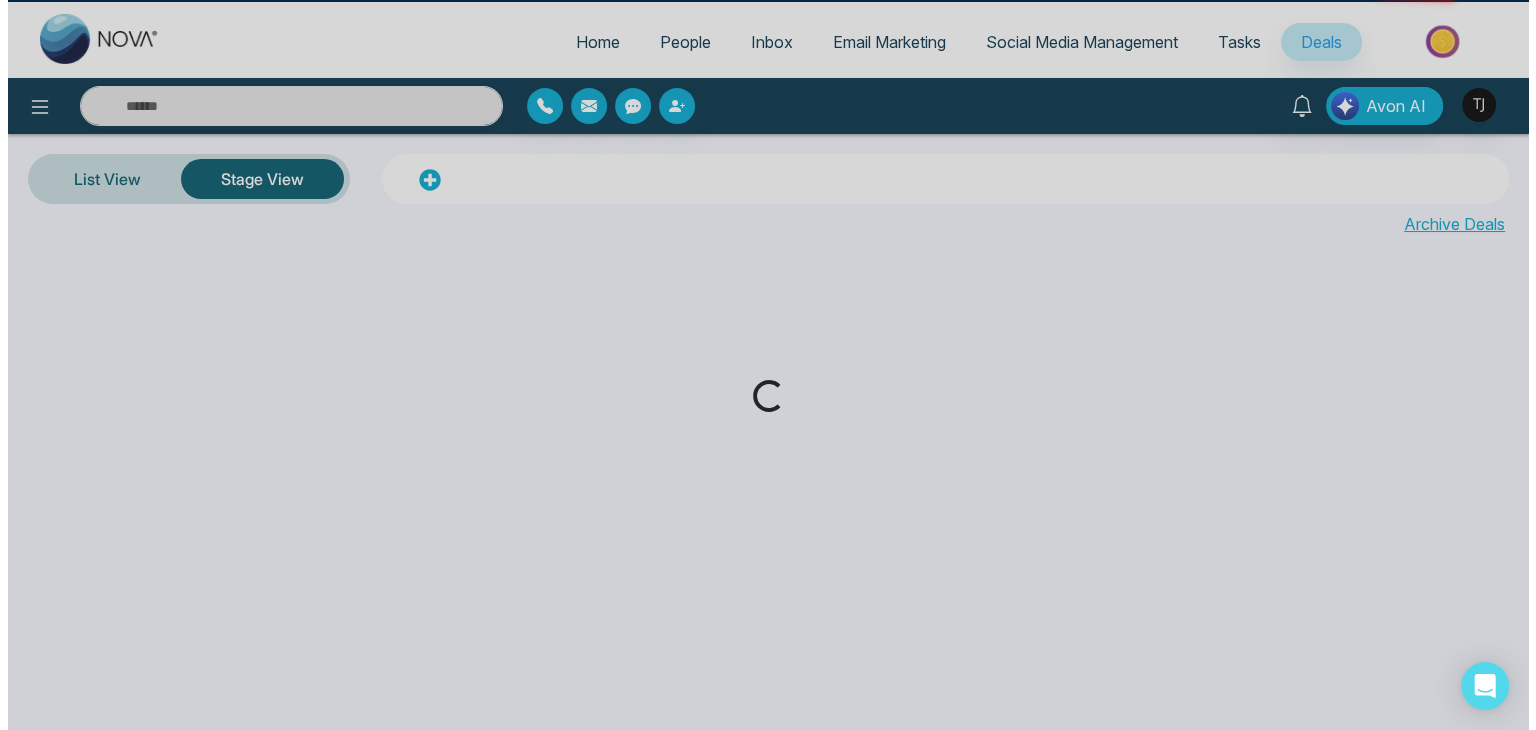 scroll, scrollTop: 0, scrollLeft: 0, axis: both 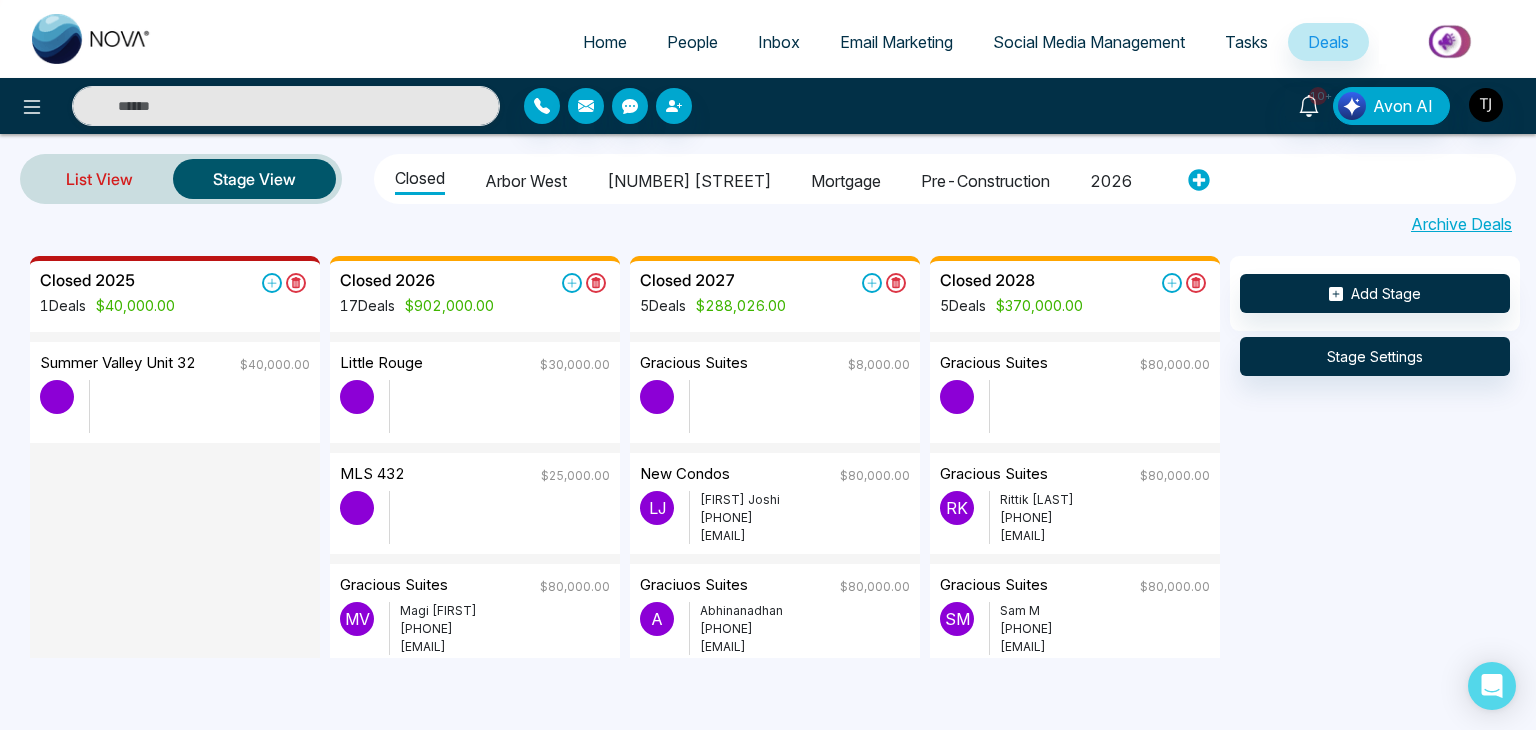 click on "List View" at bounding box center [99, 179] 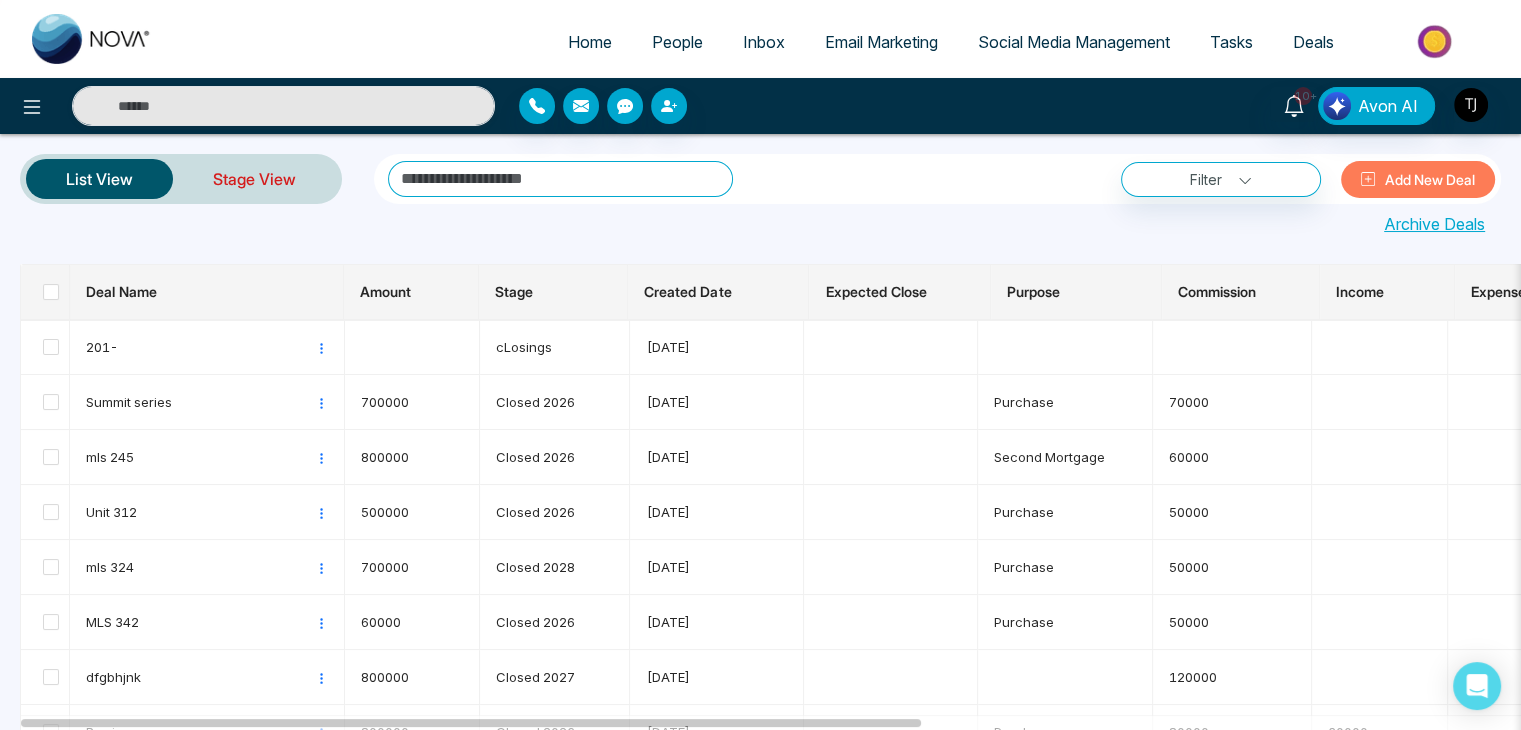 click on "Stage View" at bounding box center [254, 179] 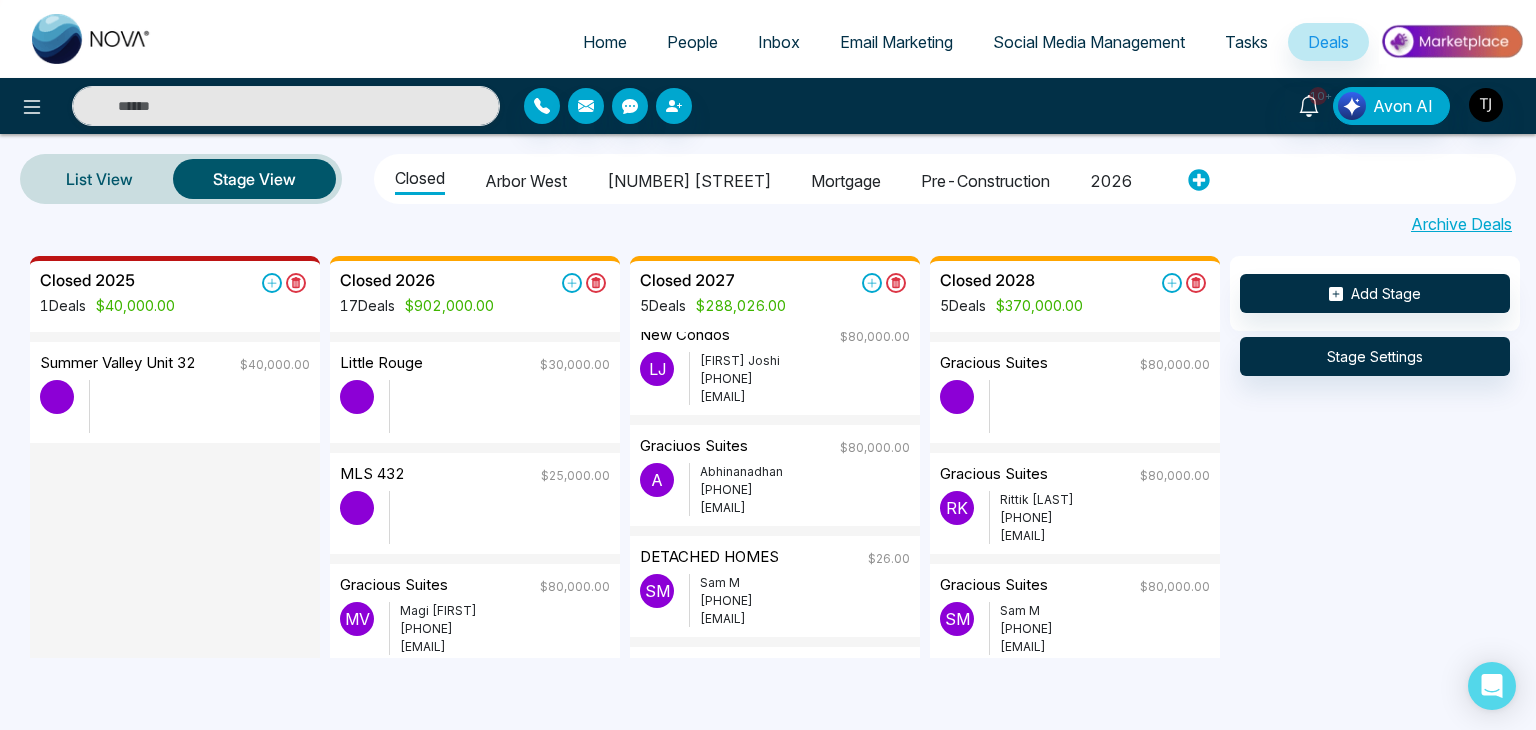 scroll, scrollTop: 300, scrollLeft: 0, axis: vertical 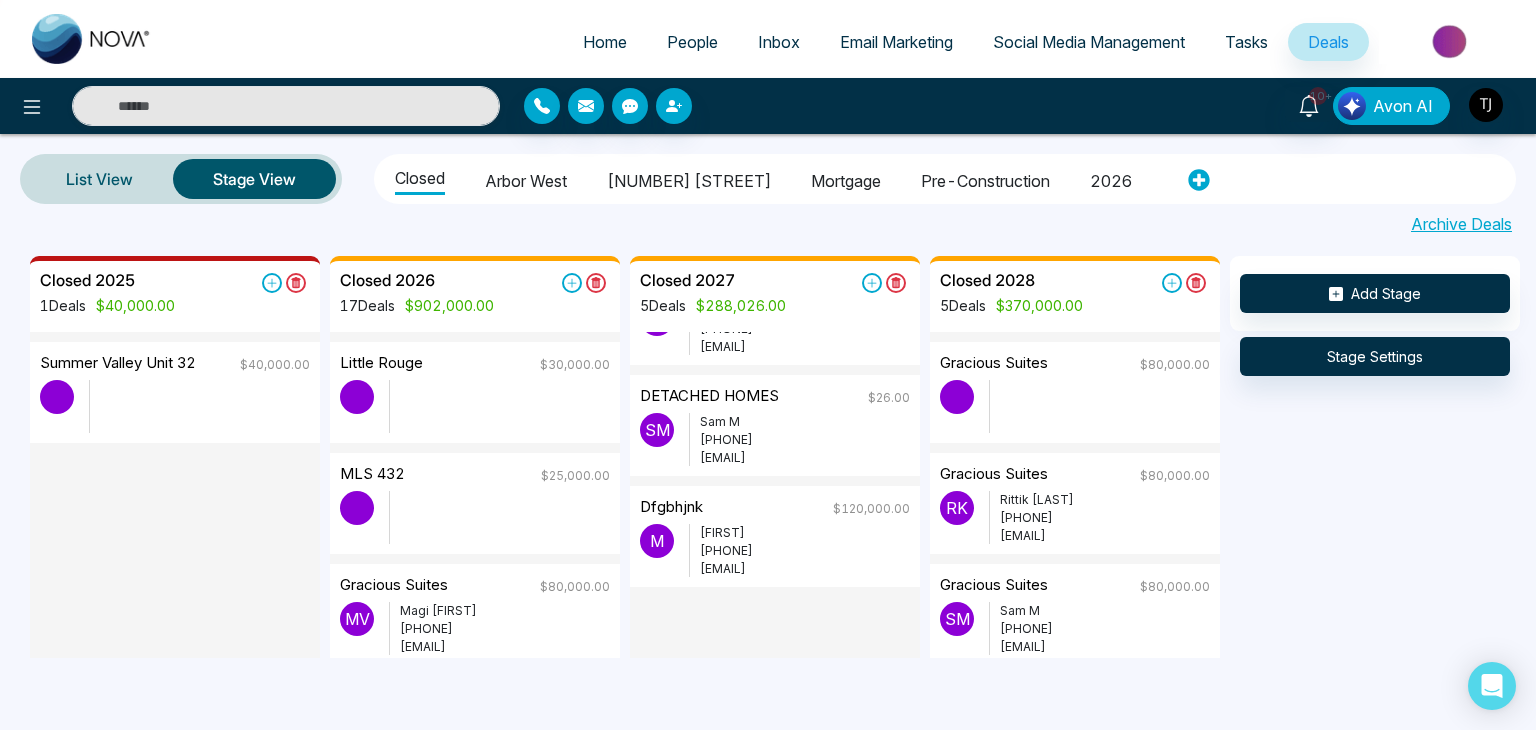 click on "Avon AI" at bounding box center (1403, 106) 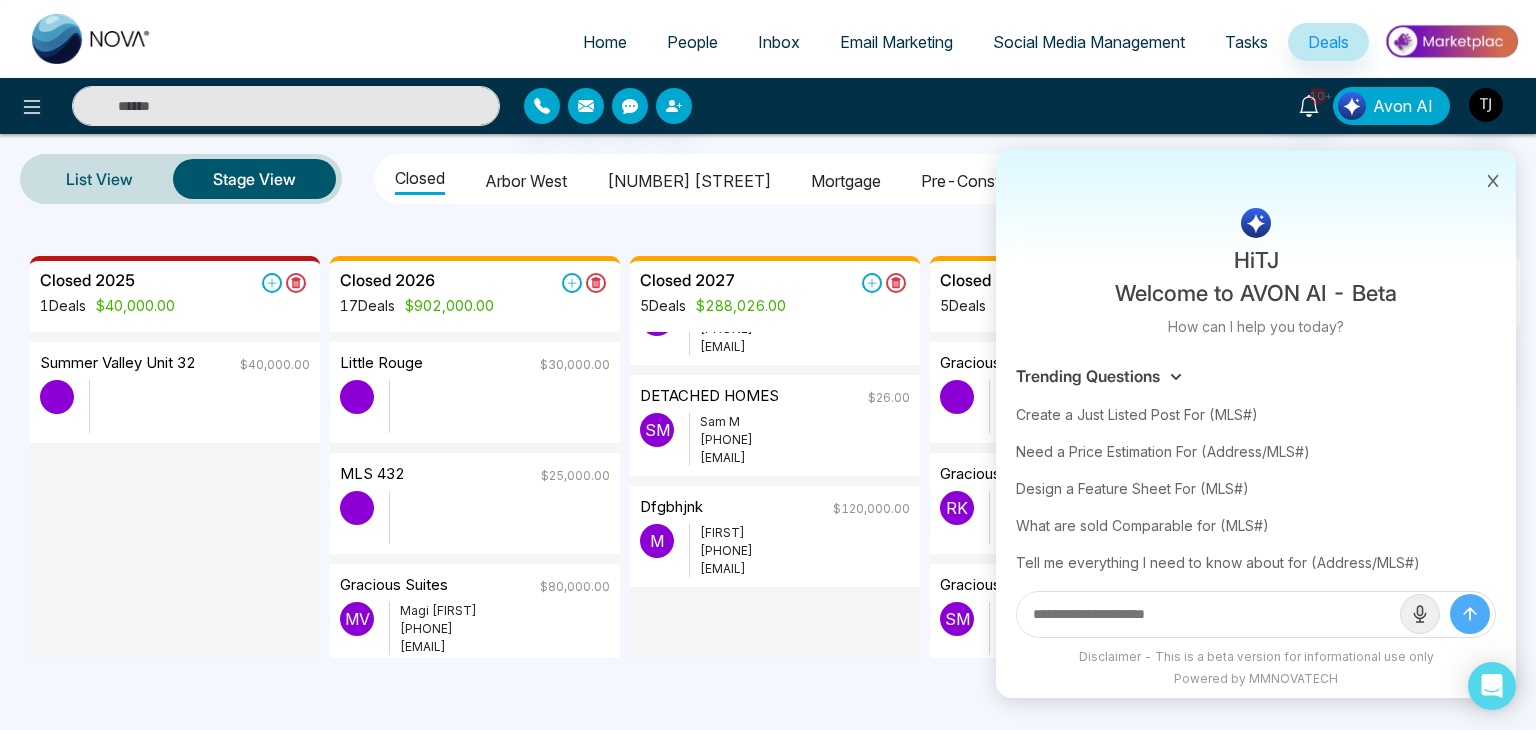 click on "Avon AI" at bounding box center [1403, 106] 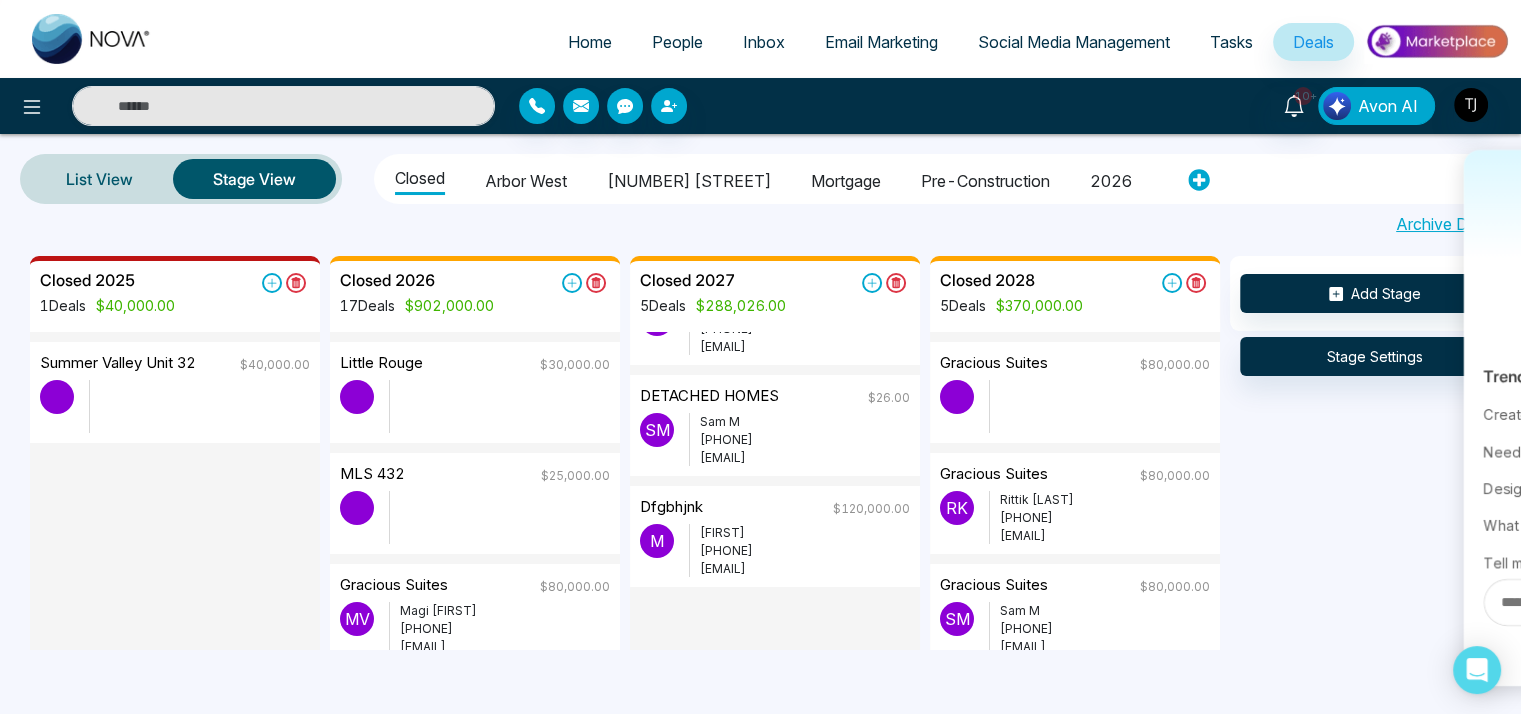 click on "Avon AI" at bounding box center (1388, 106) 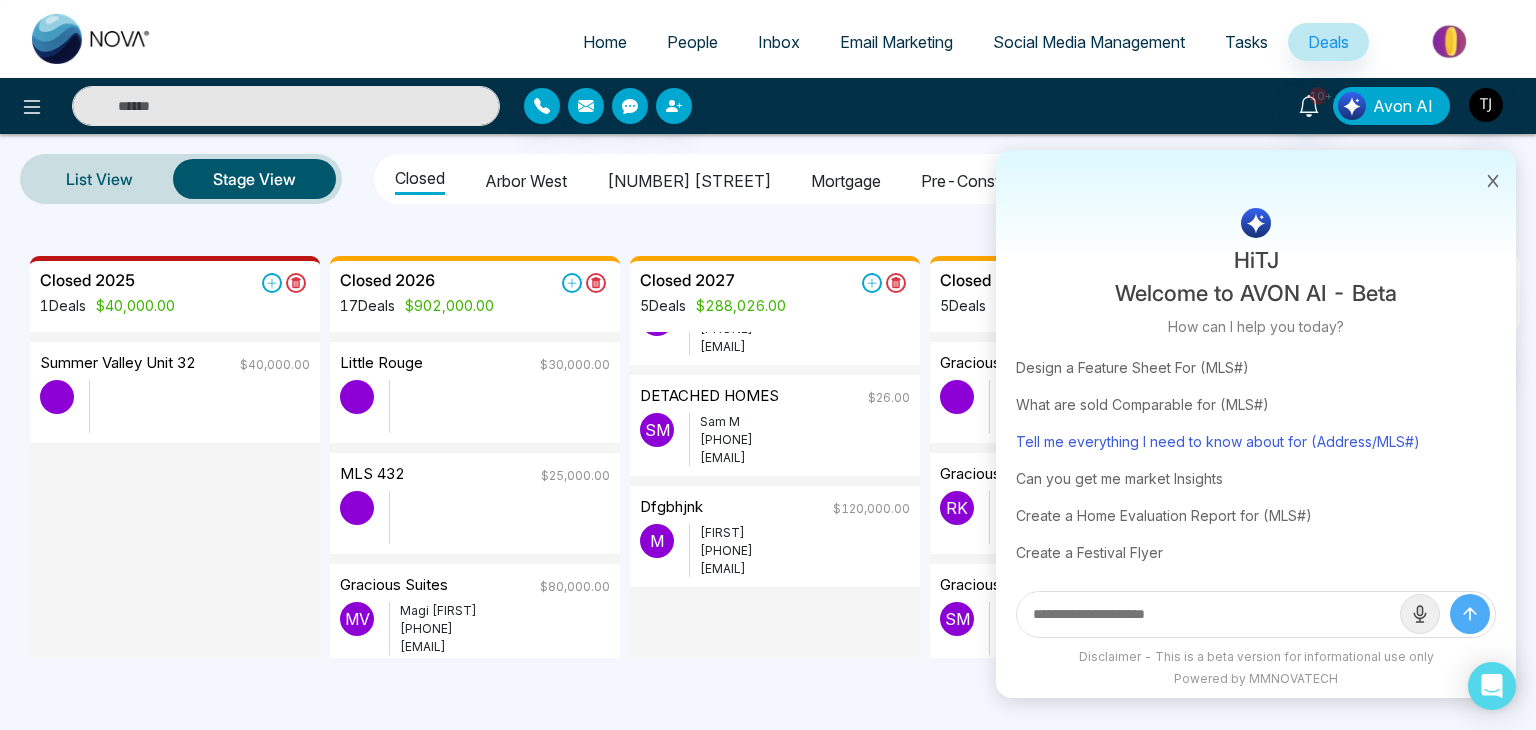 scroll, scrollTop: 0, scrollLeft: 0, axis: both 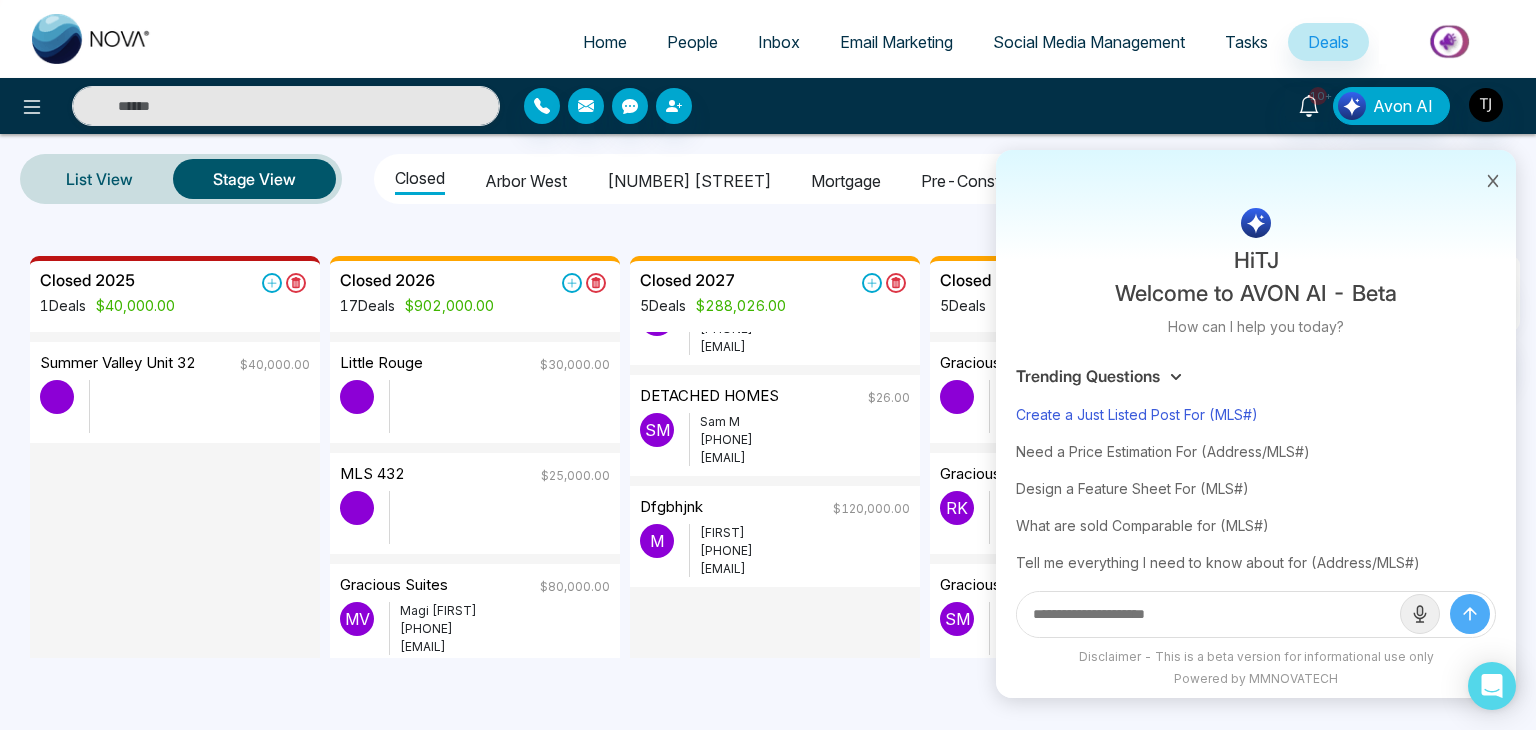 click on "Create a Just Listed Post For (MLS#)" at bounding box center [1256, 414] 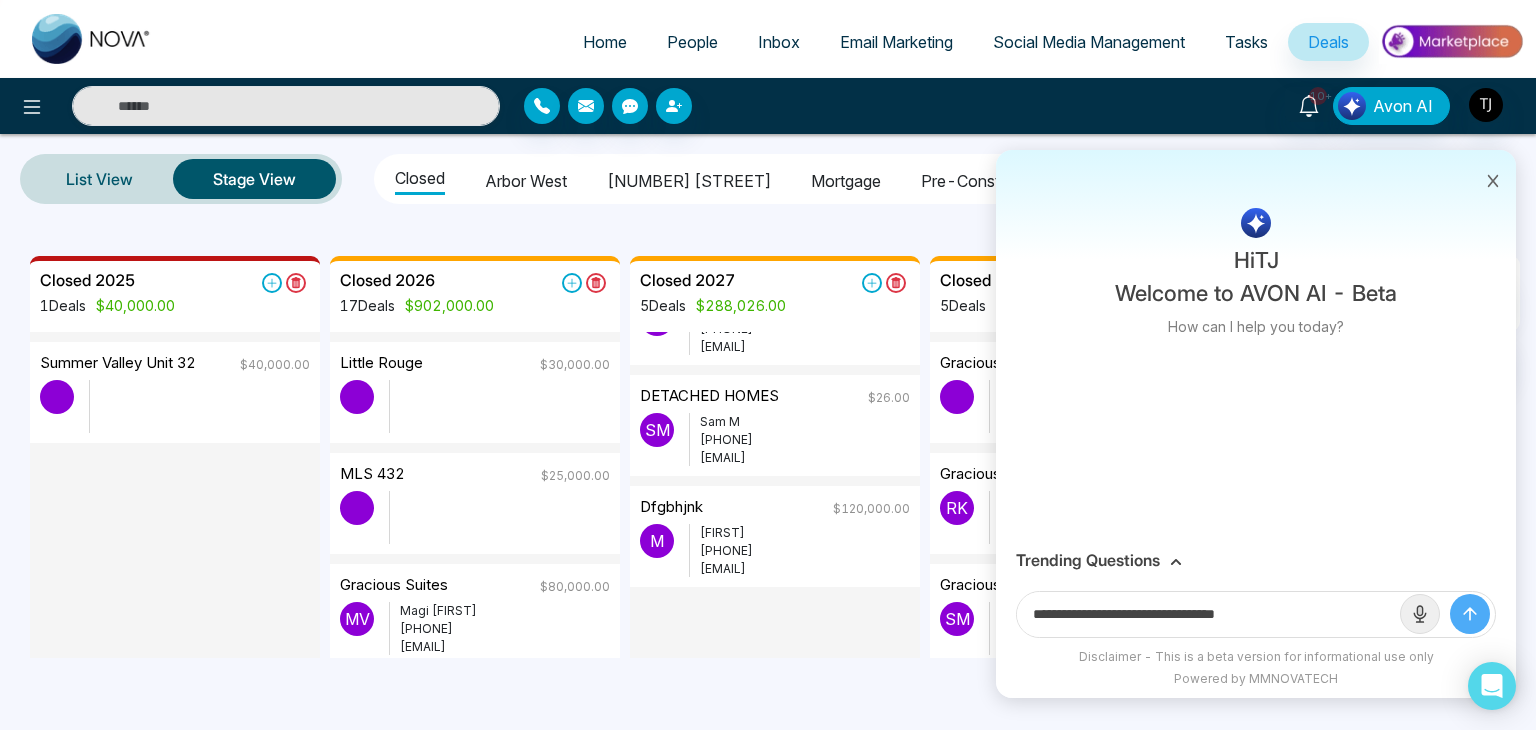 click on "**********" at bounding box center (1208, 614) 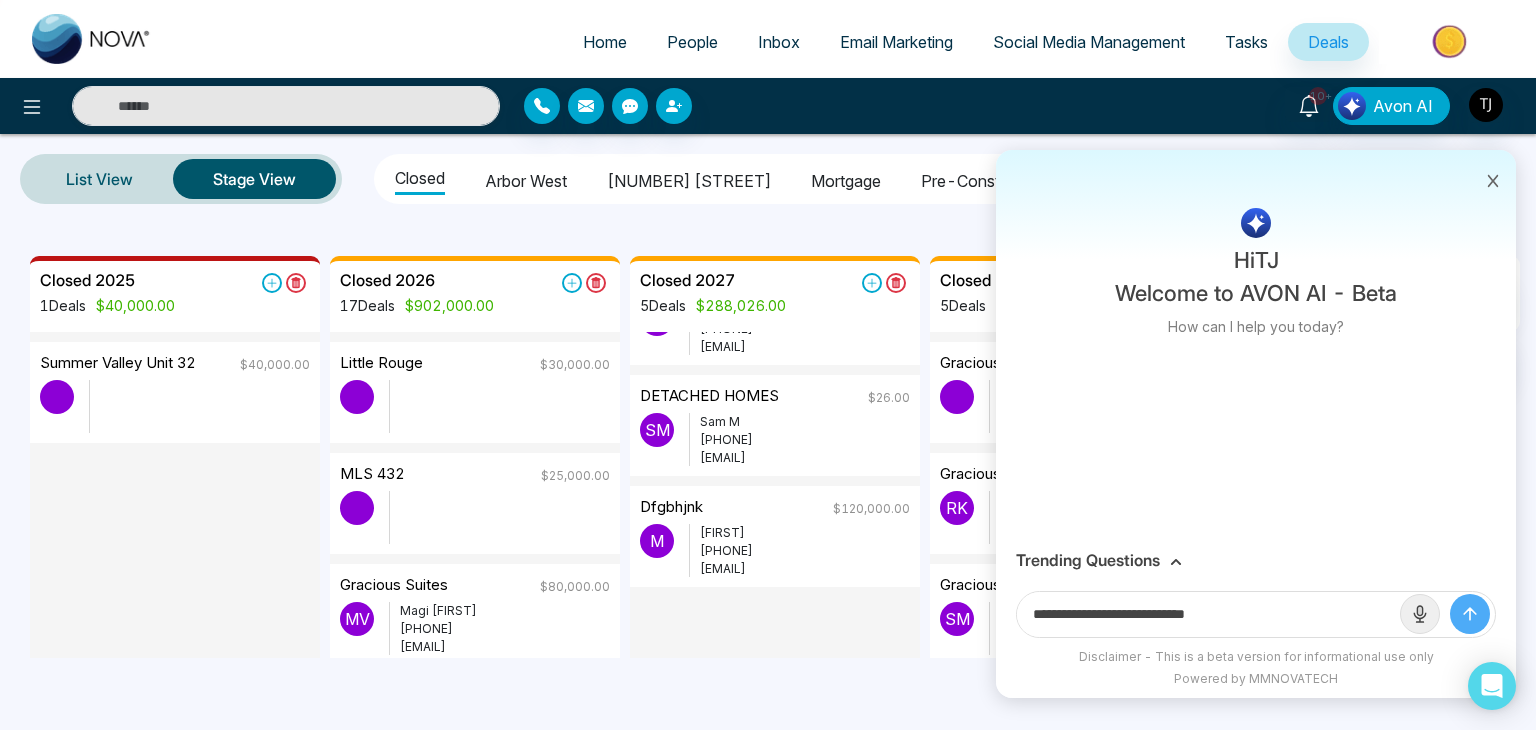 paste on "**********" 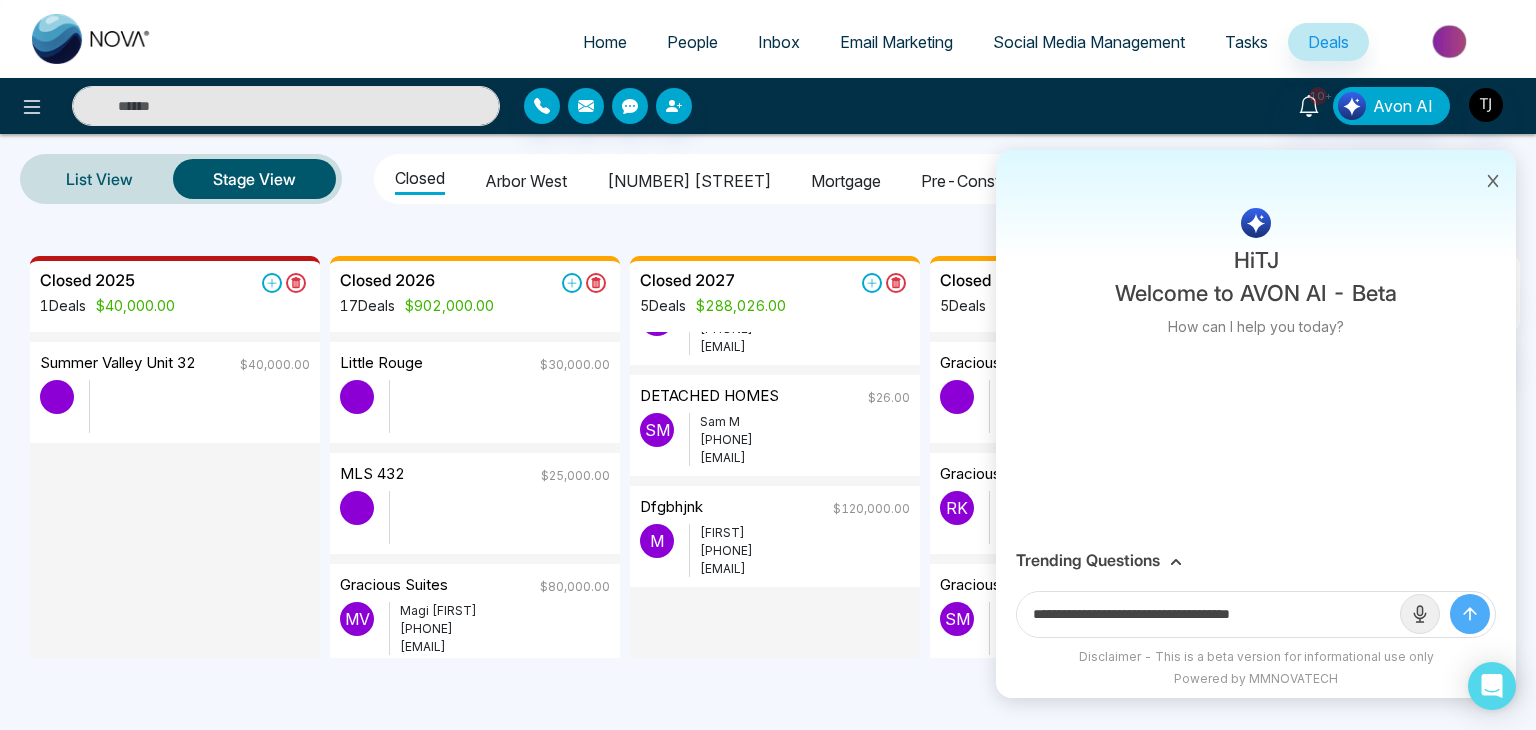 type on "**********" 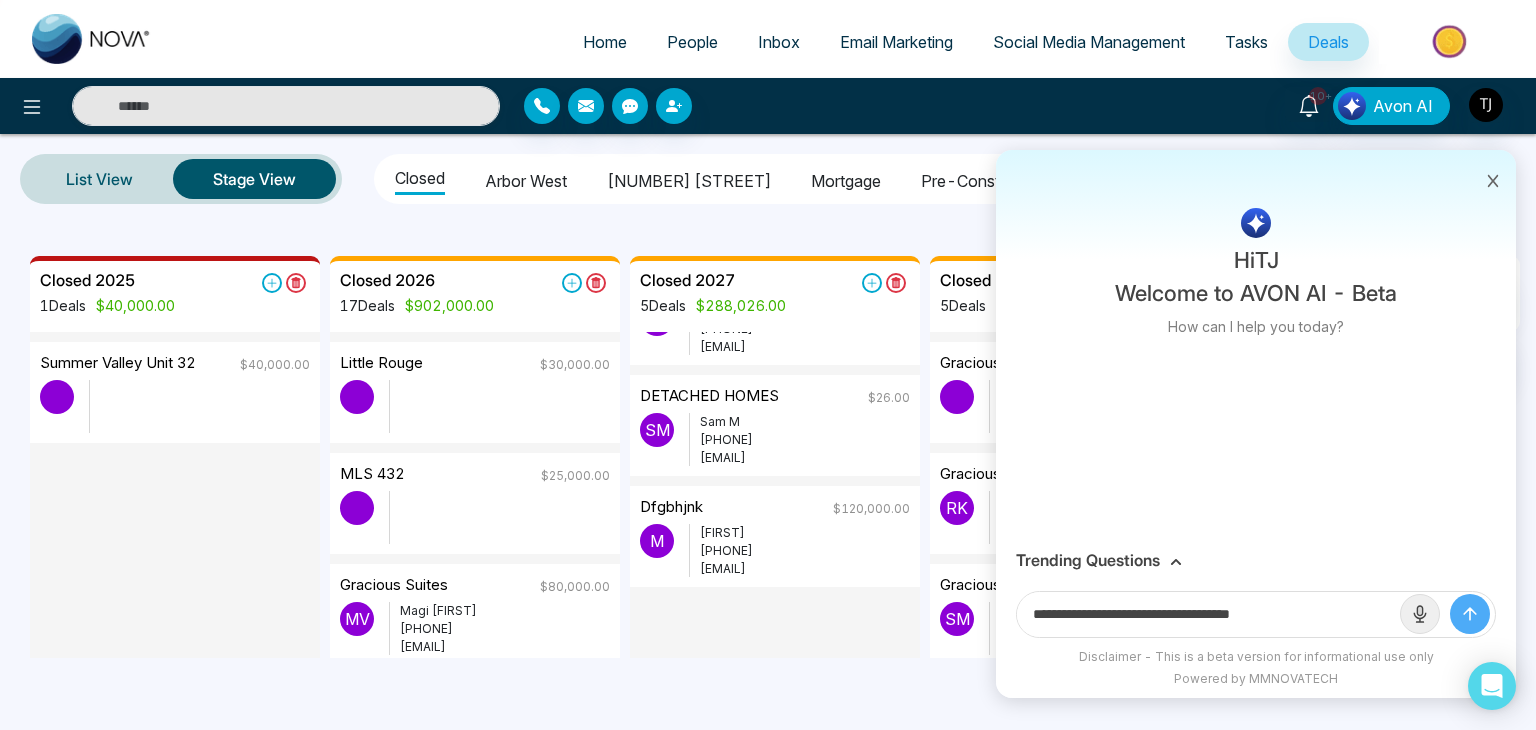 click at bounding box center [1470, 614] 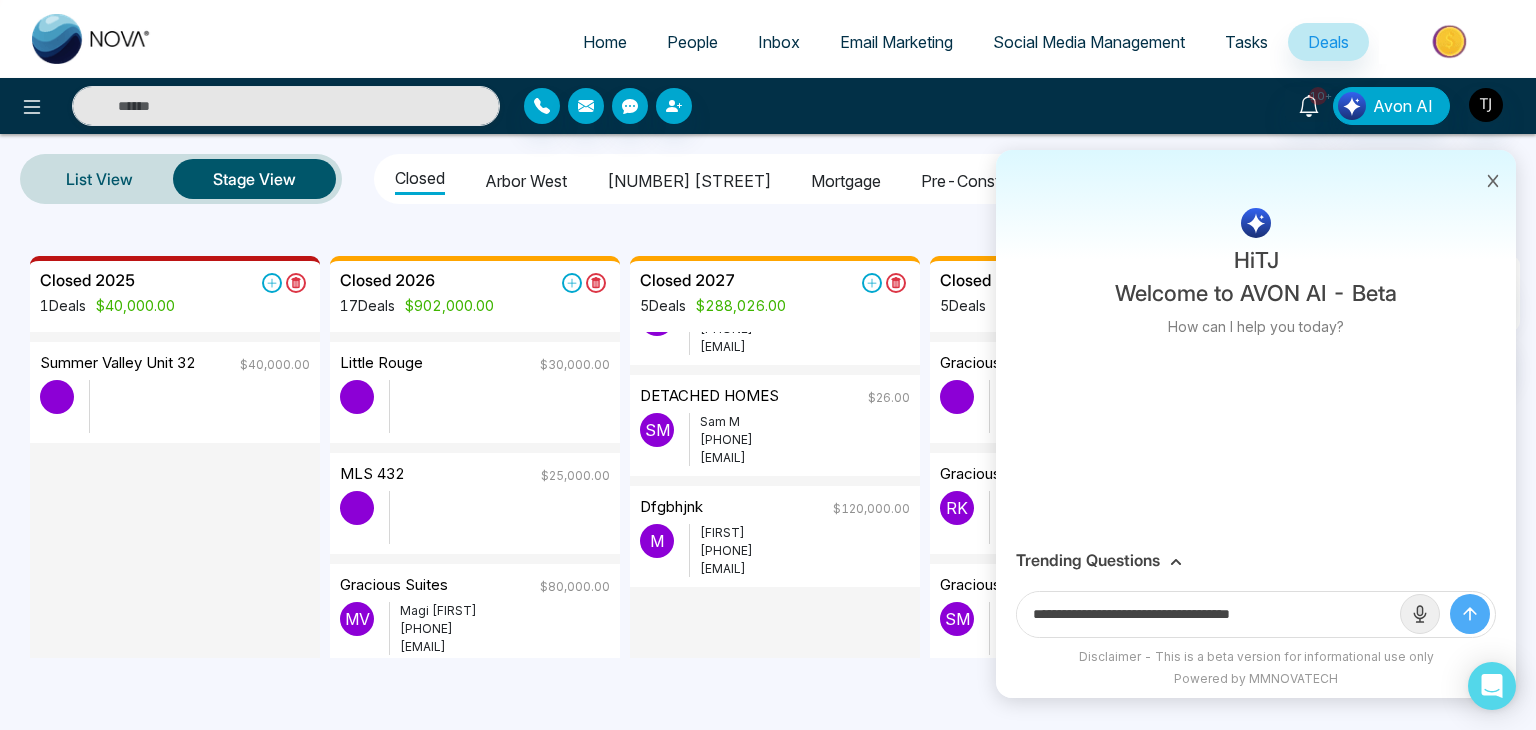 type 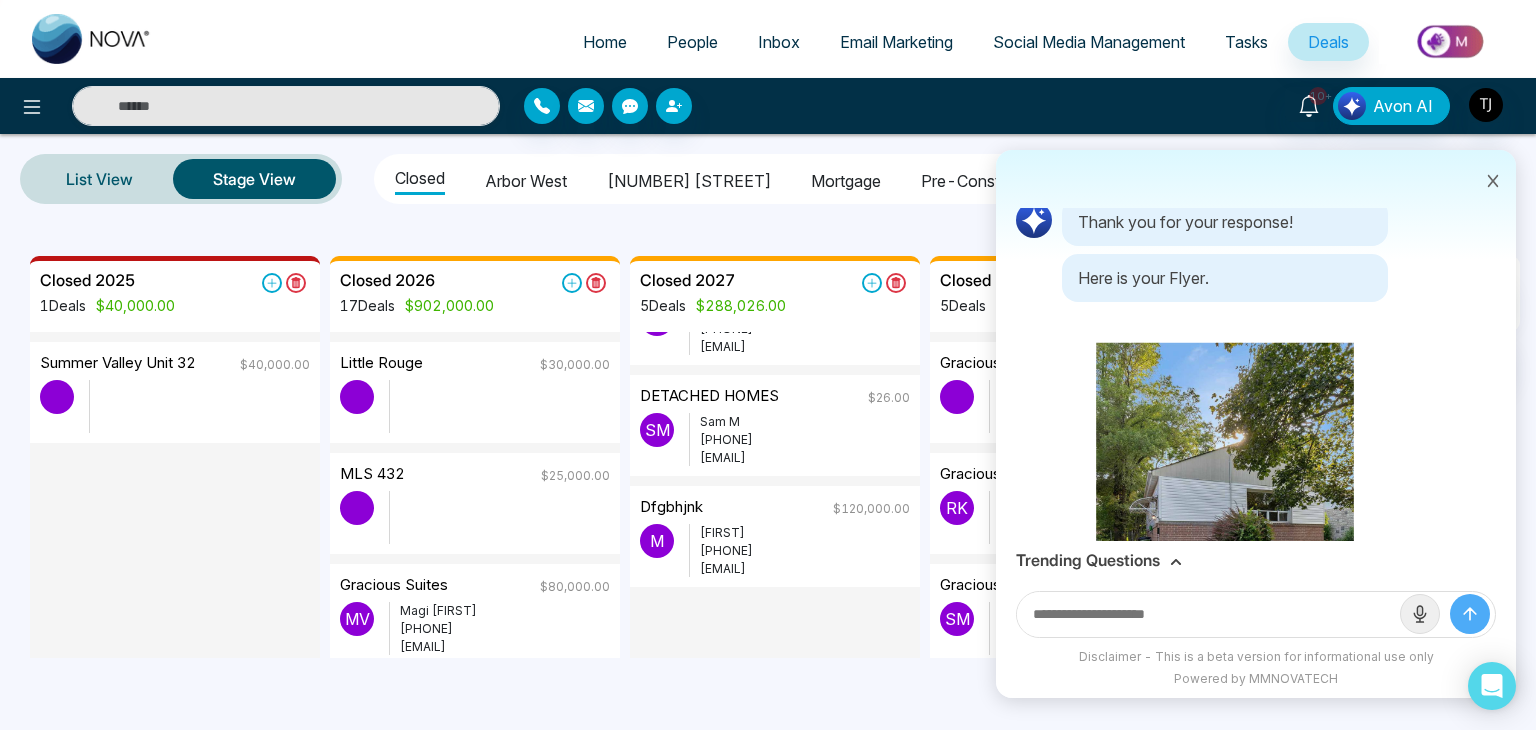 scroll, scrollTop: 0, scrollLeft: 0, axis: both 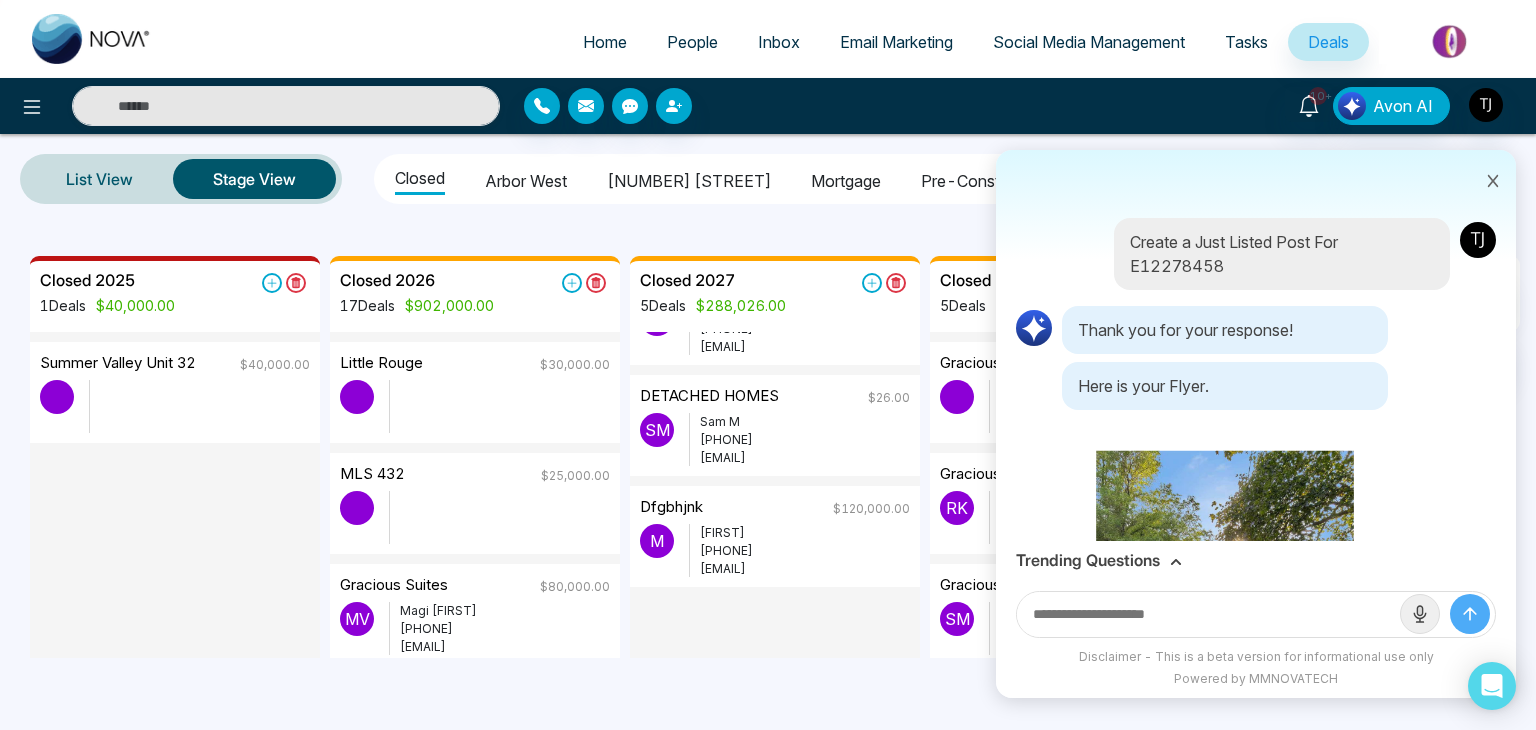 click 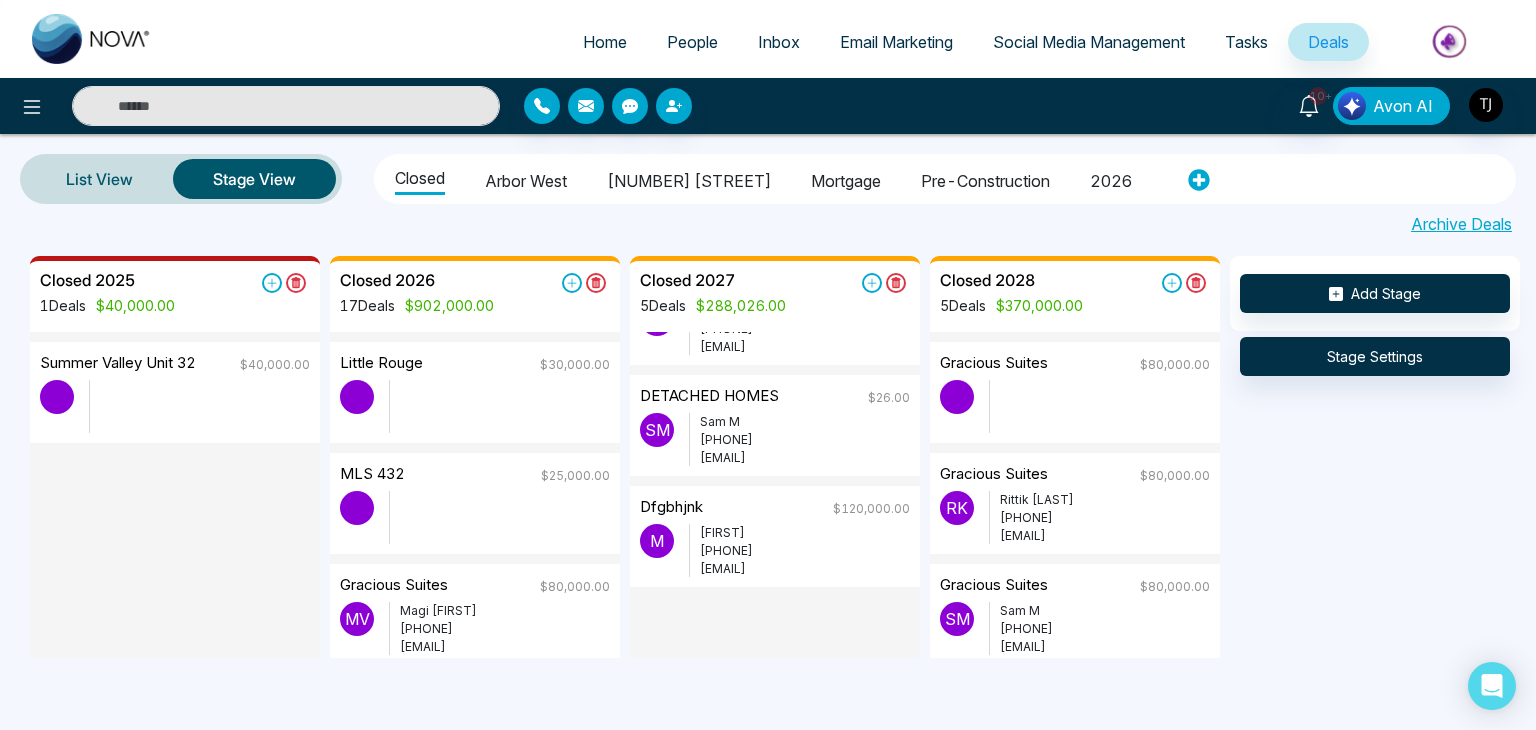click on "Avon AI" at bounding box center (1403, 106) 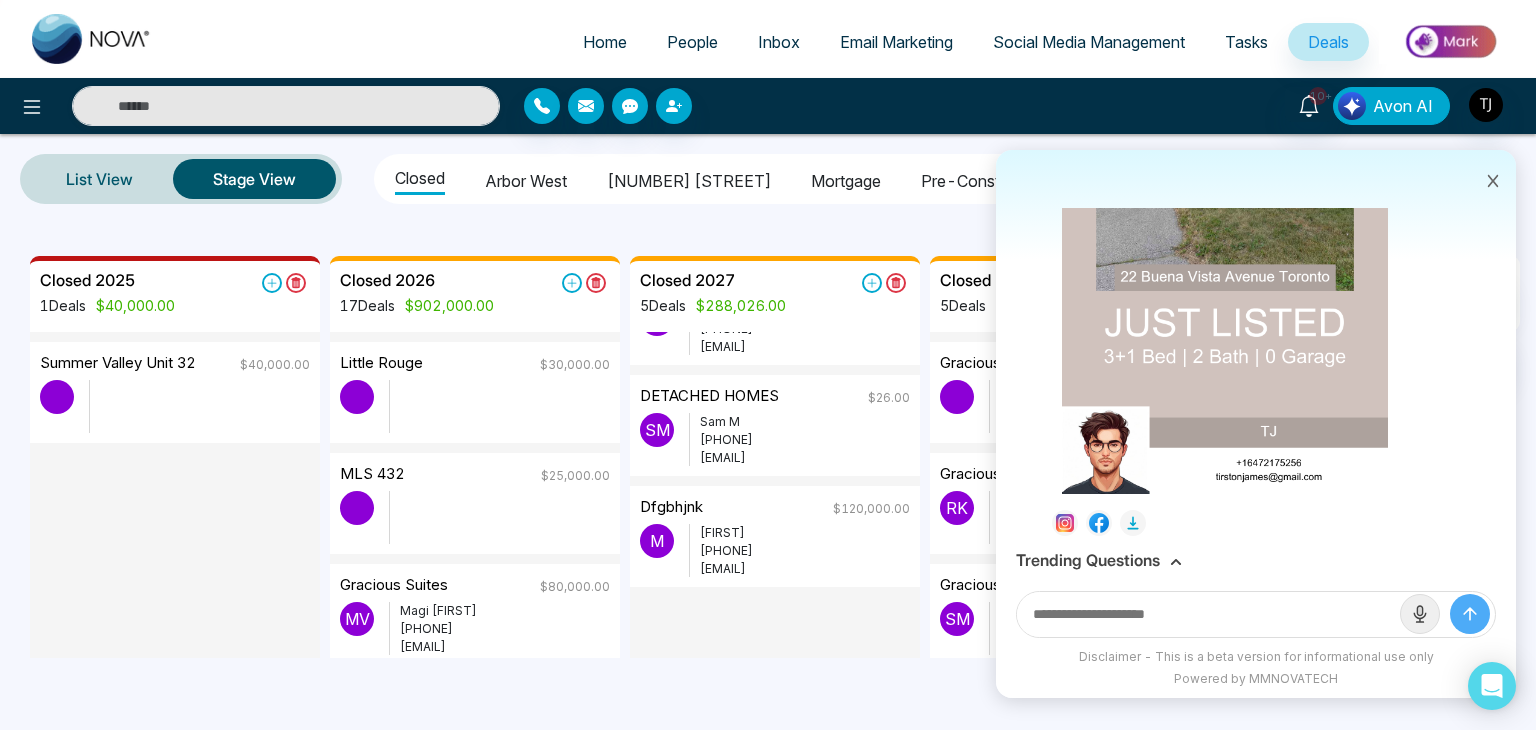 scroll, scrollTop: 505, scrollLeft: 0, axis: vertical 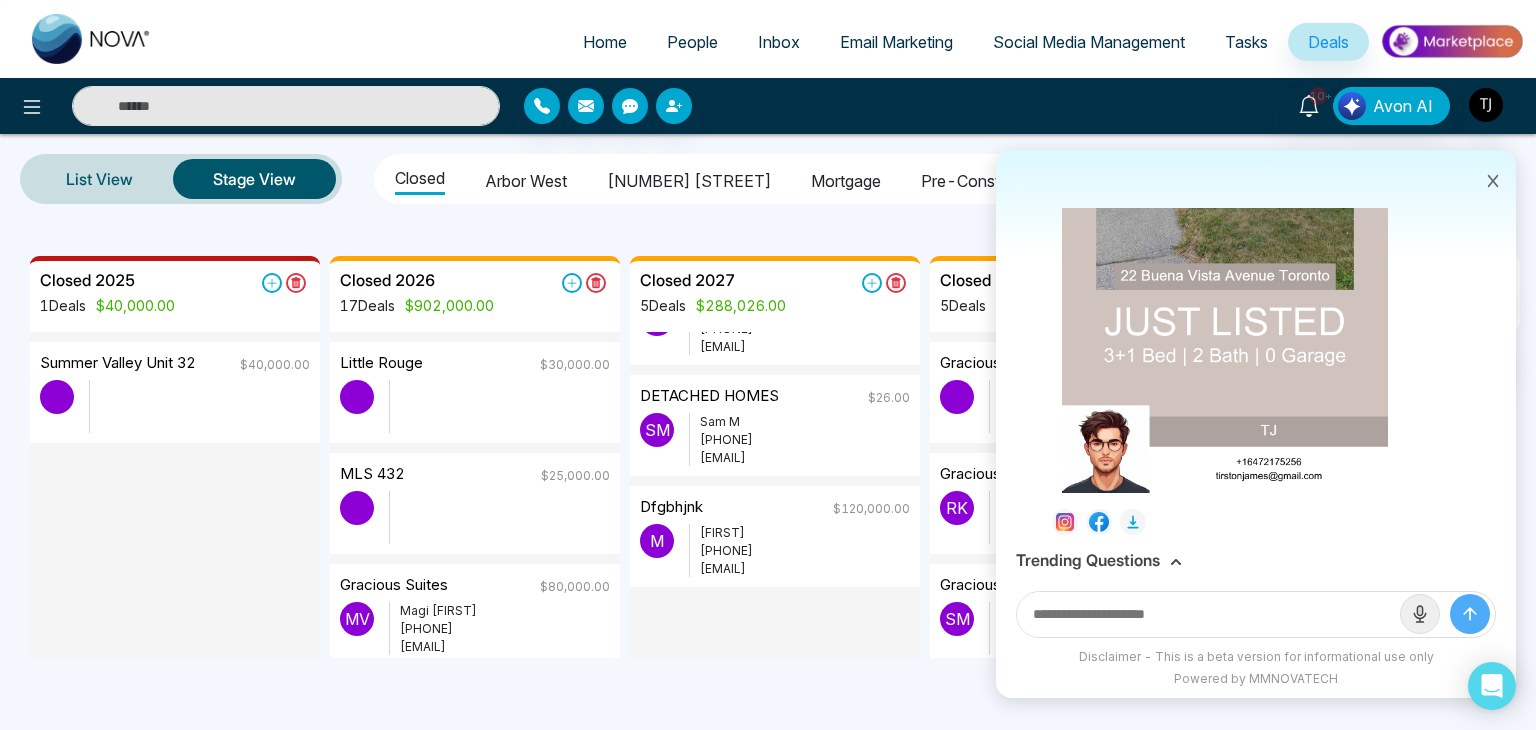click 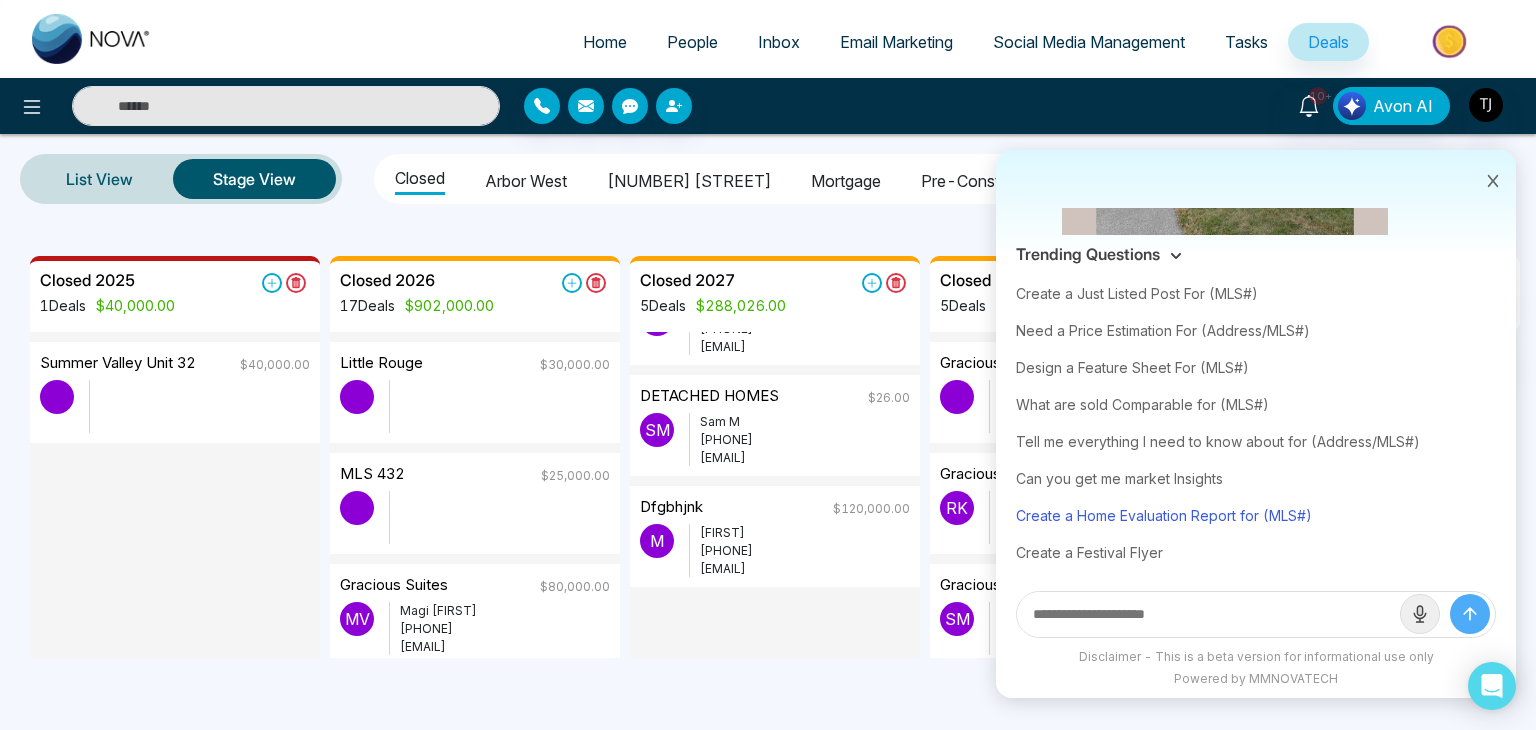 click on "Create a Home Evaluation Report for (MLS#)" at bounding box center [1256, 515] 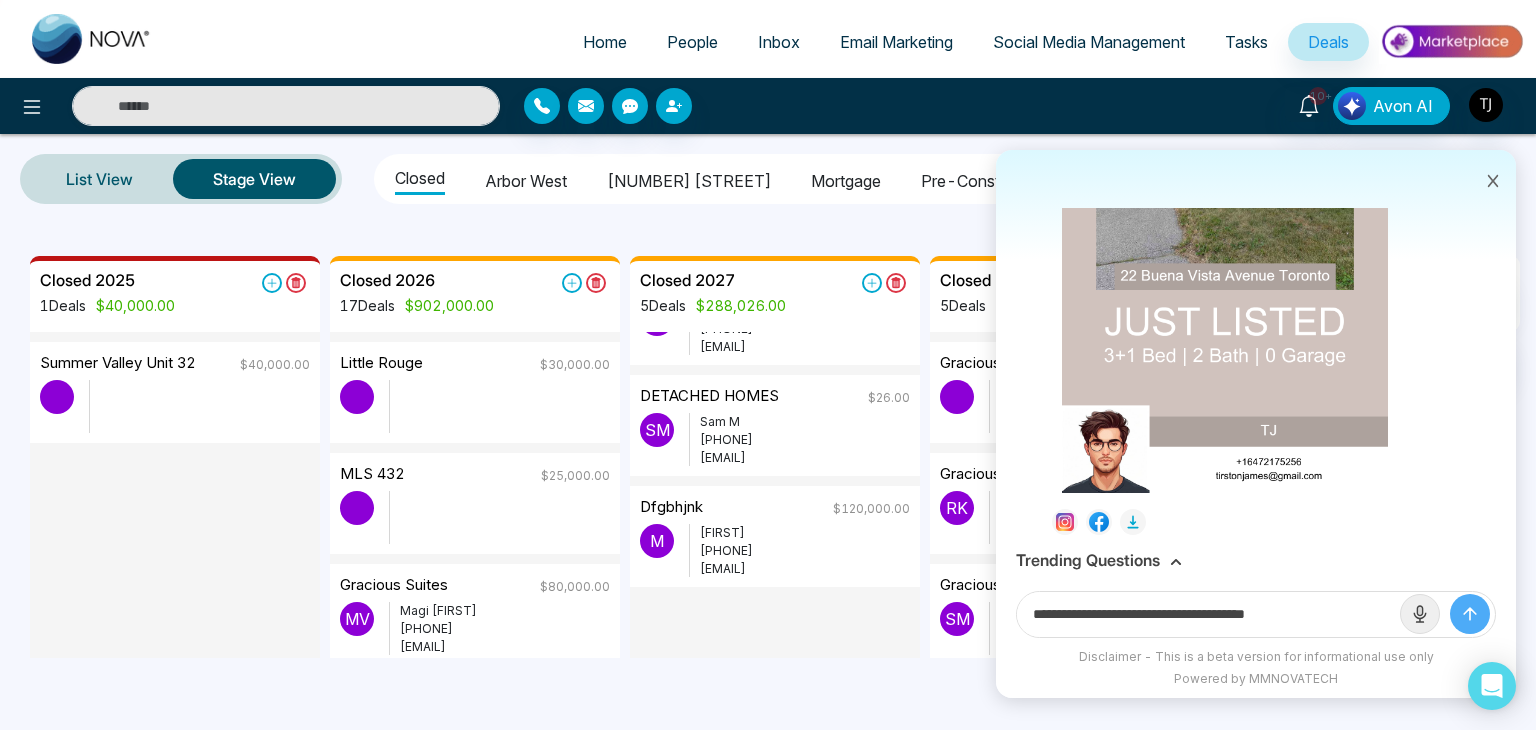 drag, startPoint x: 1330, startPoint y: 609, endPoint x: 1278, endPoint y: 621, distance: 53.366657 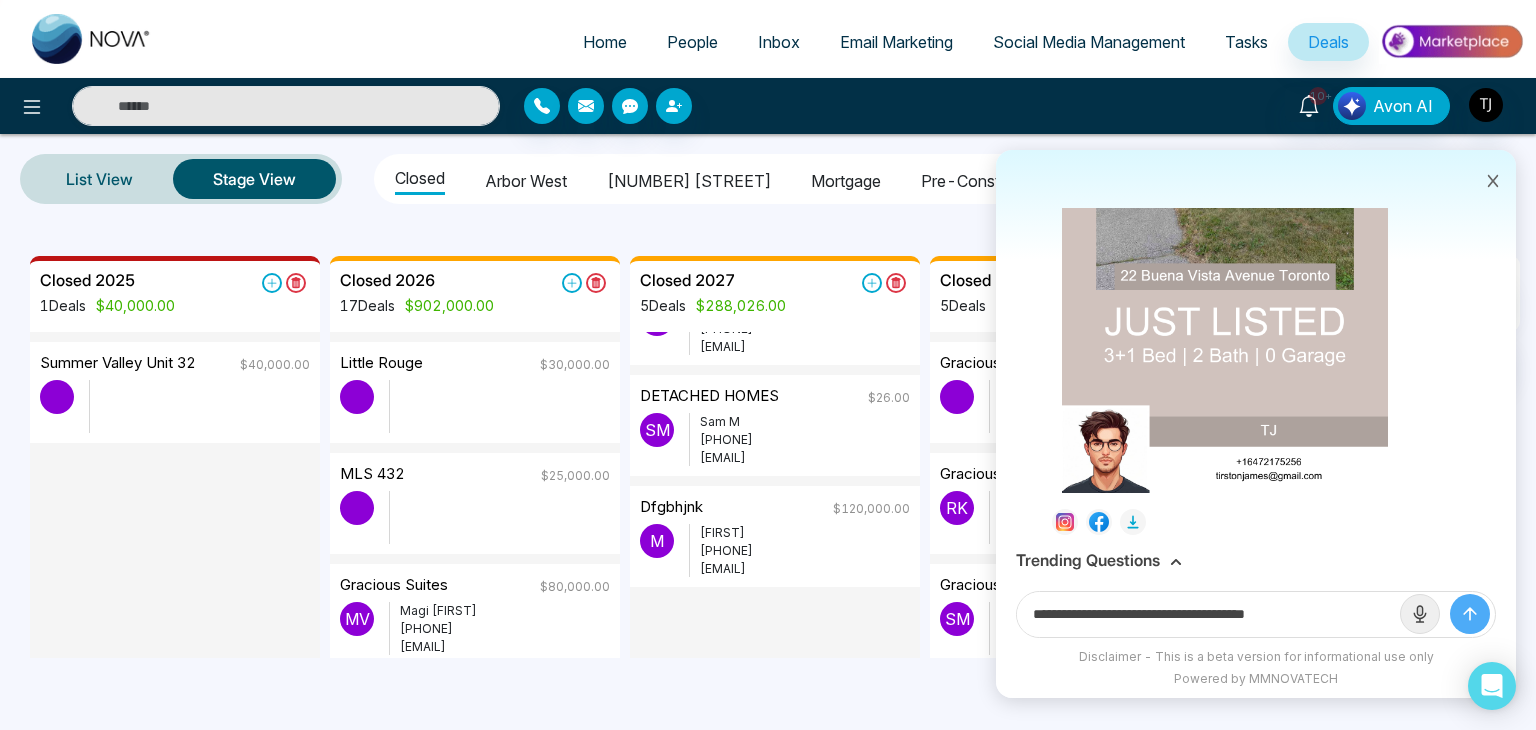 click on "**********" at bounding box center (1208, 614) 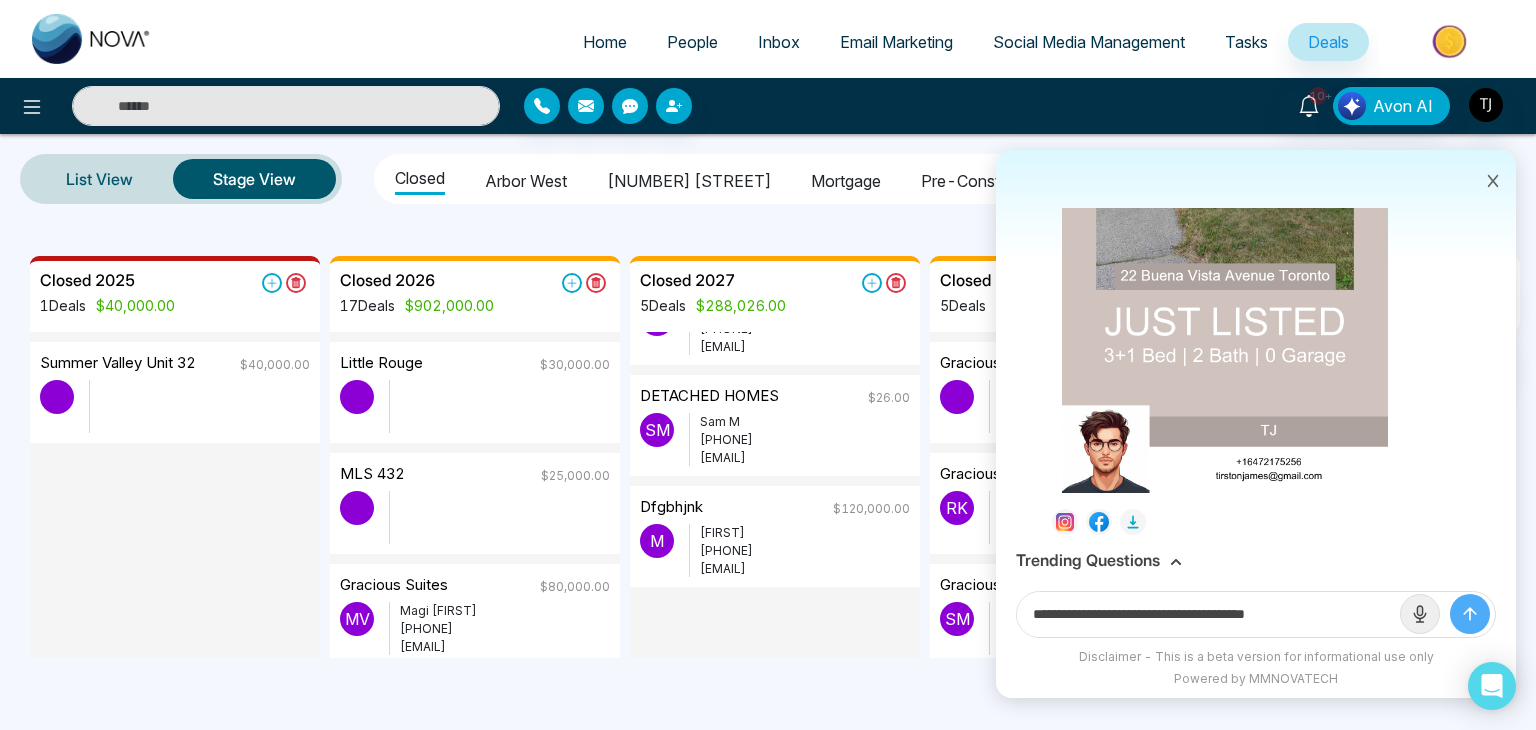 paste on "***" 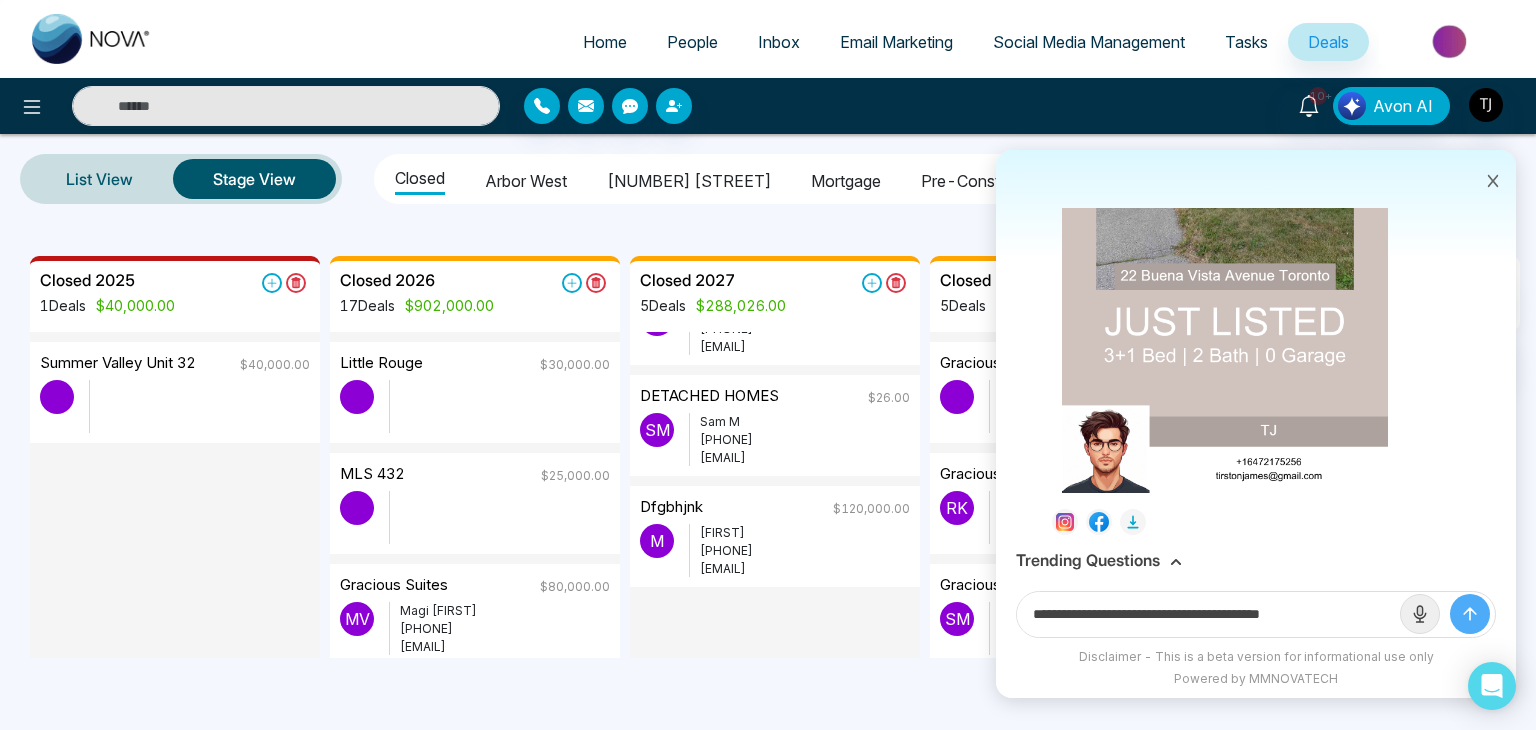 type on "**********" 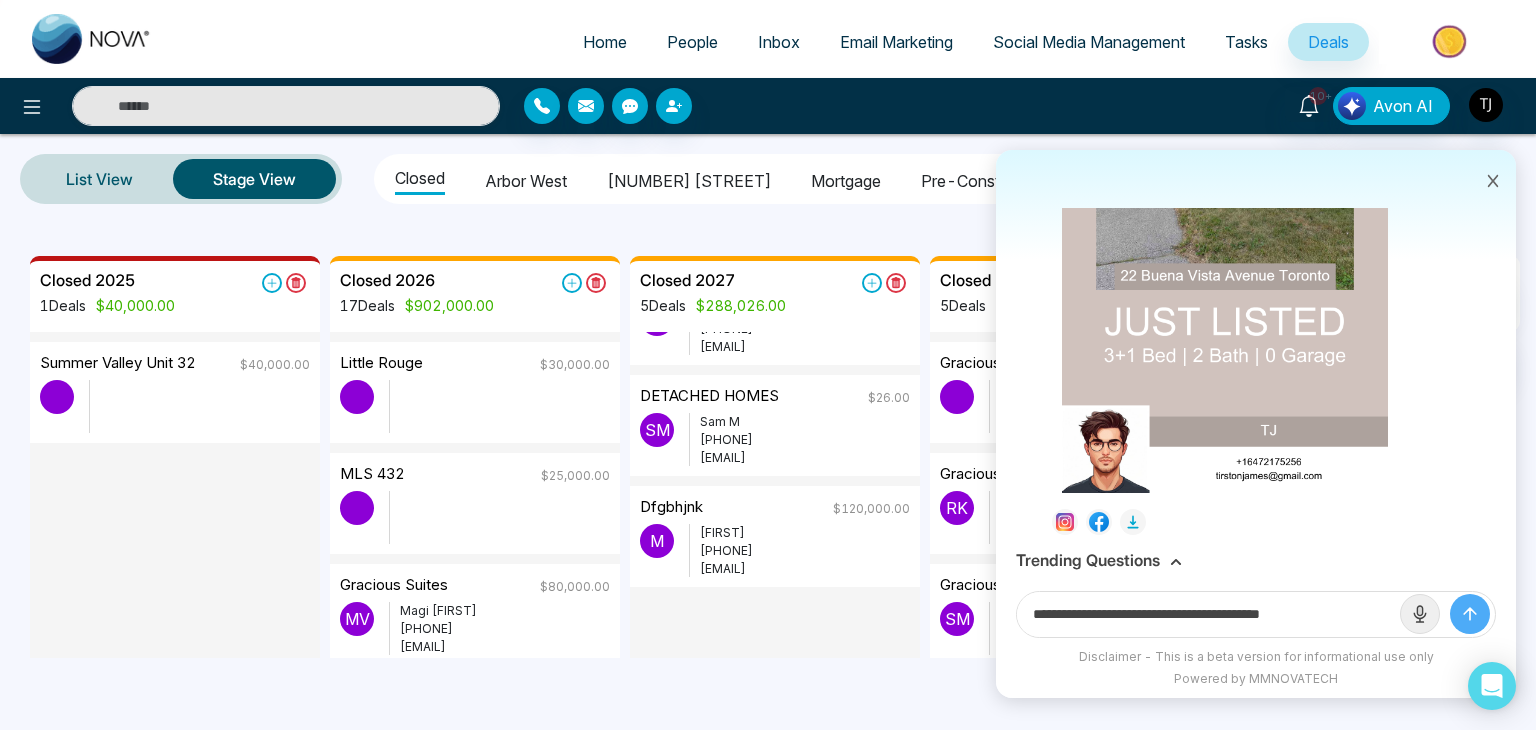 click at bounding box center [1470, 614] 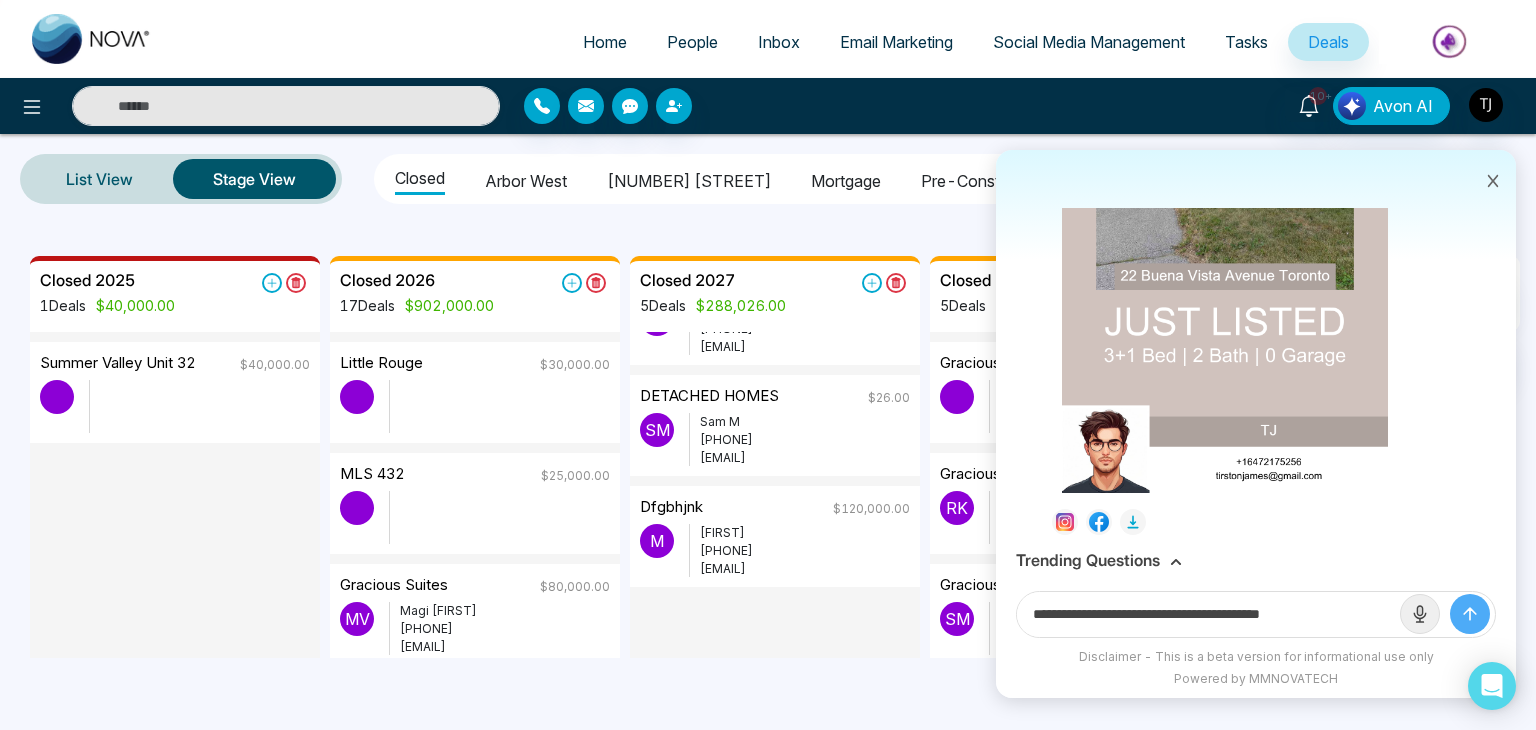 type 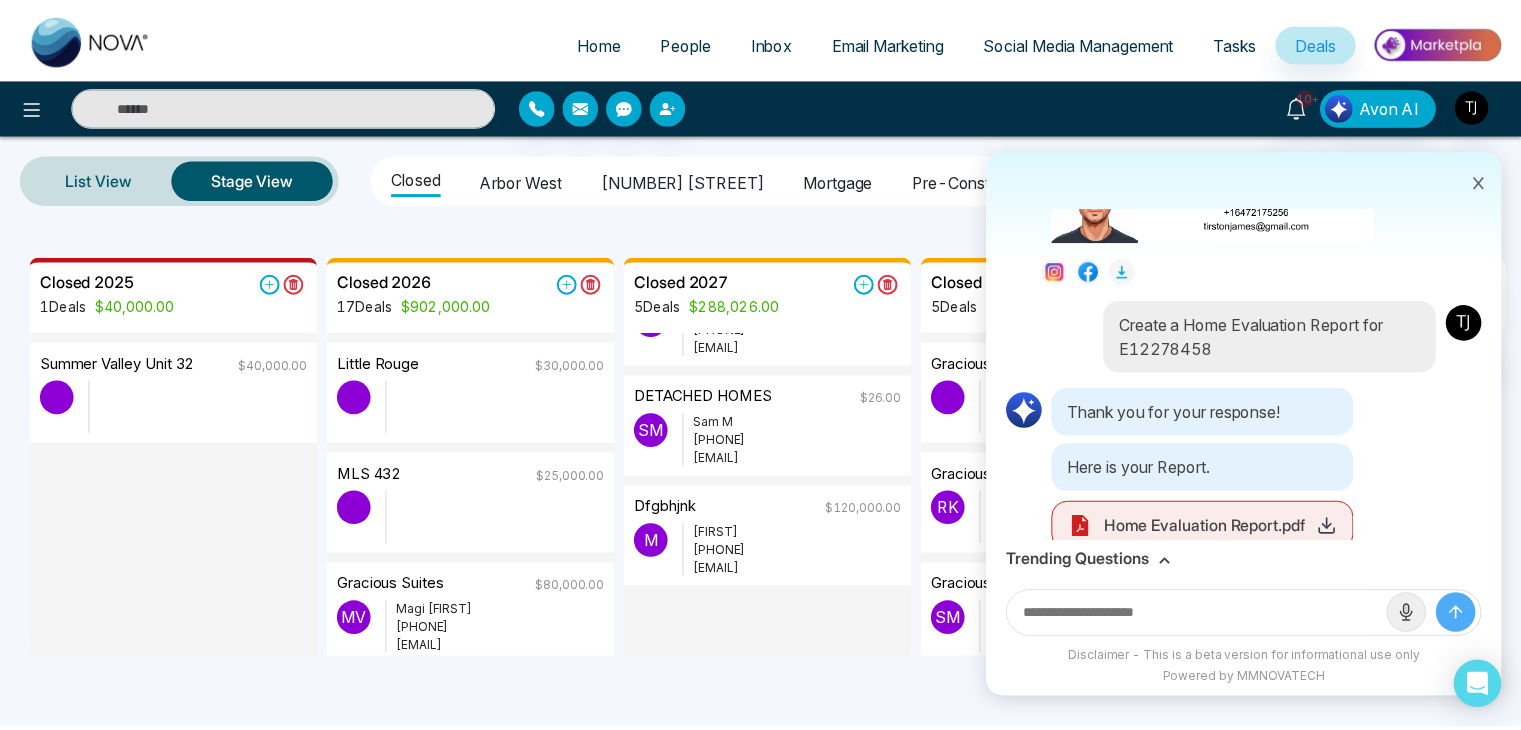 scroll, scrollTop: 772, scrollLeft: 0, axis: vertical 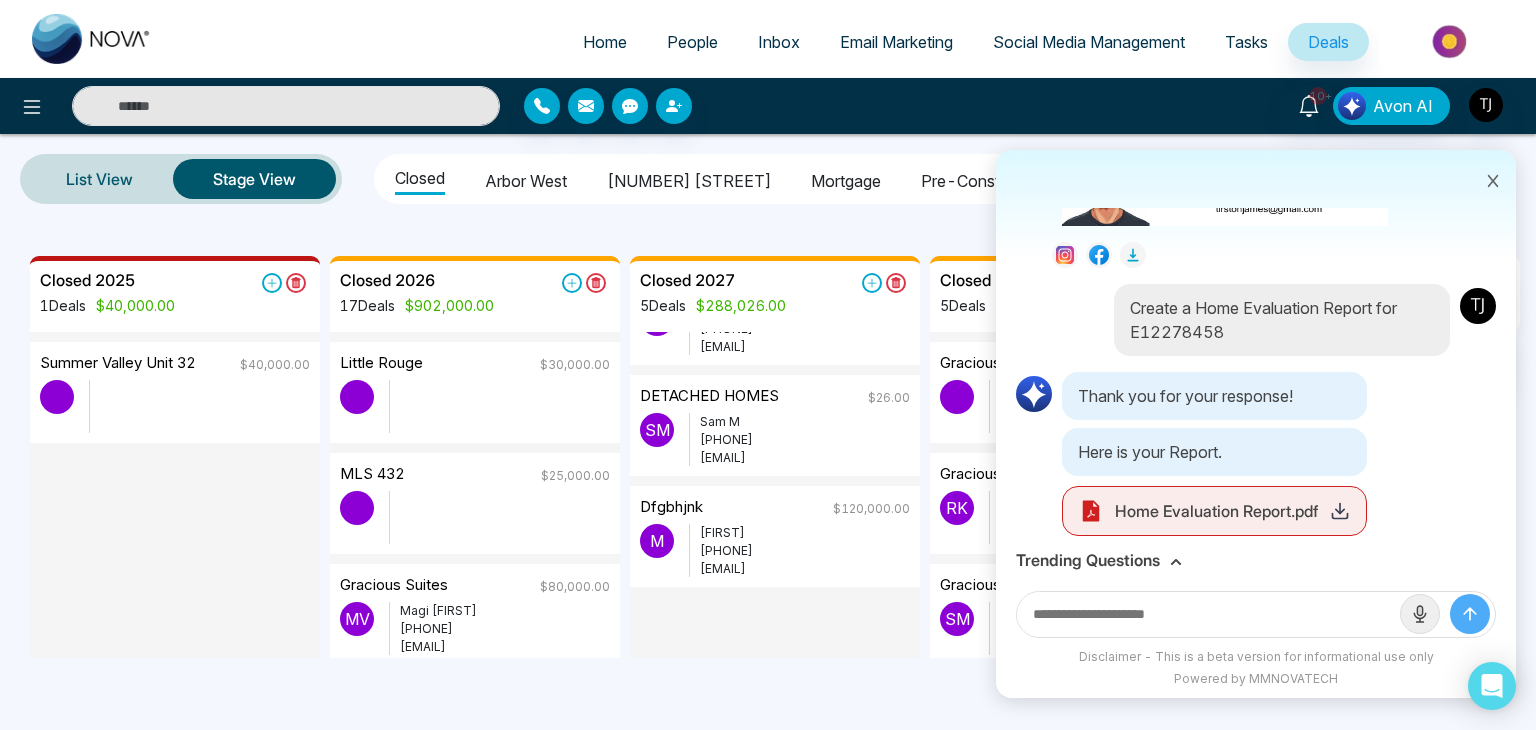 click 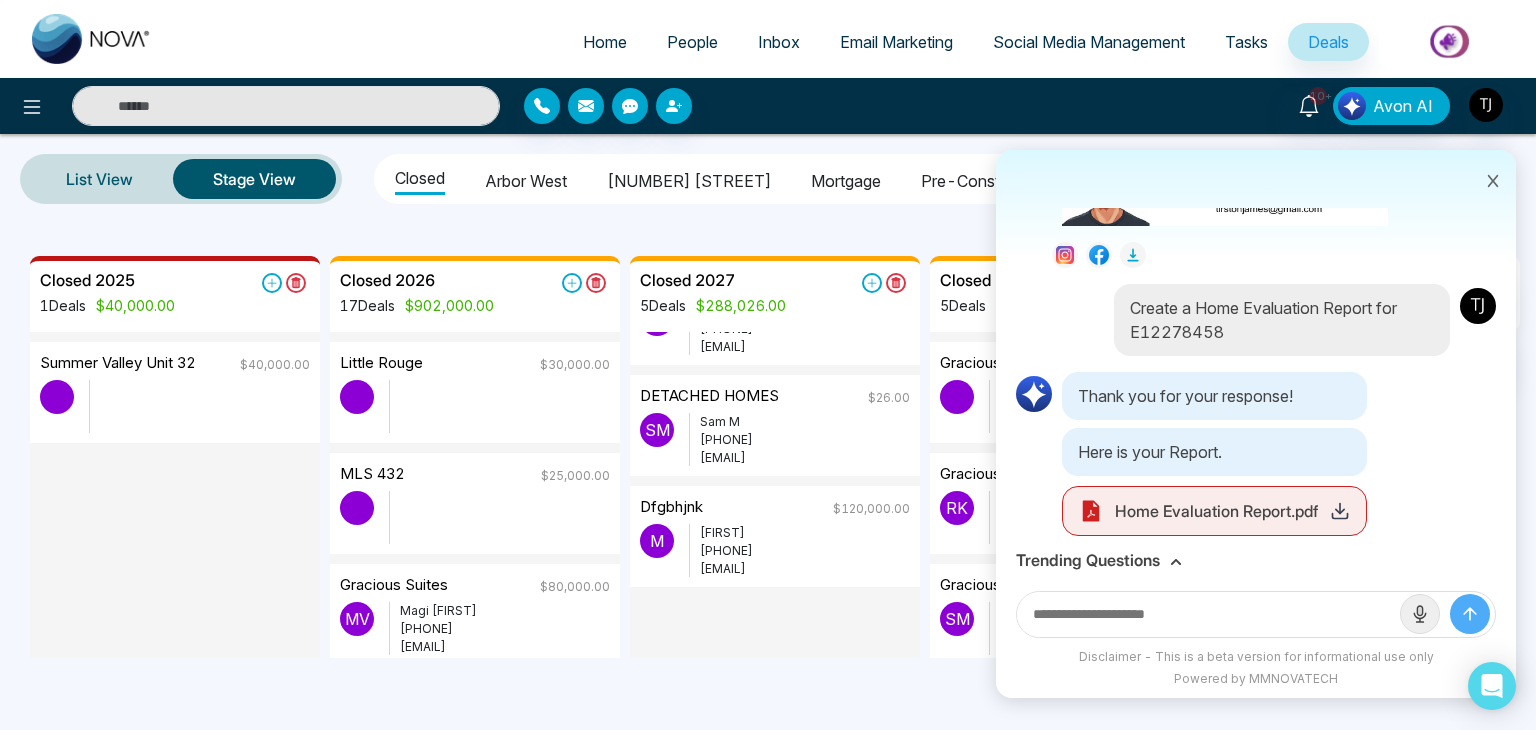 click 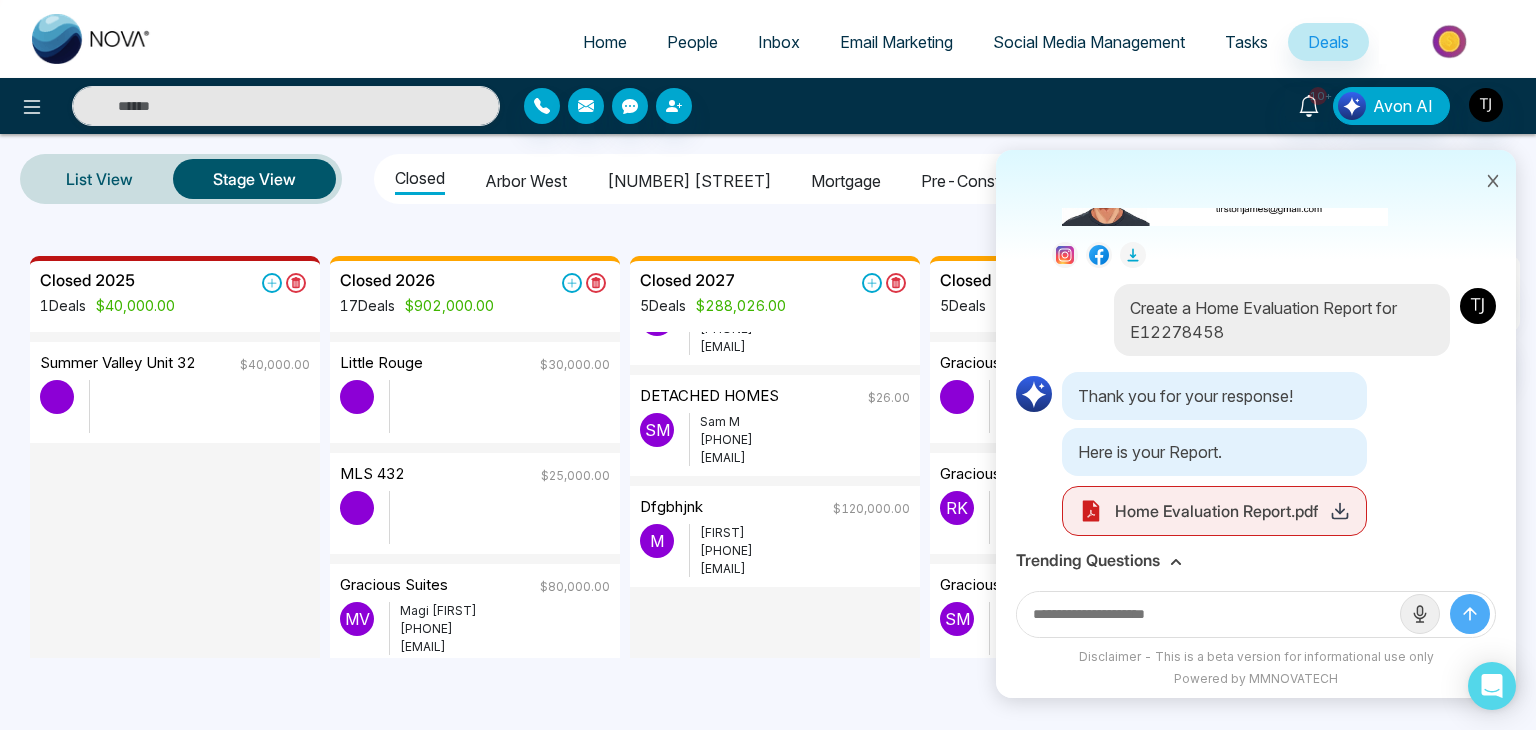 click 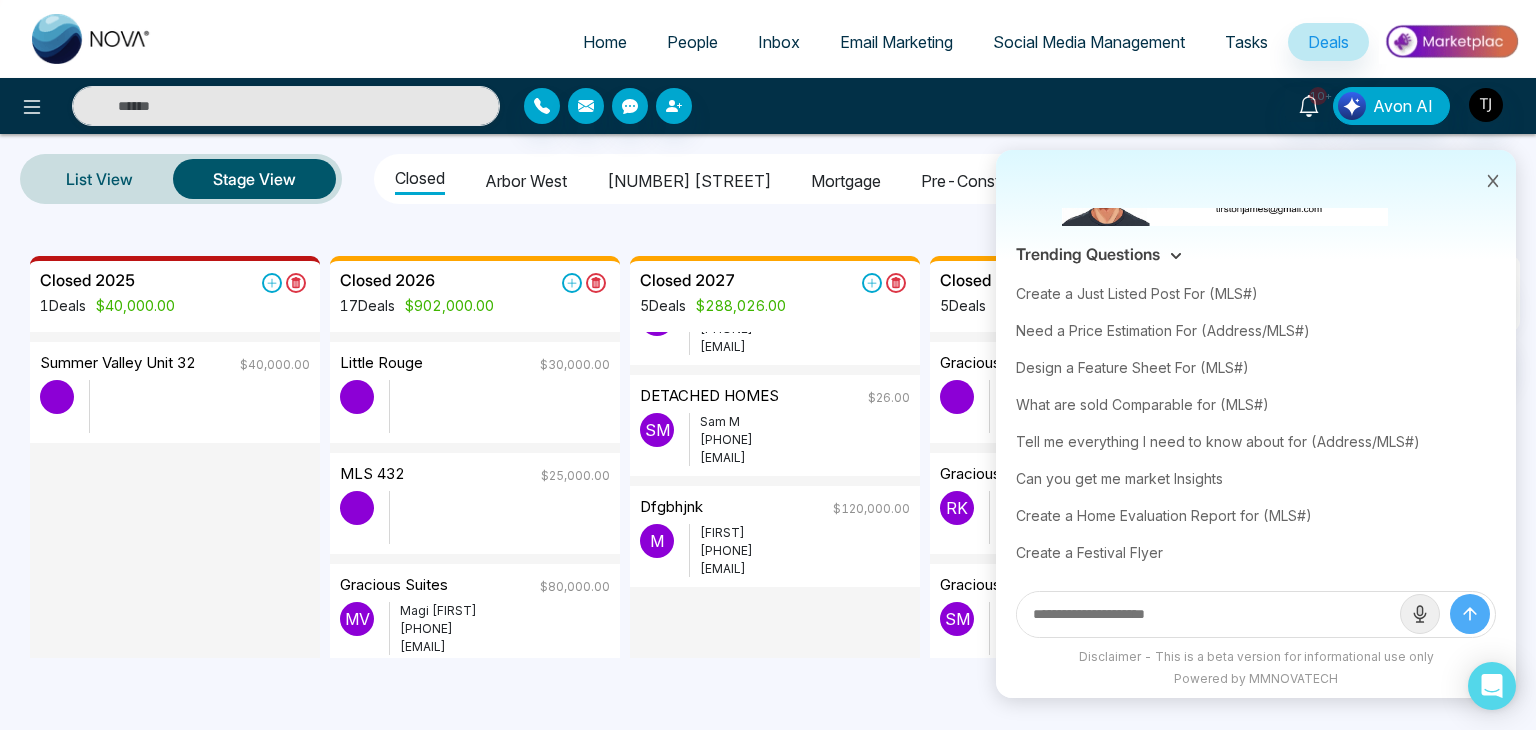 click 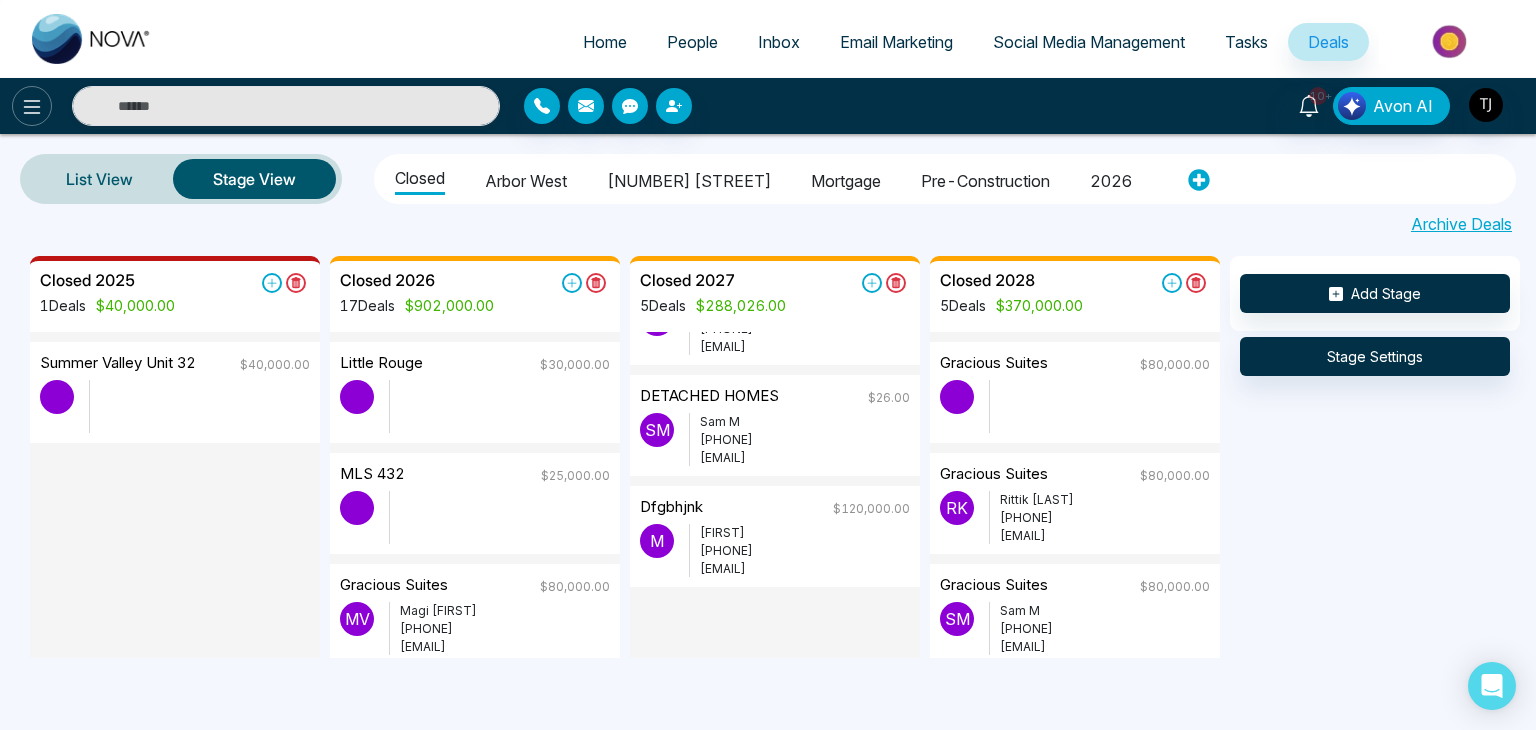 click 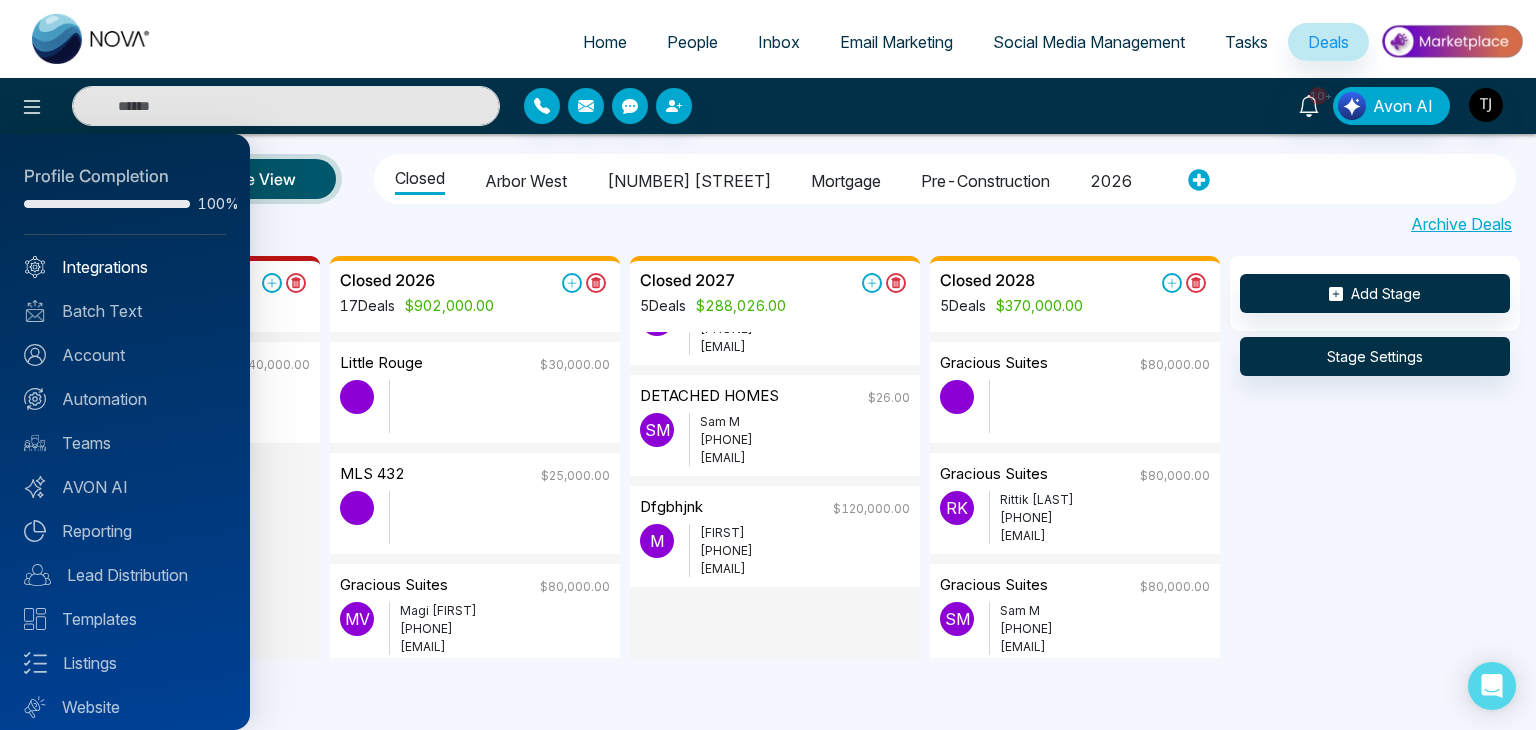 click on "Integrations" at bounding box center [125, 267] 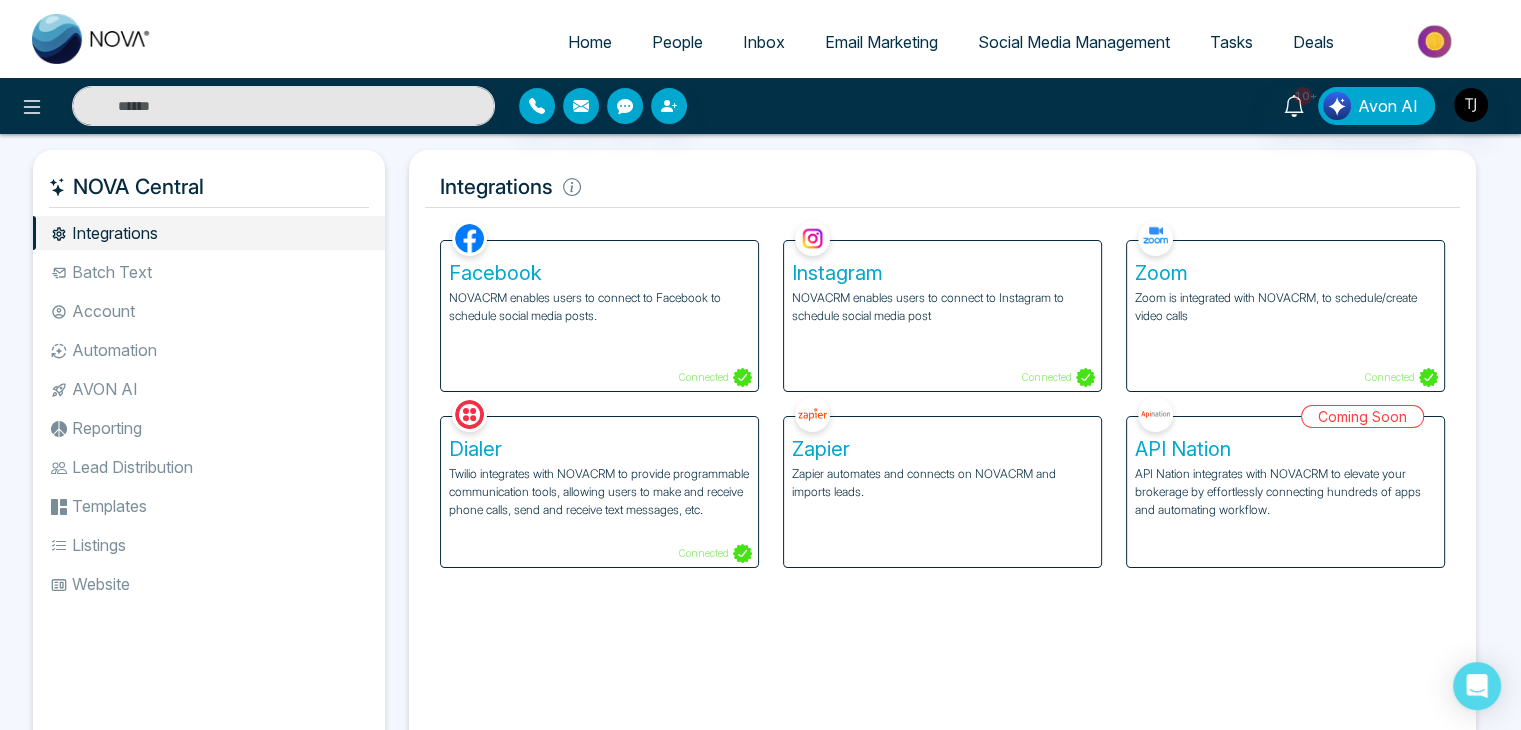click on "Account" at bounding box center (209, 311) 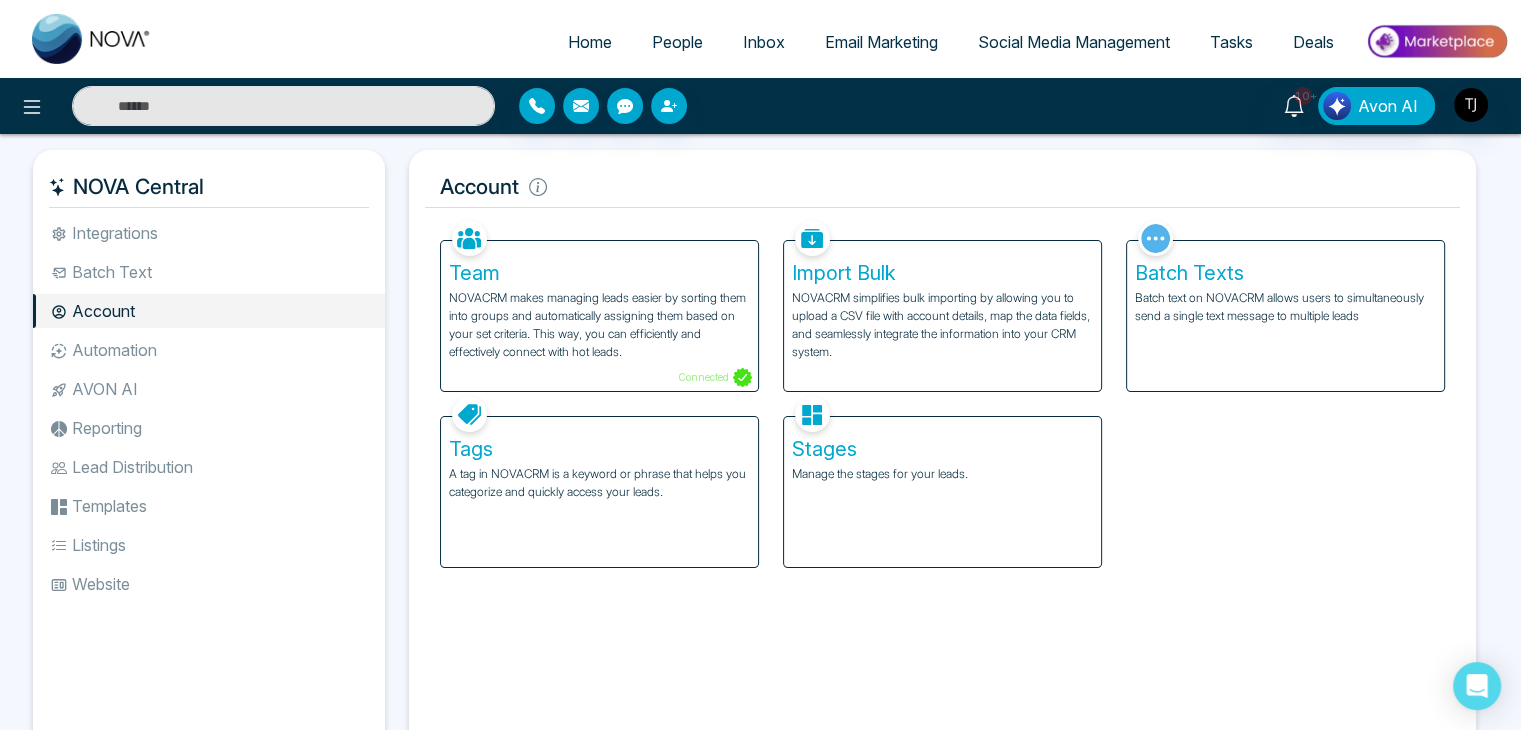 click on "Automation" at bounding box center (209, 350) 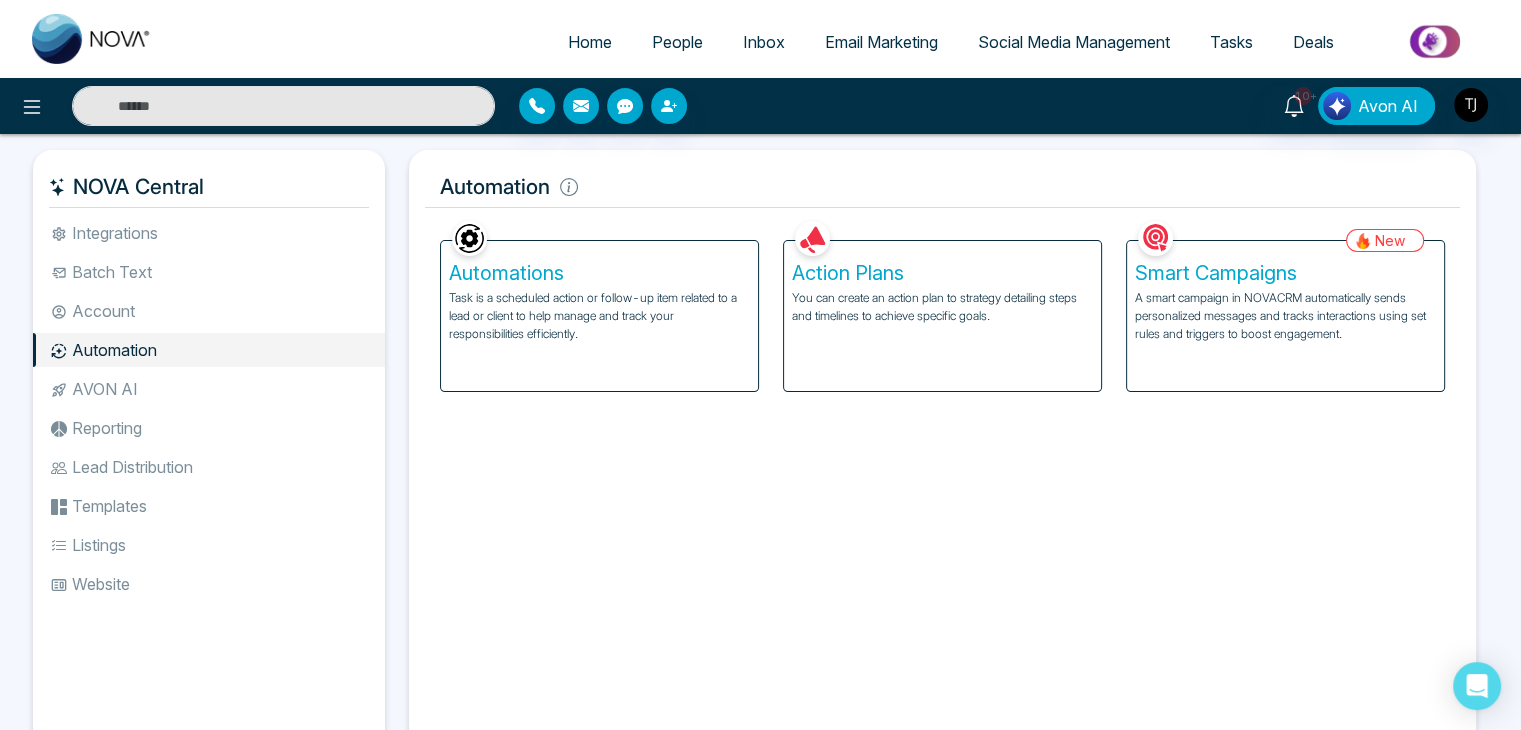 click on "Action Plans You can create an action plan to strategy detailing steps and timelines to achieve specific goals." at bounding box center (942, 316) 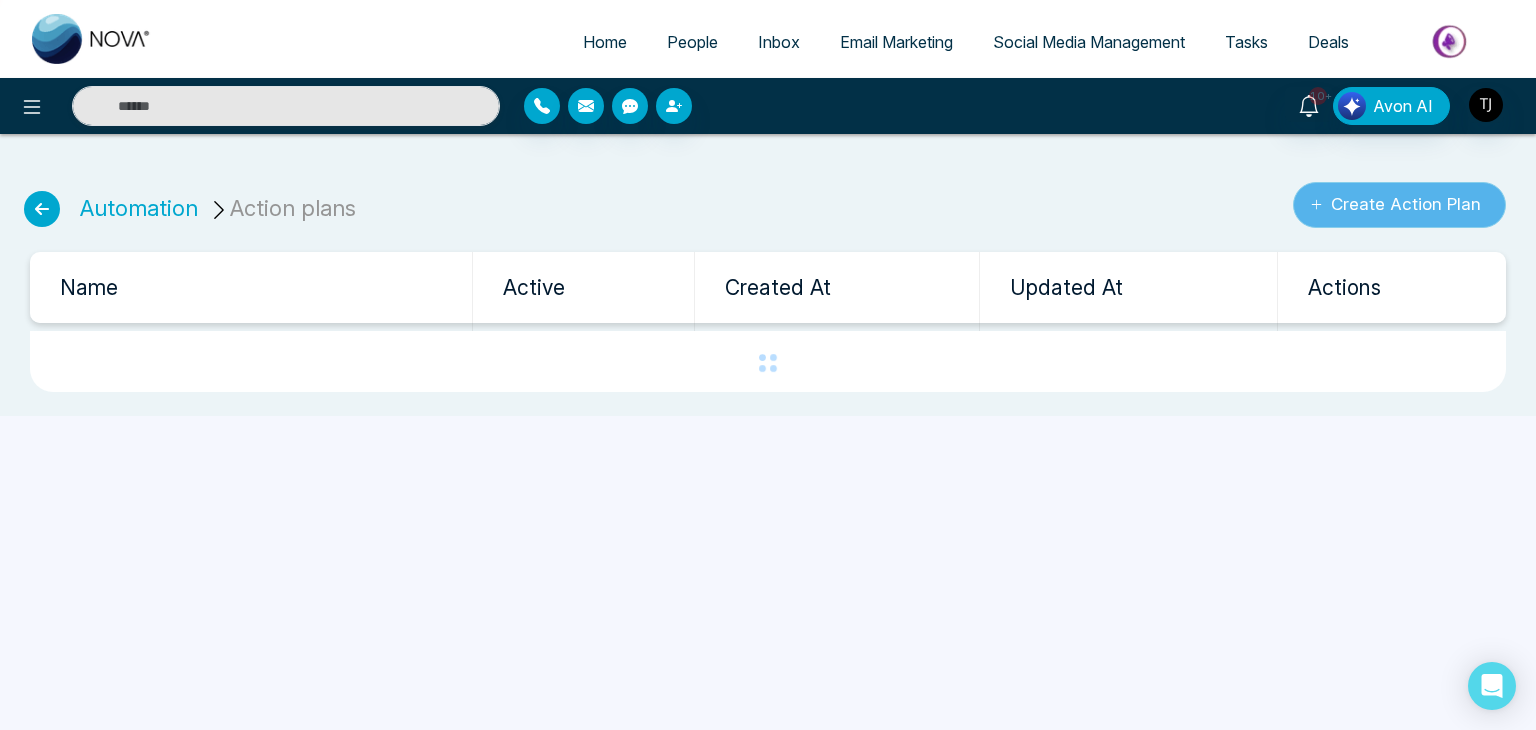 click on "Create Action Plan" at bounding box center (1399, 205) 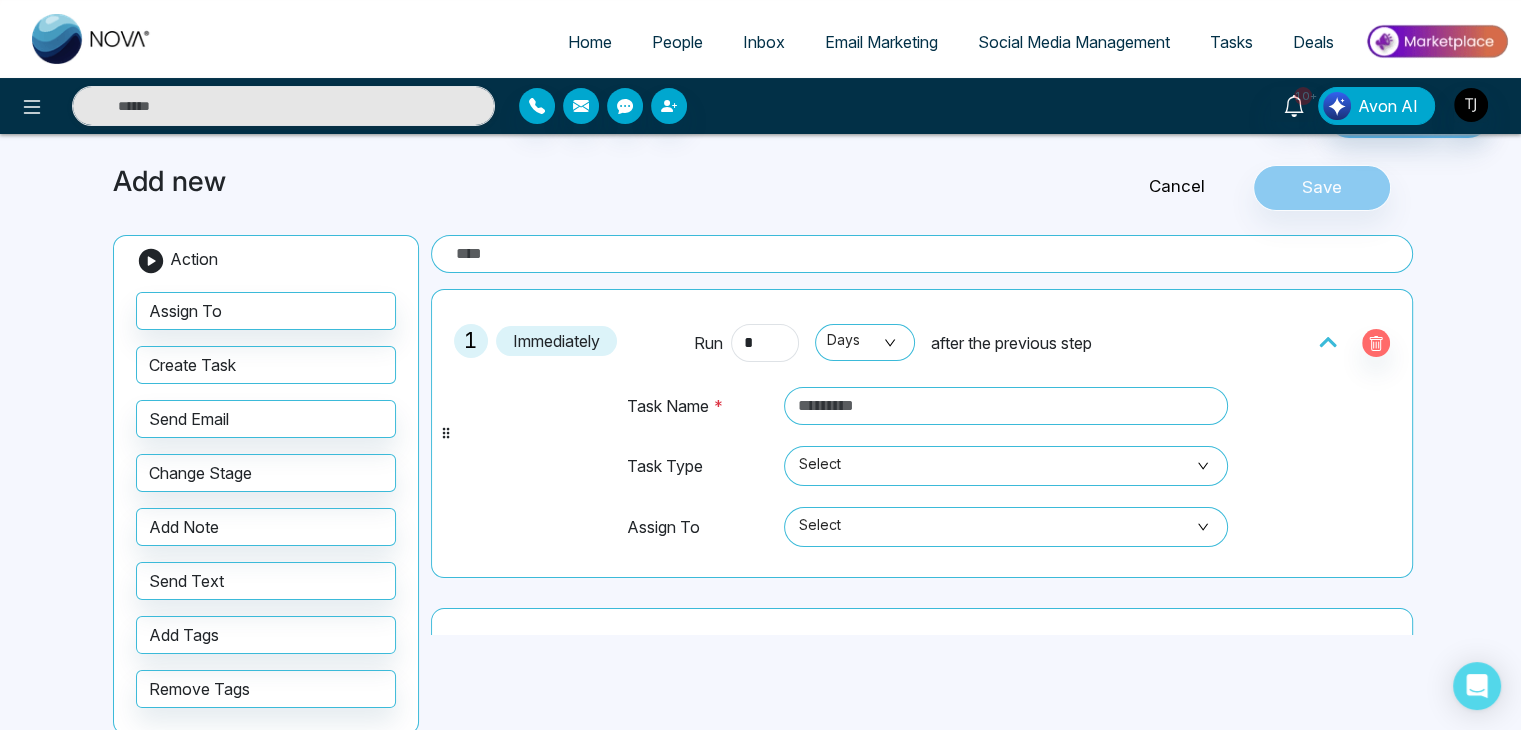 scroll, scrollTop: 88, scrollLeft: 0, axis: vertical 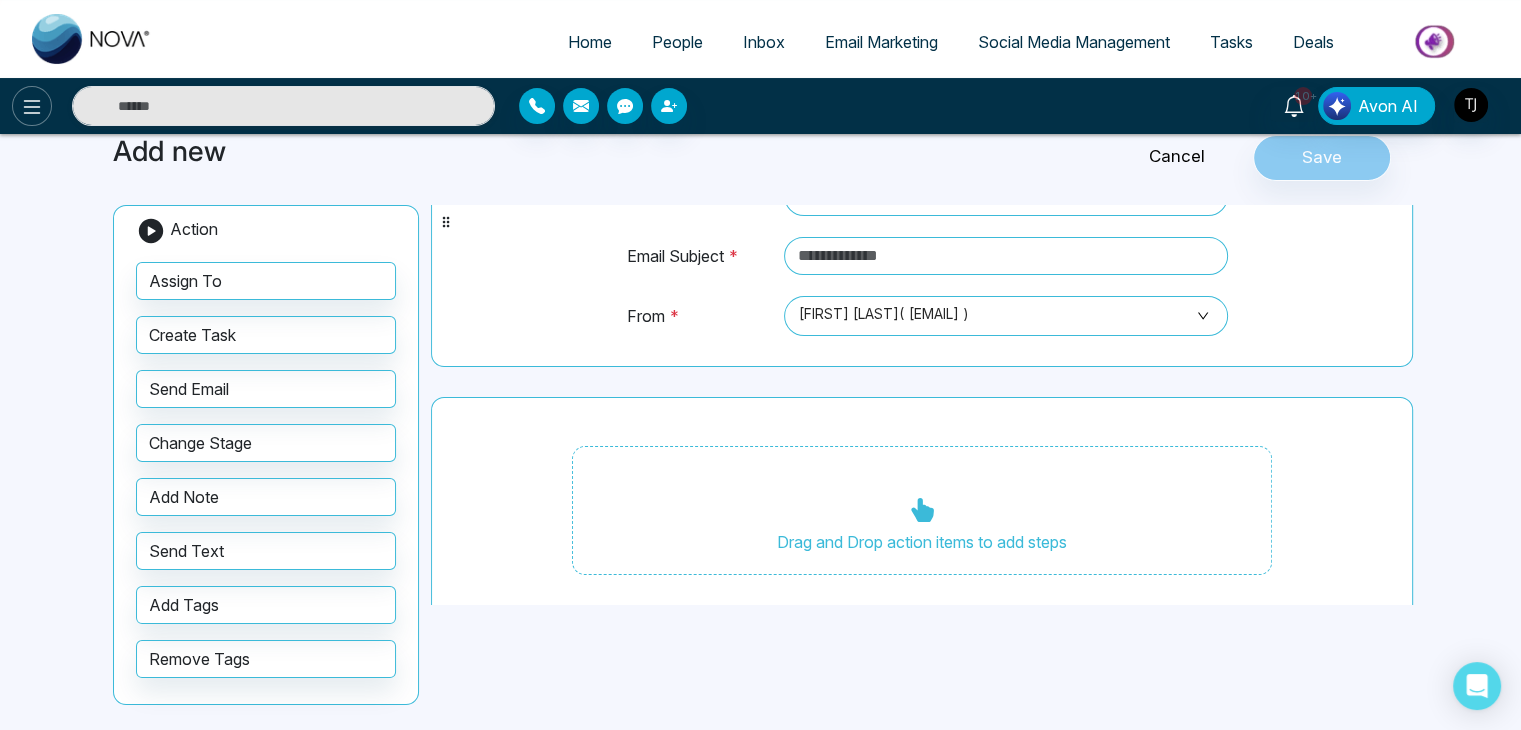 click 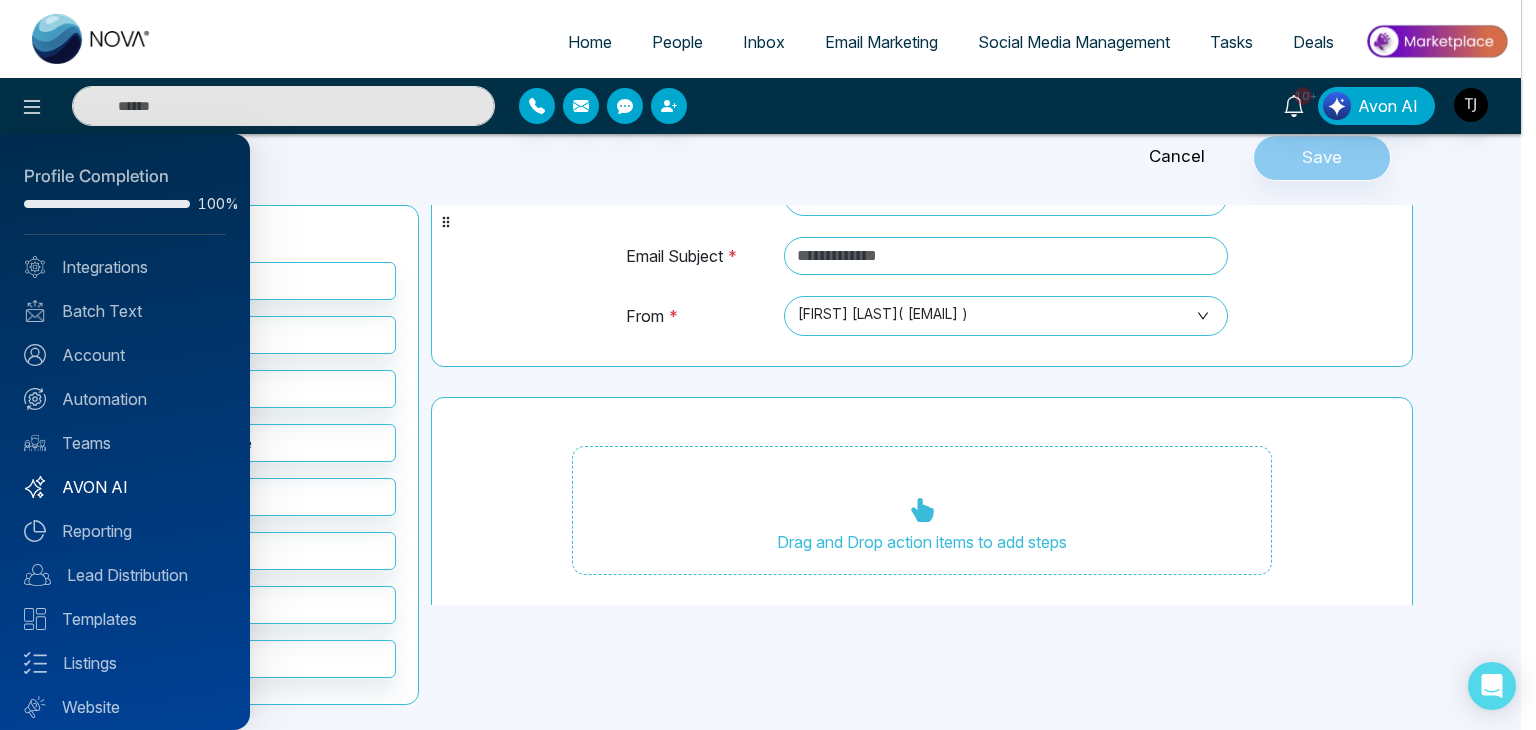 click on "AVON AI" at bounding box center (125, 487) 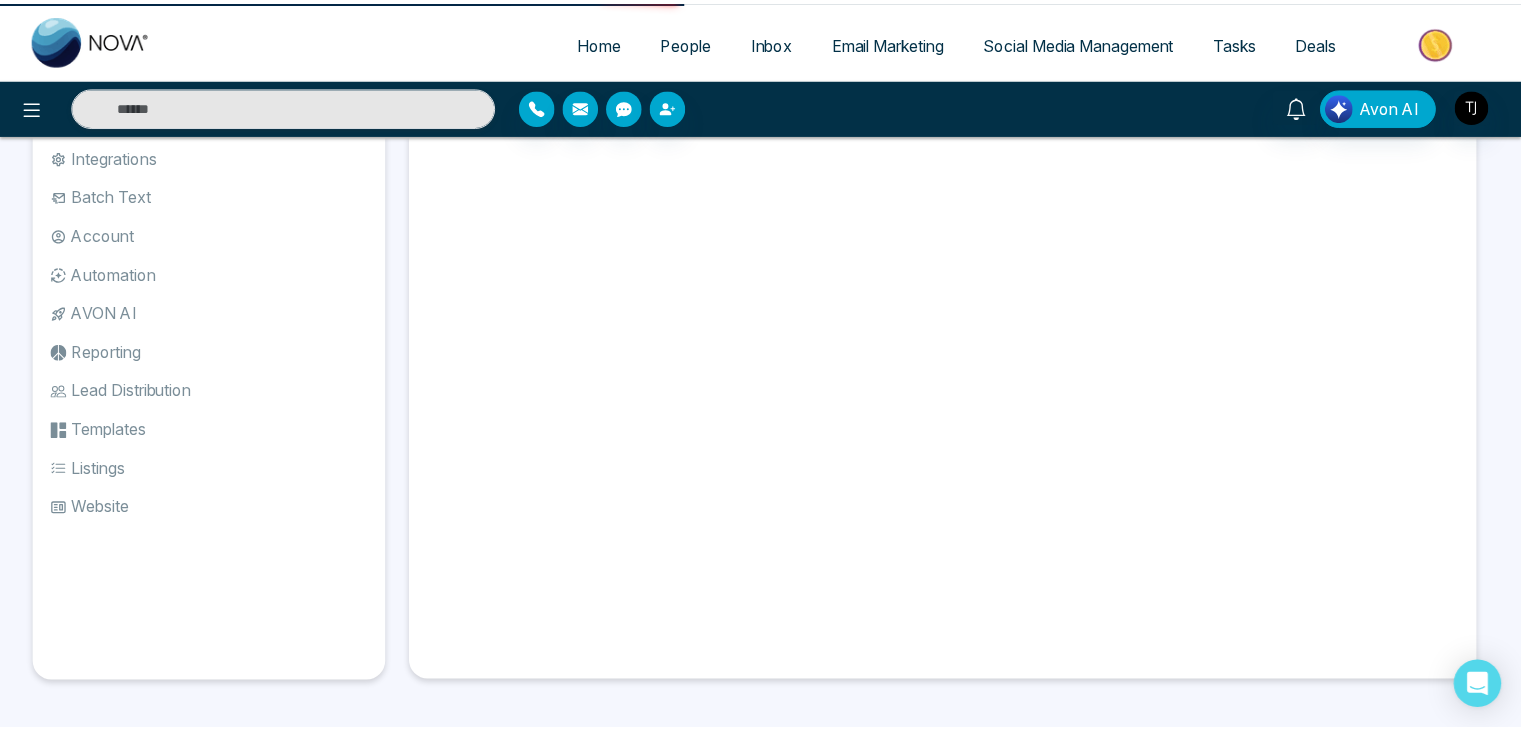 scroll, scrollTop: 0, scrollLeft: 0, axis: both 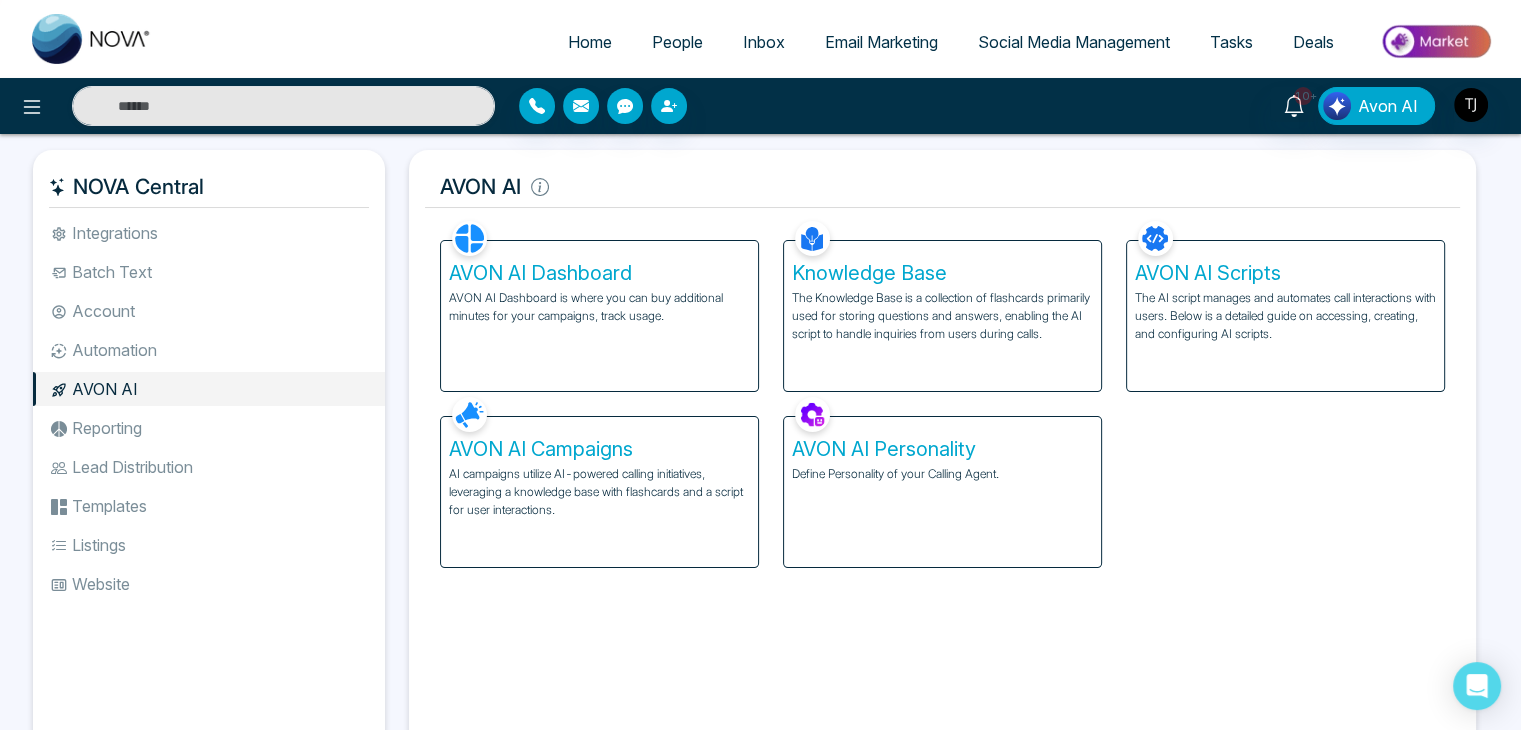 click on "Website" at bounding box center [209, 584] 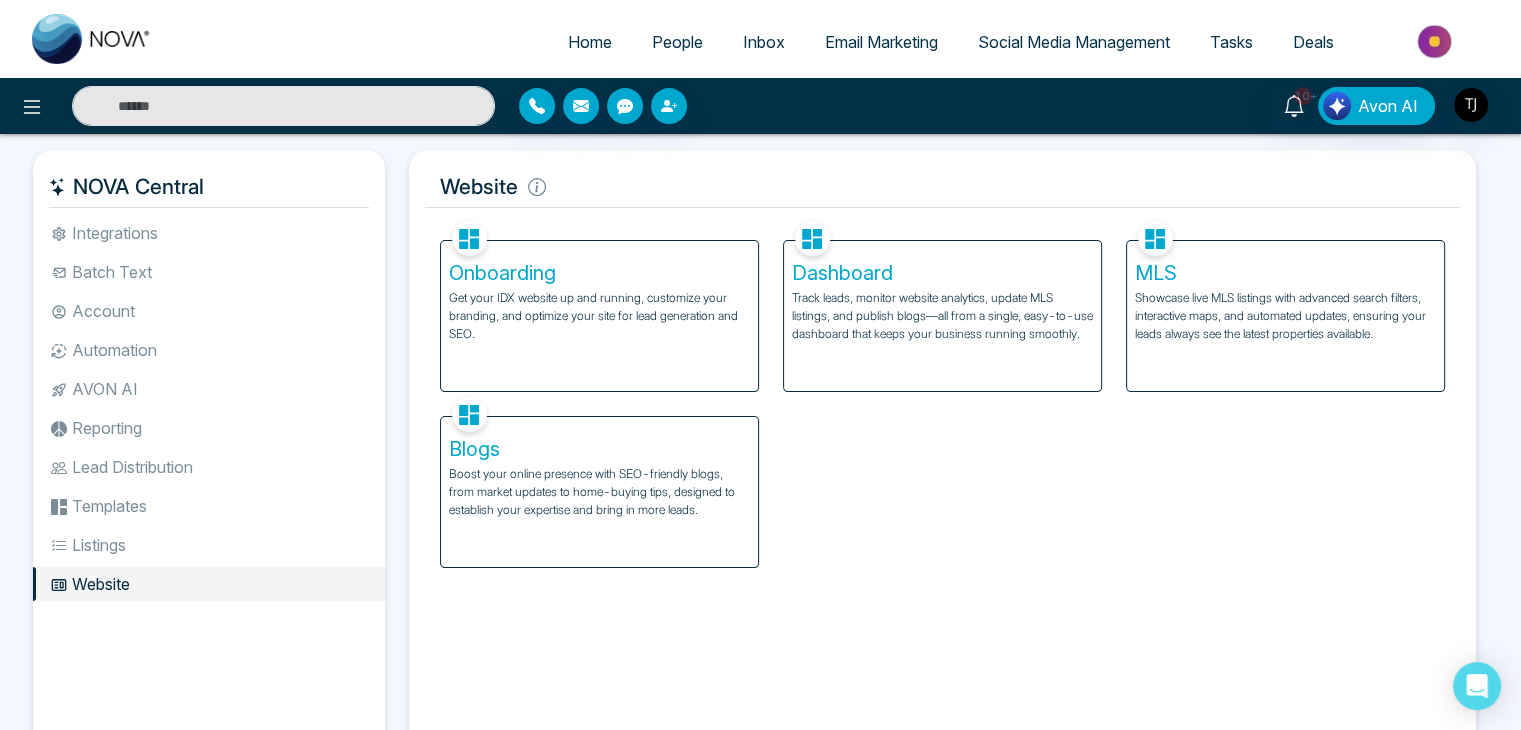 click at bounding box center [1436, 41] 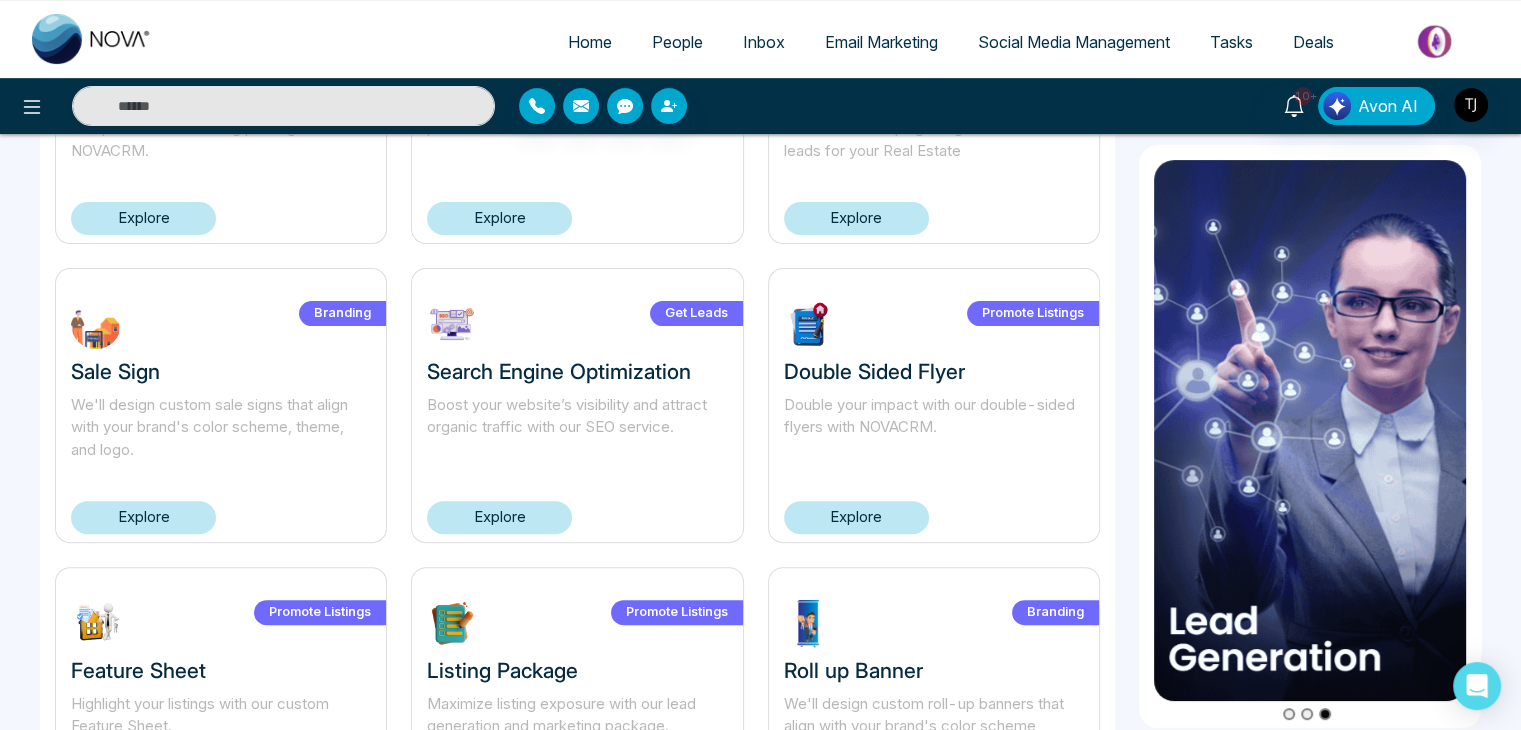 scroll, scrollTop: 0, scrollLeft: 0, axis: both 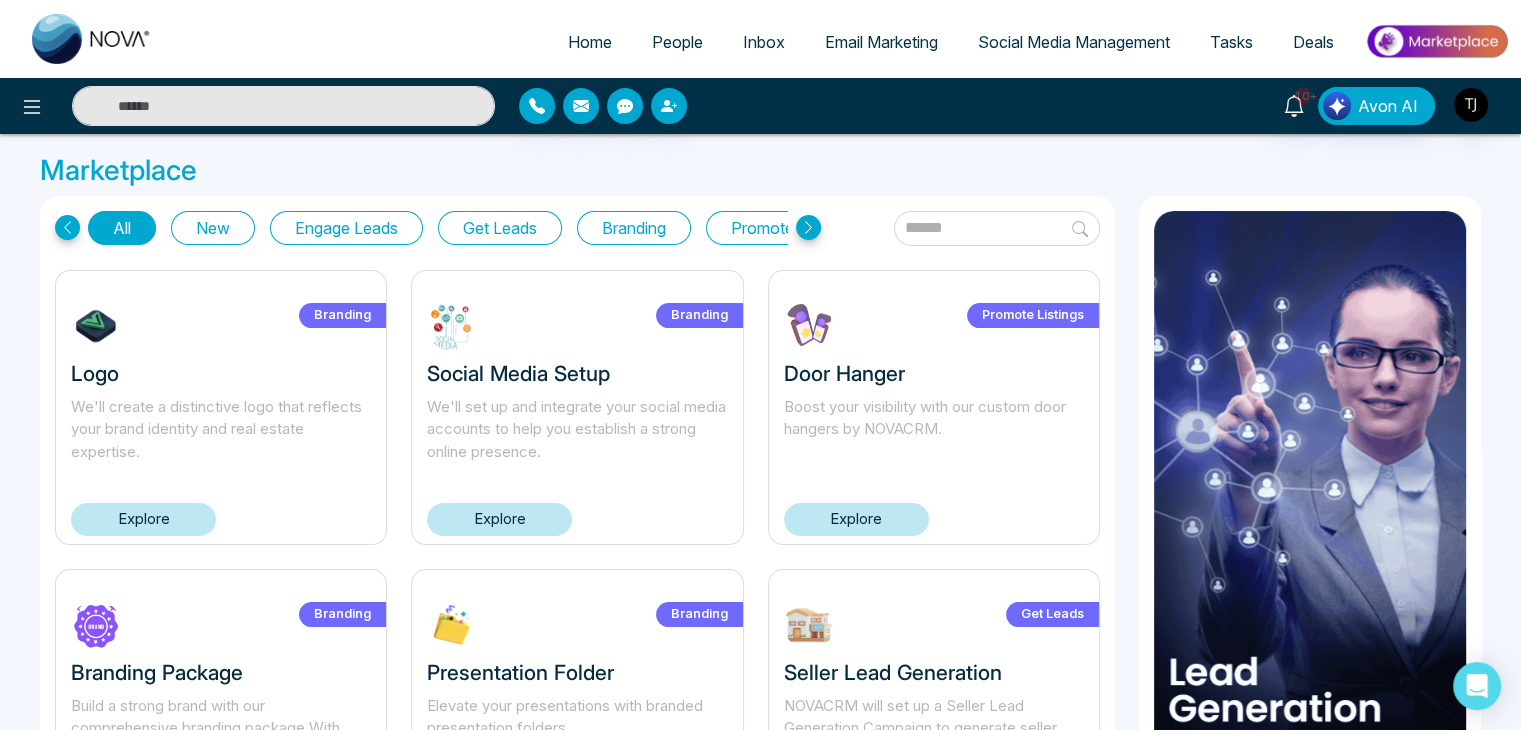click at bounding box center (92, 39) 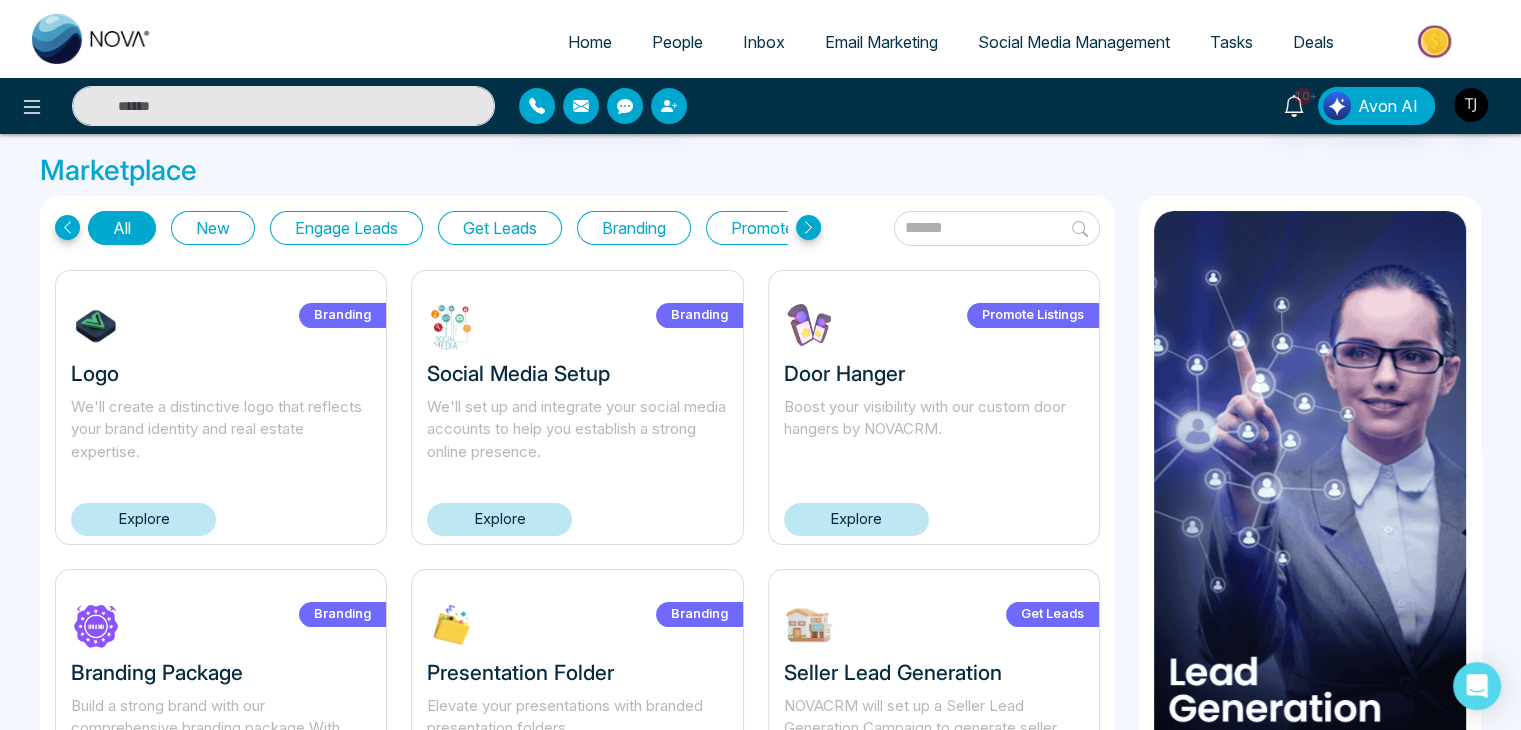 select on "*" 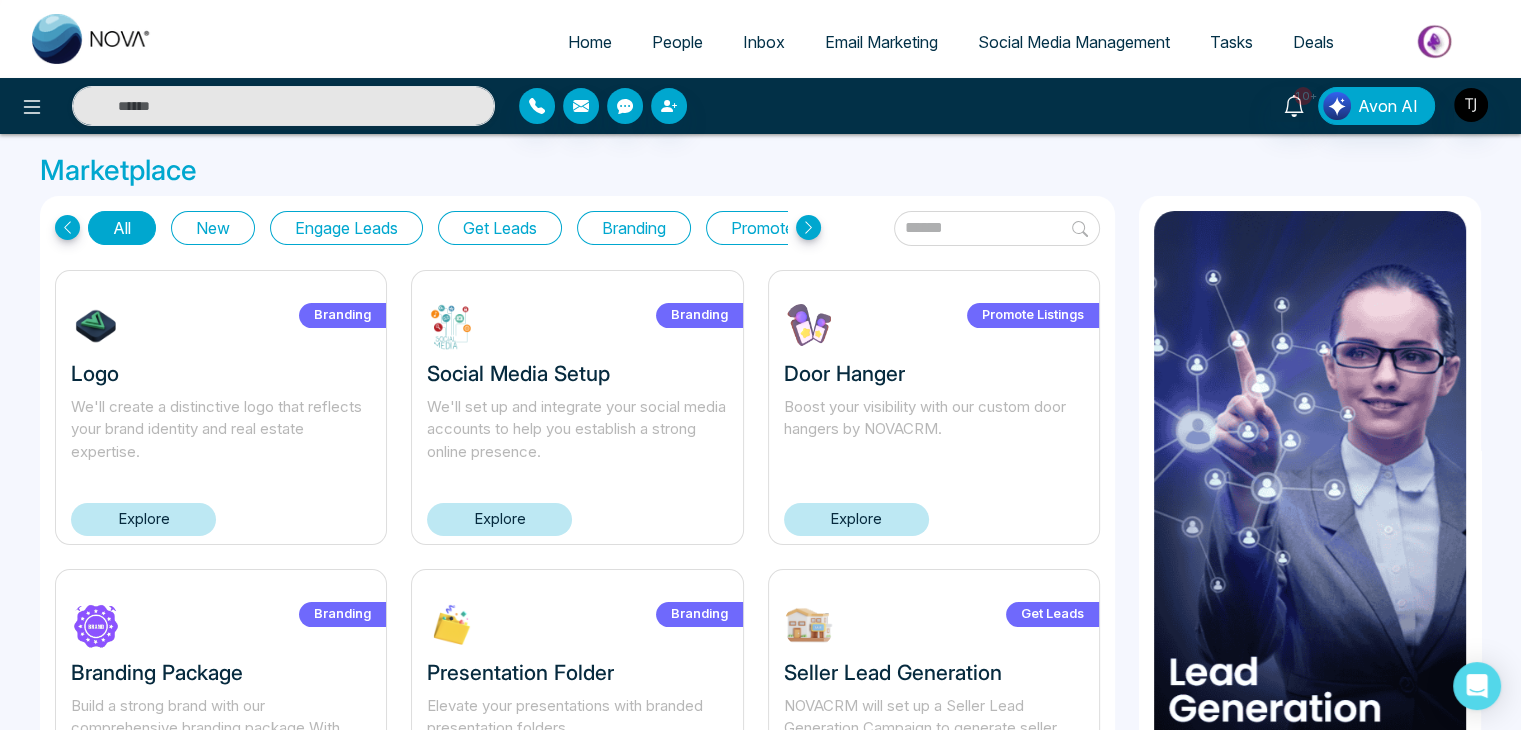 select on "*" 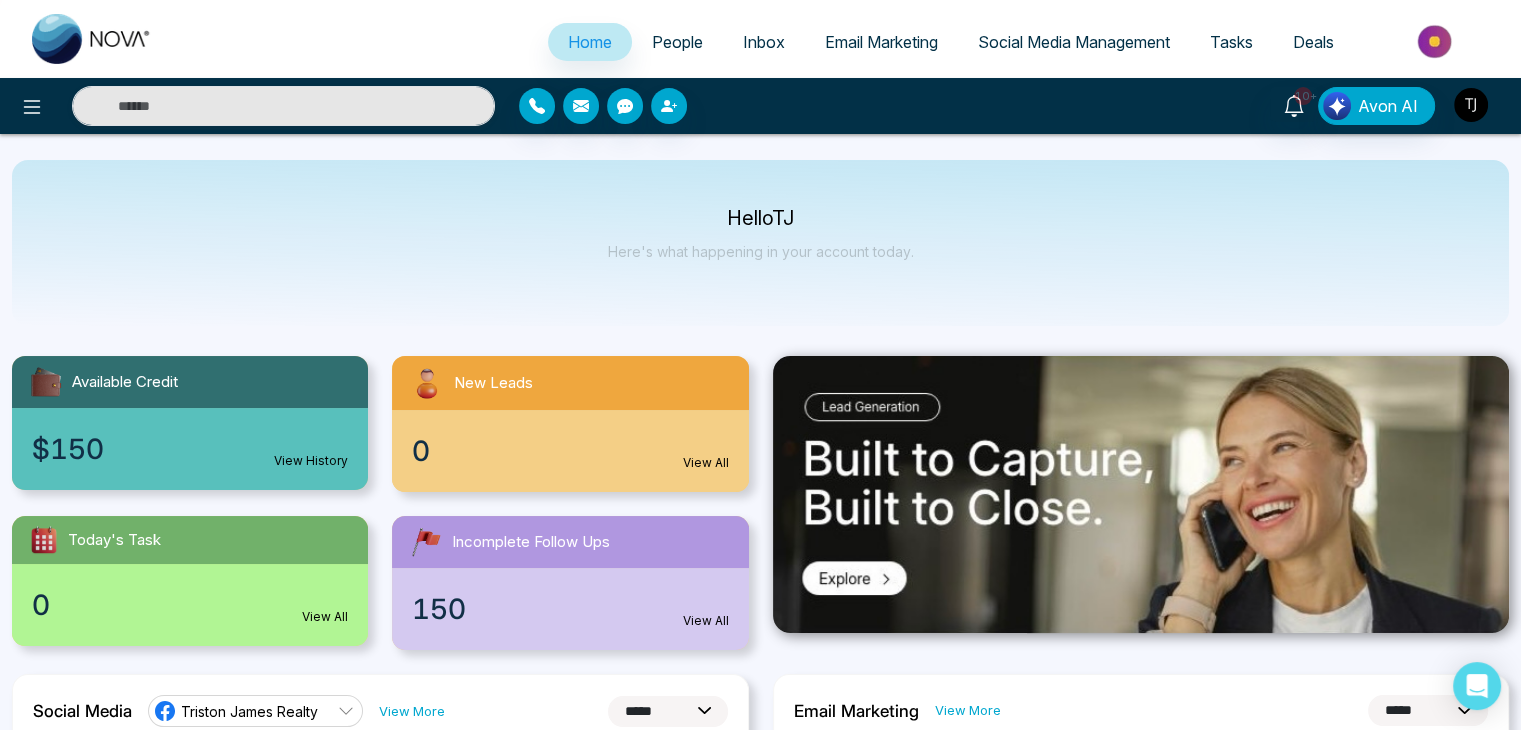 click at bounding box center [1471, 105] 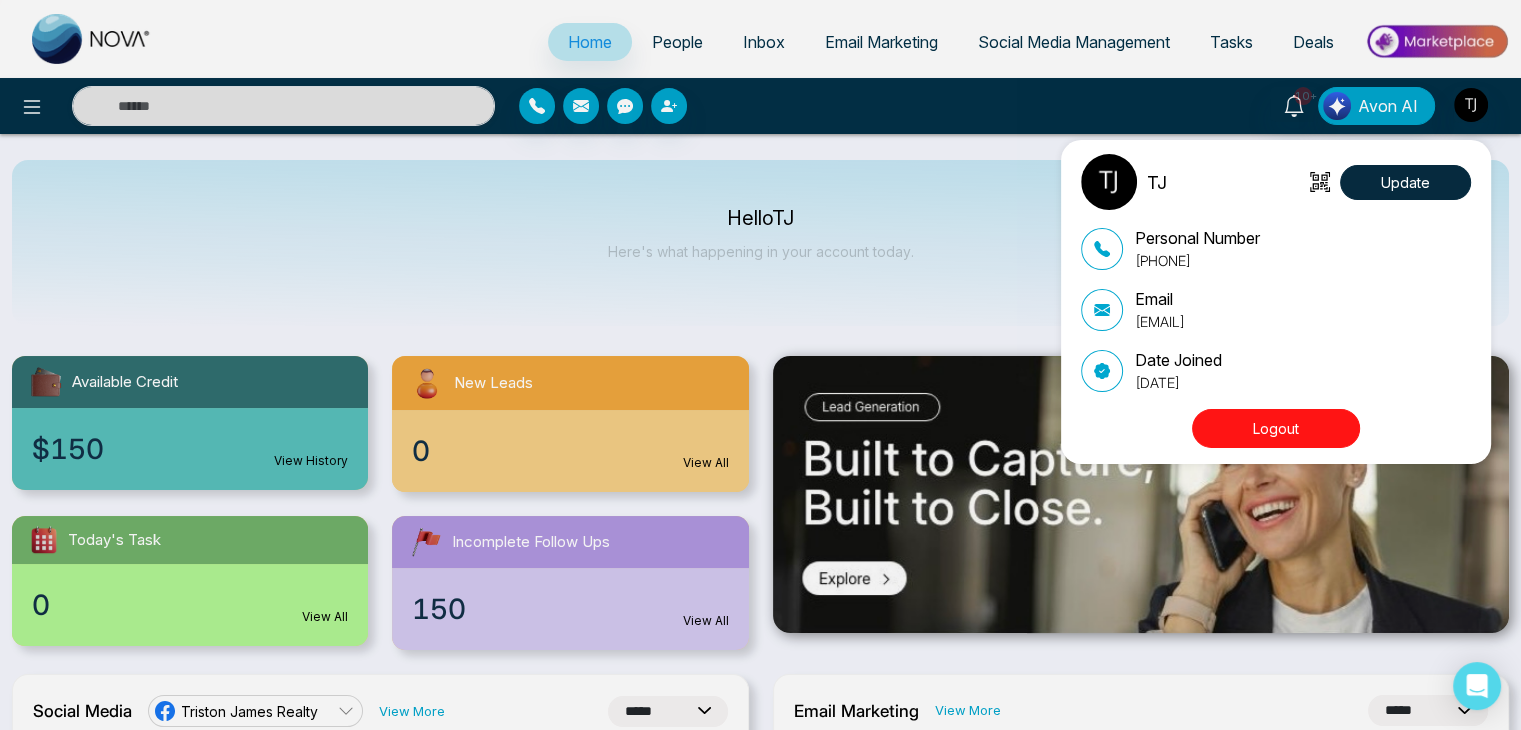 click on "Logout" at bounding box center (1276, 428) 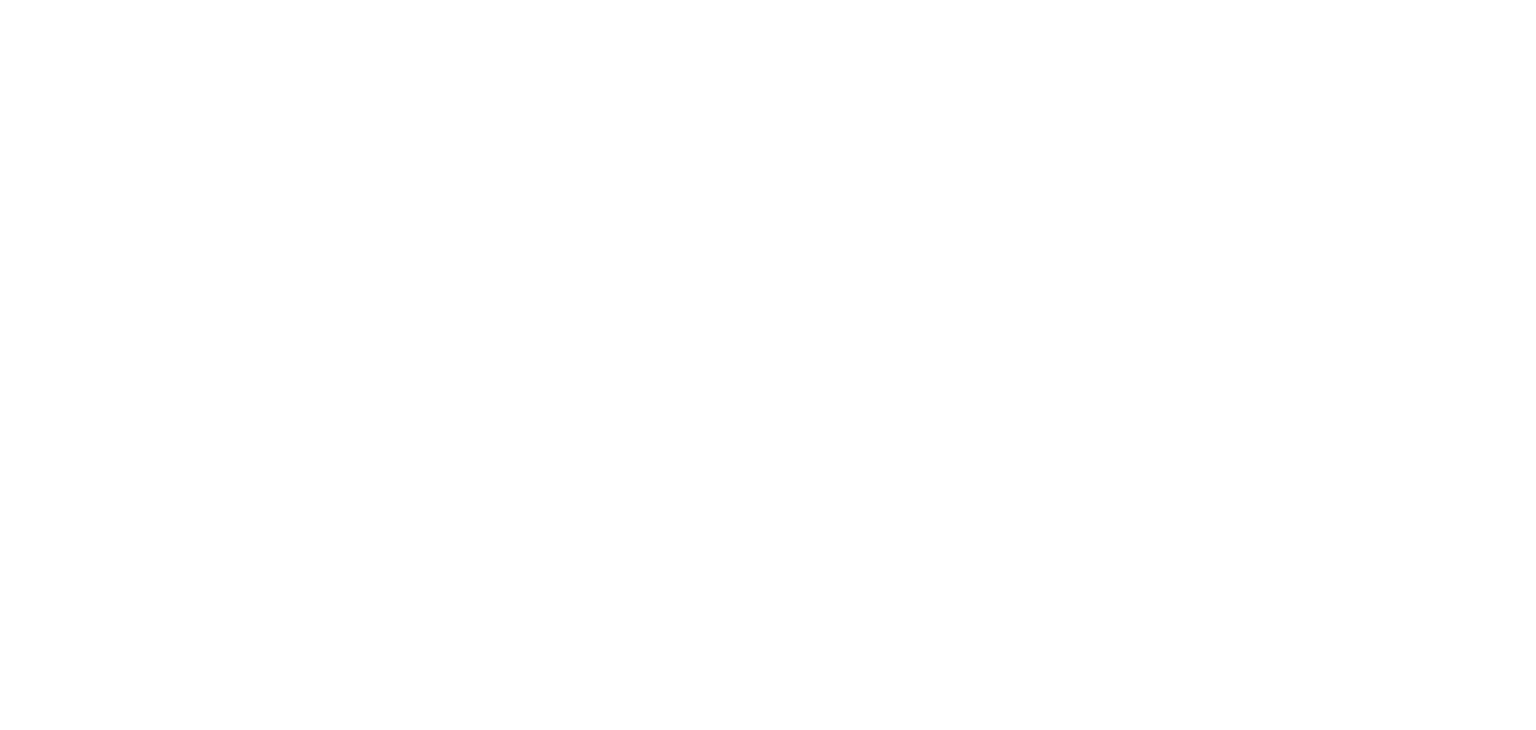 scroll, scrollTop: 0, scrollLeft: 0, axis: both 